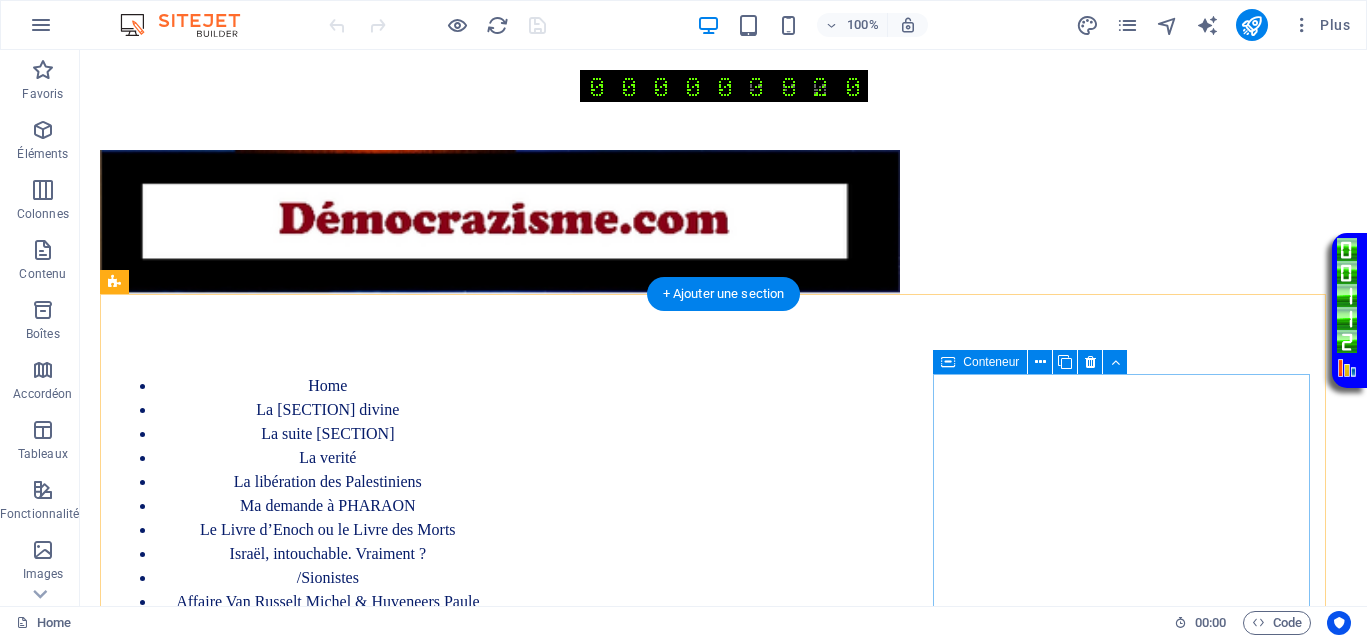 scroll, scrollTop: 0, scrollLeft: 0, axis: both 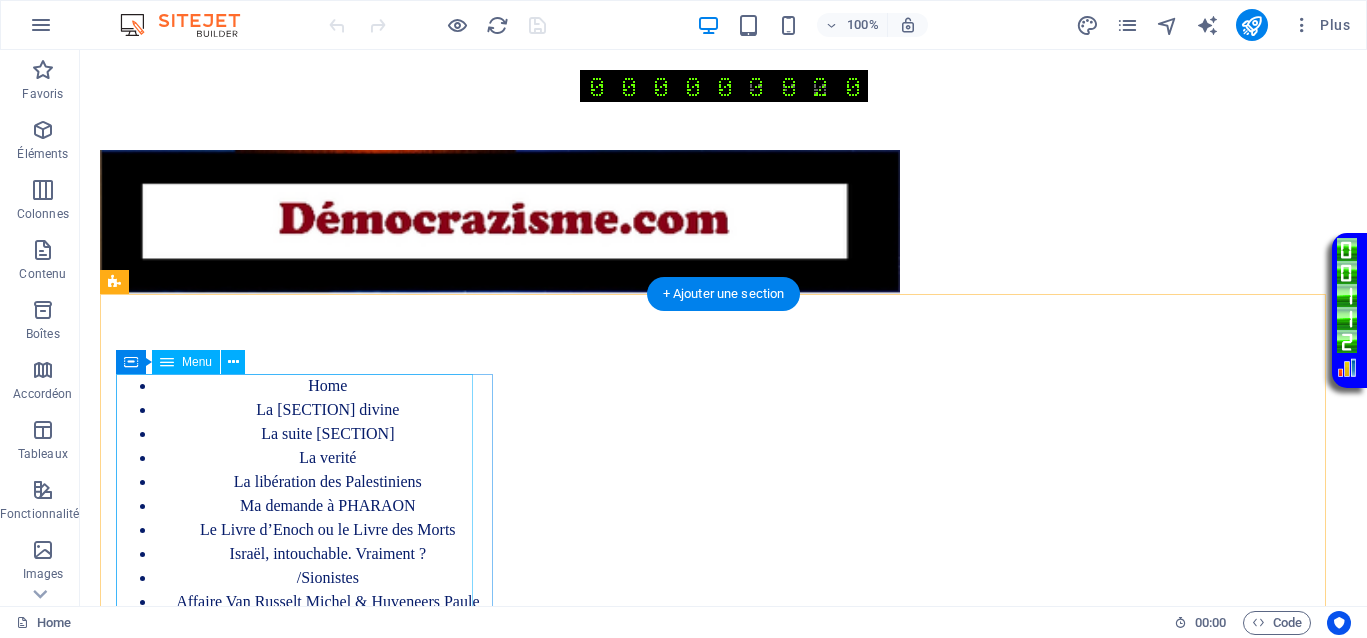 click on "Home La justice divine La suite Justice La verité La libération des Palestiniens les juifs sionistes et la famille bruxelloise  Ma demande à PHARAON Le Livre d’Enoch ou le Livre des Morts Israël, intouchable. Vraiment ? Affaire Van Russelt Michel & Huveneers Paule Demande symbolique  - Protection Asile politique Mes vidéos témoignage personnel Contact" at bounding box center (308, 530) 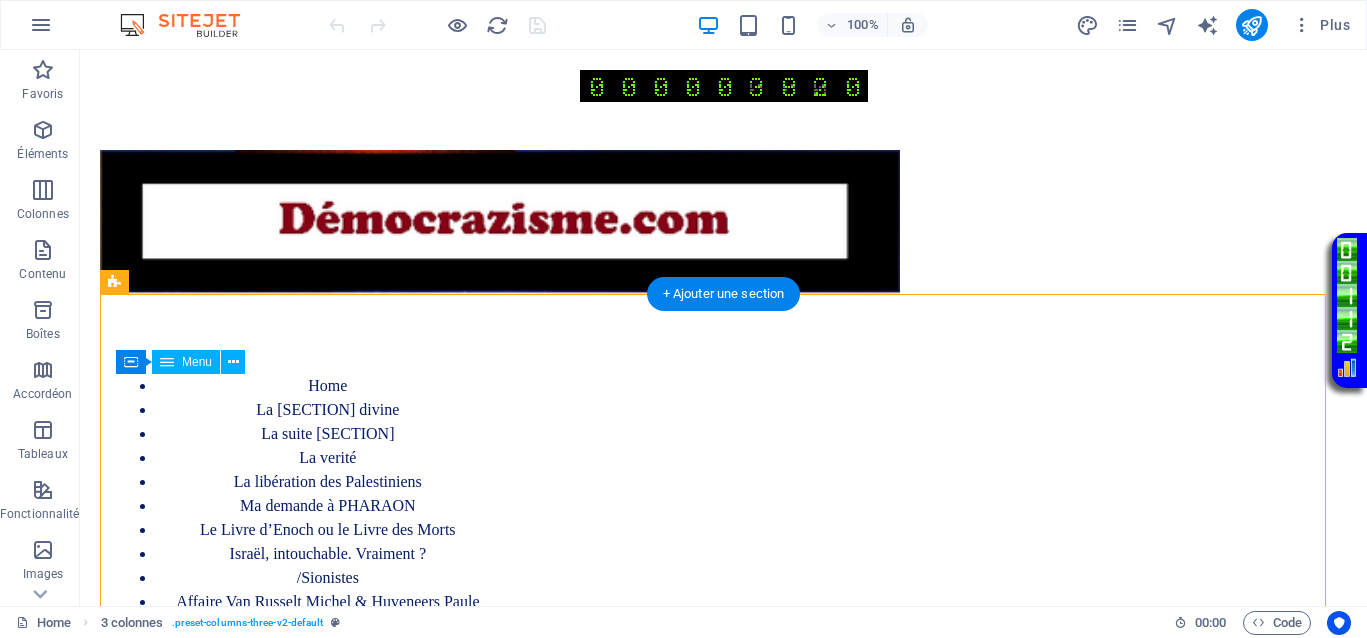 click on "Home La justice divine La suite Justice La verité La libération des Palestiniens les juifs sionistes et la famille bruxelloise  Ma demande à PHARAON Le Livre d’Enoch ou le Livre des Morts Israël, intouchable. Vraiment ? Affaire Van Russelt Michel & Huveneers Paule Demande symbolique  - Protection Asile politique Mes vidéos témoignage personnel Contact" at bounding box center [308, 530] 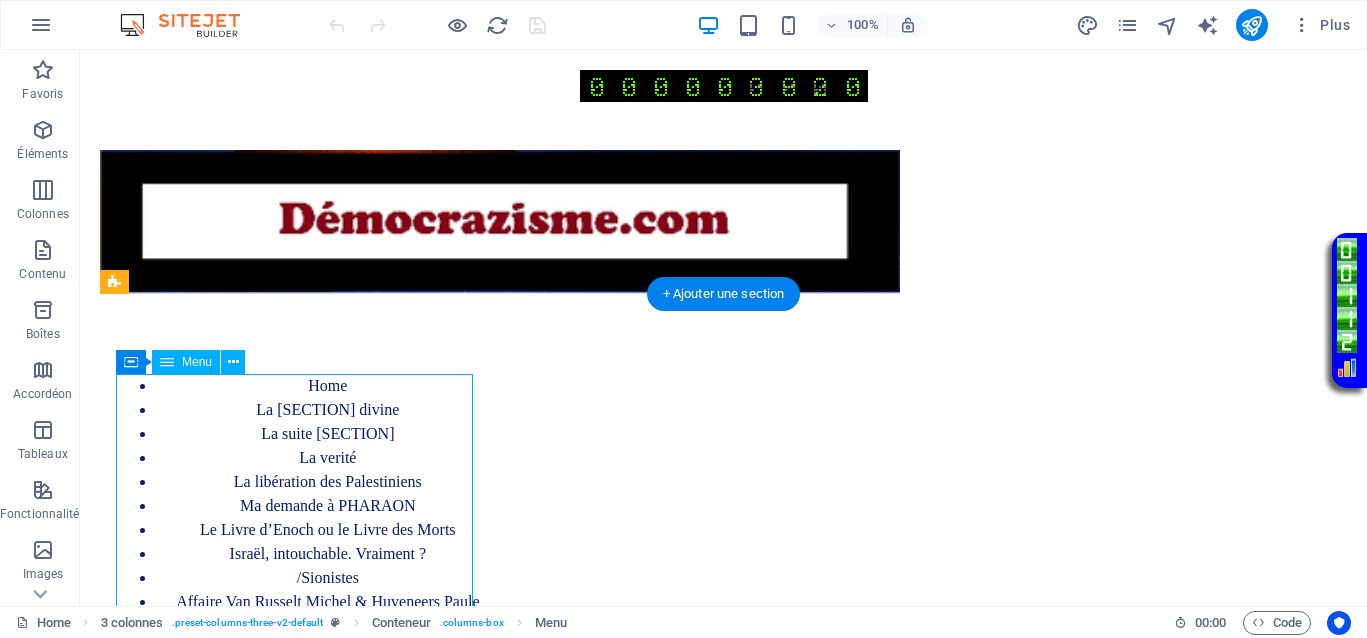 click on "Home La justice divine La suite Justice La verité La libération des Palestiniens les juifs sionistes et la famille bruxelloise  Ma demande à PHARAON Le Livre d’Enoch ou le Livre des Morts Israël, intouchable. Vraiment ? Affaire Van Russelt Michel & Huveneers Paule Demande symbolique  - Protection Asile politique Mes vidéos témoignage personnel Contact" at bounding box center (308, 530) 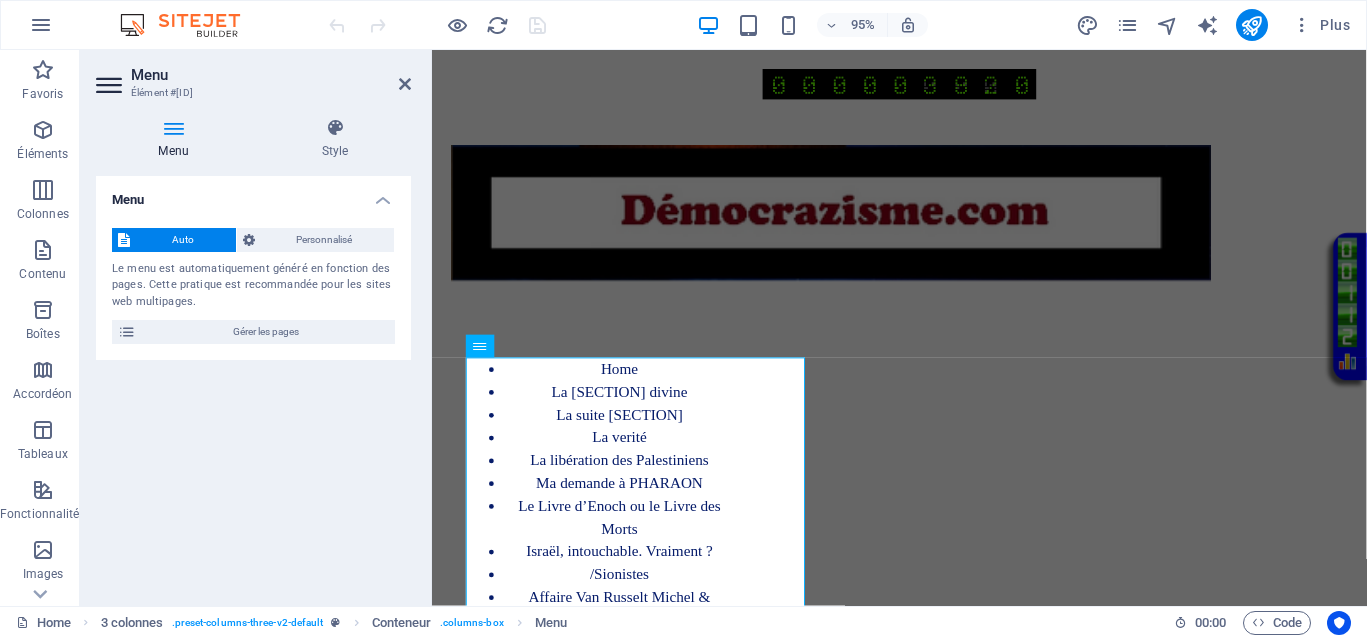 click on "Auto Personnalisé Le menu est automatiquement généré en fonction des pages. Cette pratique est recommandée pour les sites web multipages. Gérer les pages" at bounding box center [253, 286] 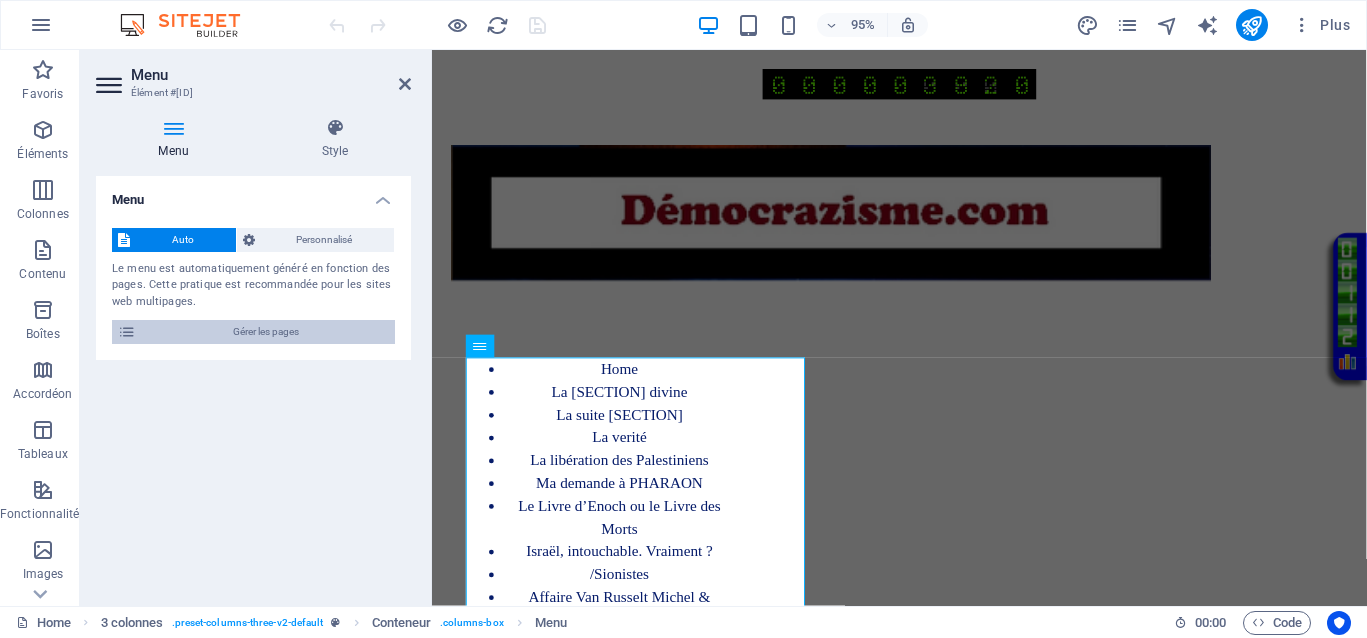 click on "Gérer les pages" at bounding box center [265, 332] 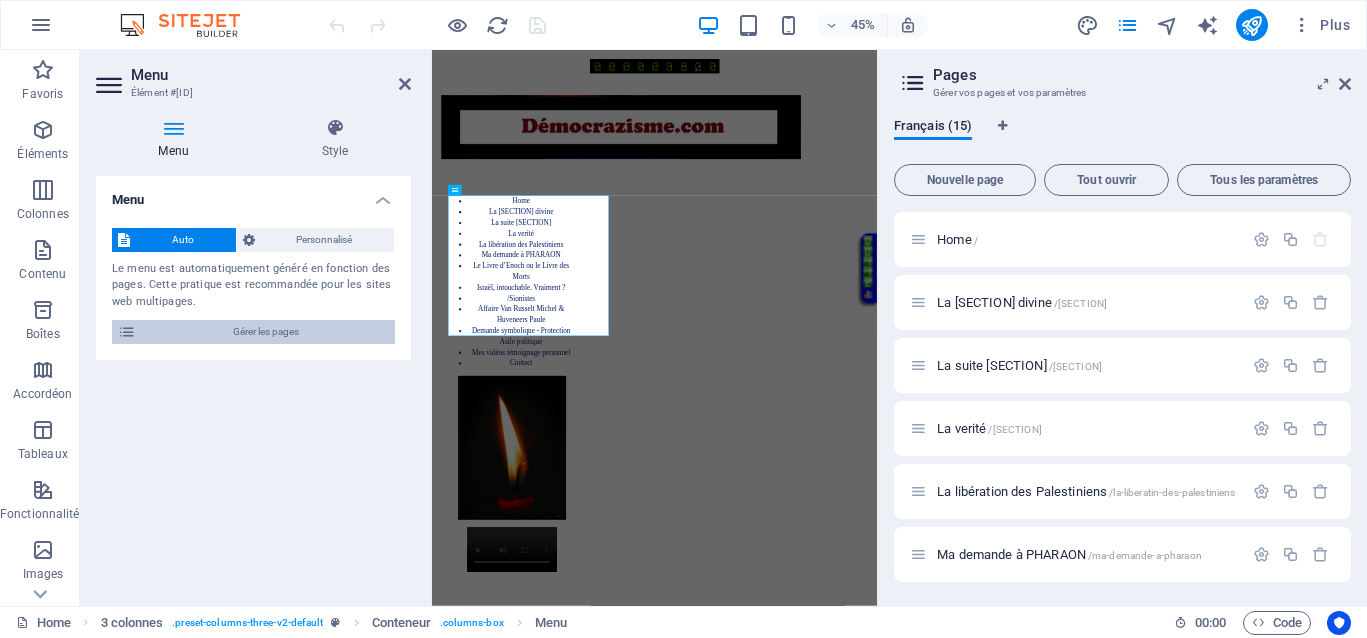 click on "Gérer les pages" at bounding box center [265, 332] 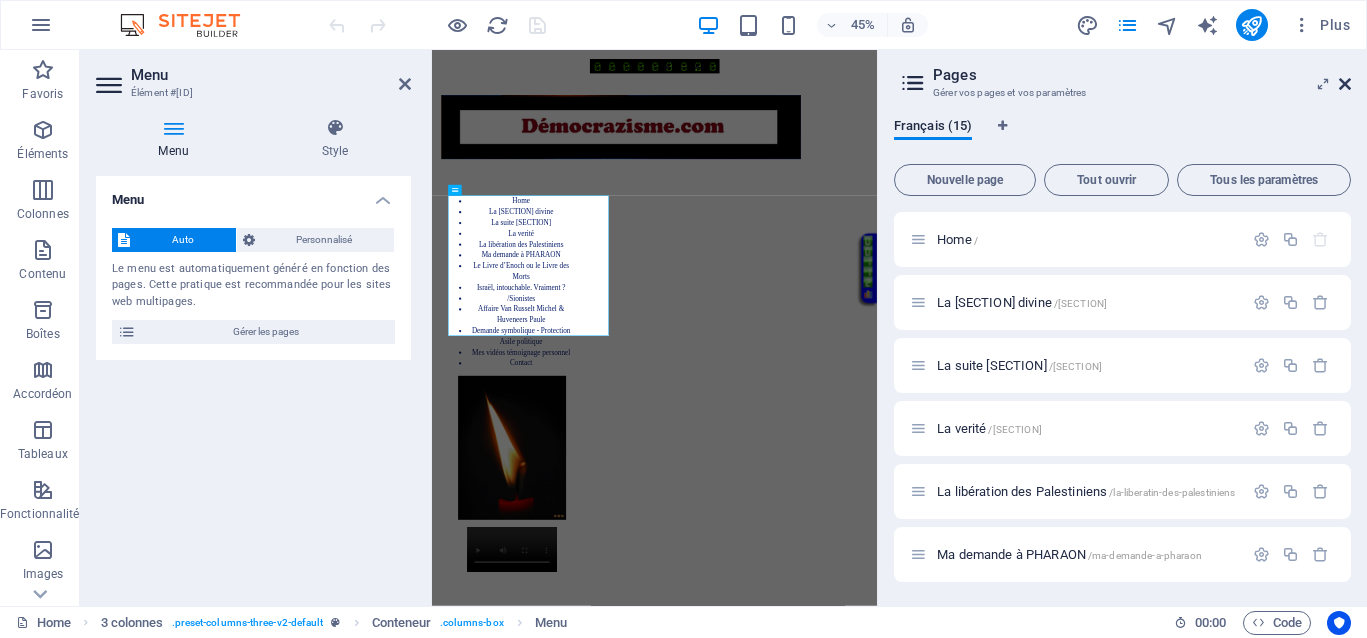 click at bounding box center [1345, 84] 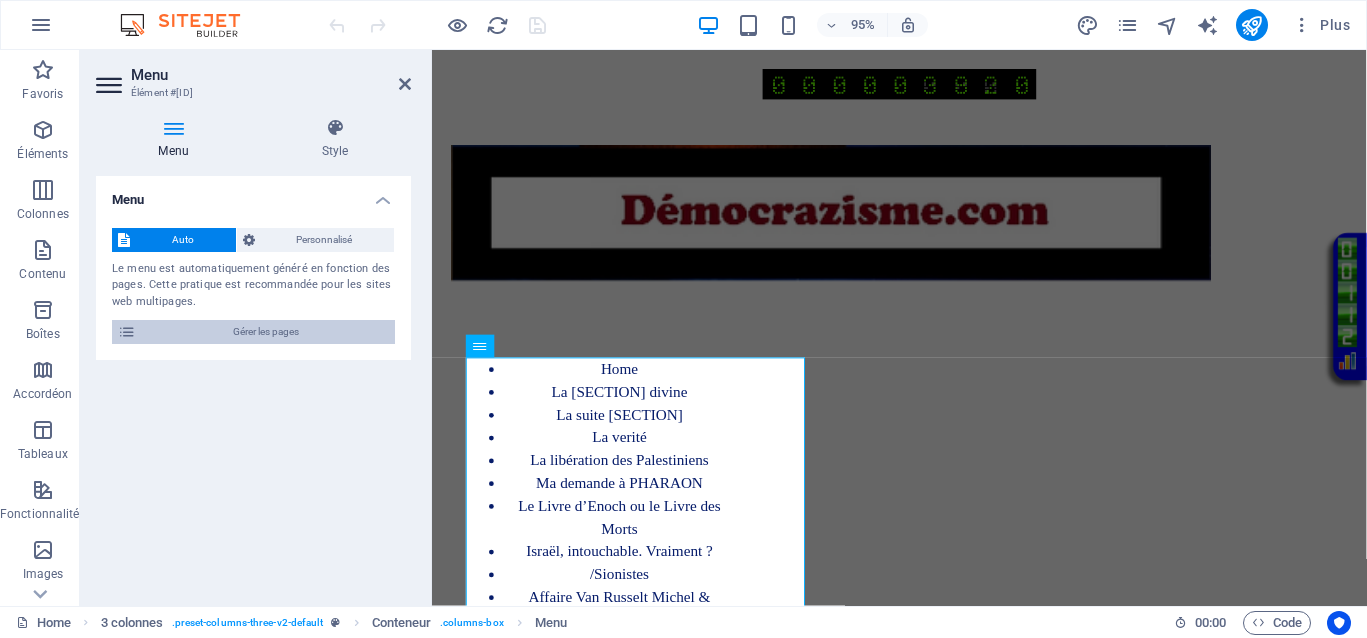 click on "Gérer les pages" at bounding box center (265, 332) 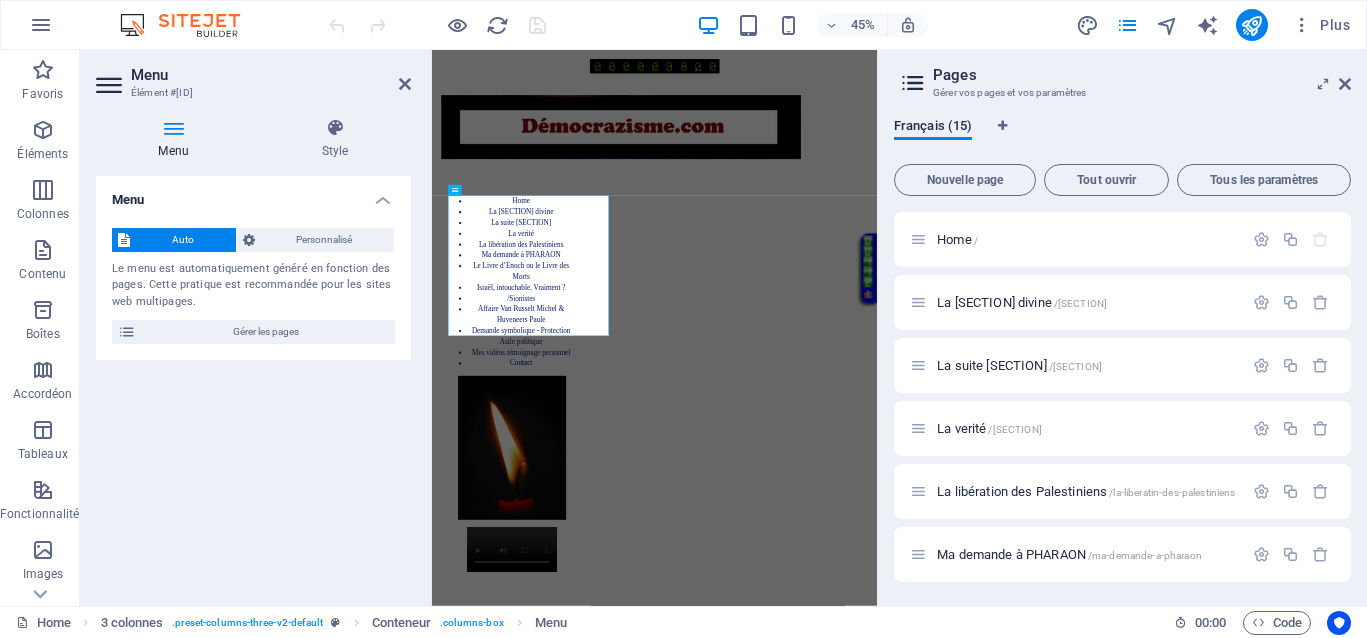 click on "Menu Élément #ed-831051915 Menu Style Menu Auto Personnalisé Le menu est automatiquement généré en fonction des pages. Cette pratique est recommandée pour les sites web multipages. Gérer les pages Éléments du menu 1 Aucun Page Externe Élément Téléphone E-mail Page Home La justice divine La suite Justice La verité La libération des Palestiniens Ma demande à PHARAON Le Livre d’Enoch ou le Livre des Morts Israël, intouchable. Vraiment ? /Sionistes Affaire Van Russelt Michel &amp; Huveneers Paule Demande symbolique  - Protection Asile politique Mes vidéos témoignage personnel Contact Legal Notice Privacy Élément
URL / Téléphone E-mail Texte du lien Home Cible du lien Nouvel onglet Même onglet Superposition Titre Description supplémentaire du lien. Celle-ci doit être différente du texte du lien. Le titre est souvent affiché comme Texte infobulle lorsque la souris passe sur l'élément. Laissez vide en cas de doute. Relation Définit la  alternate author help 2" at bounding box center [256, 328] 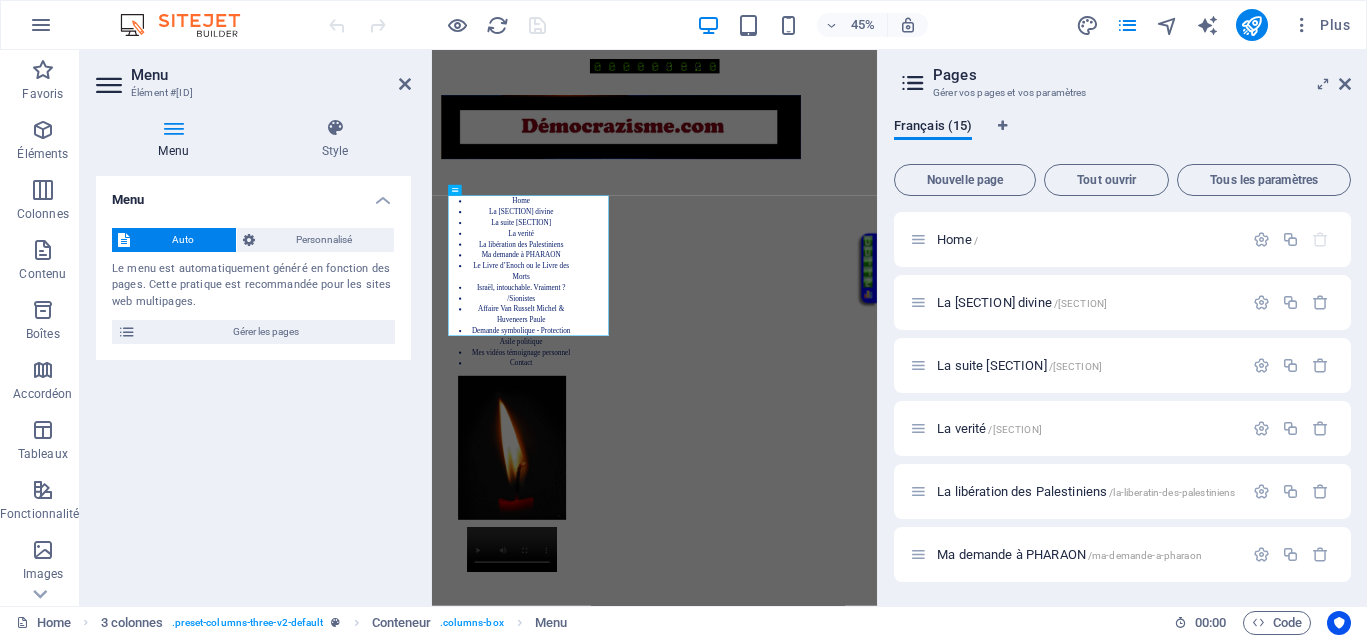 click on "Menu Élément #ed-831051915" at bounding box center [253, 76] 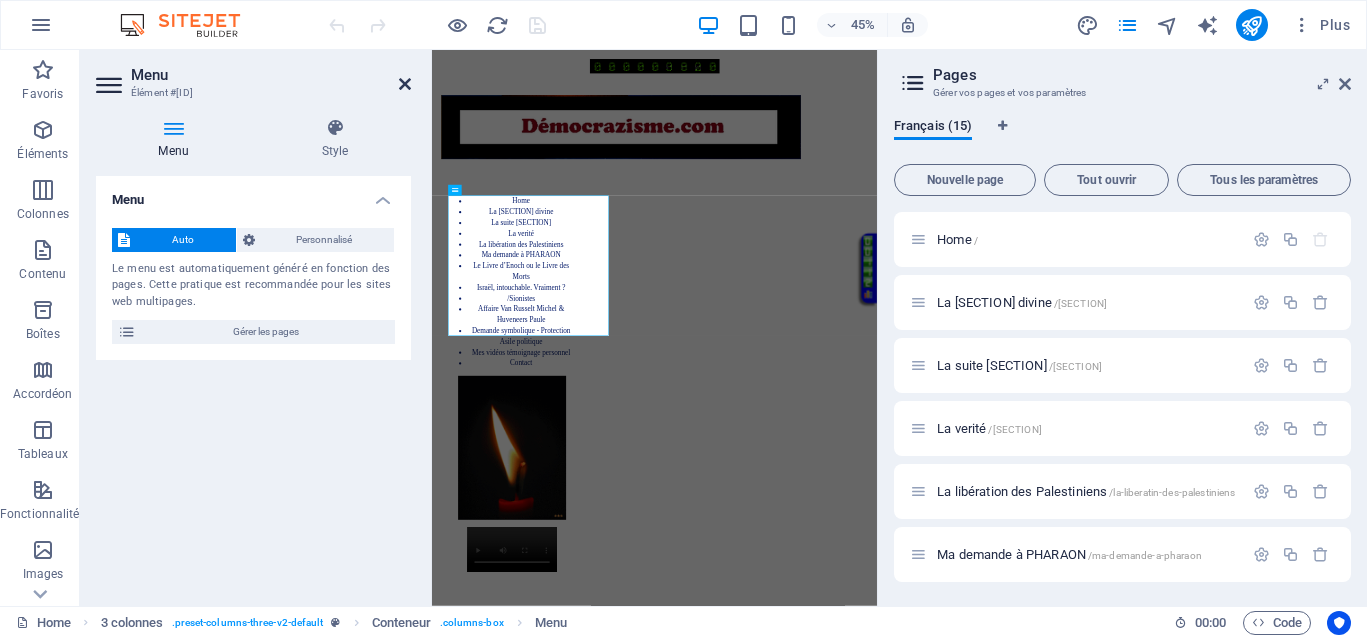click at bounding box center (405, 84) 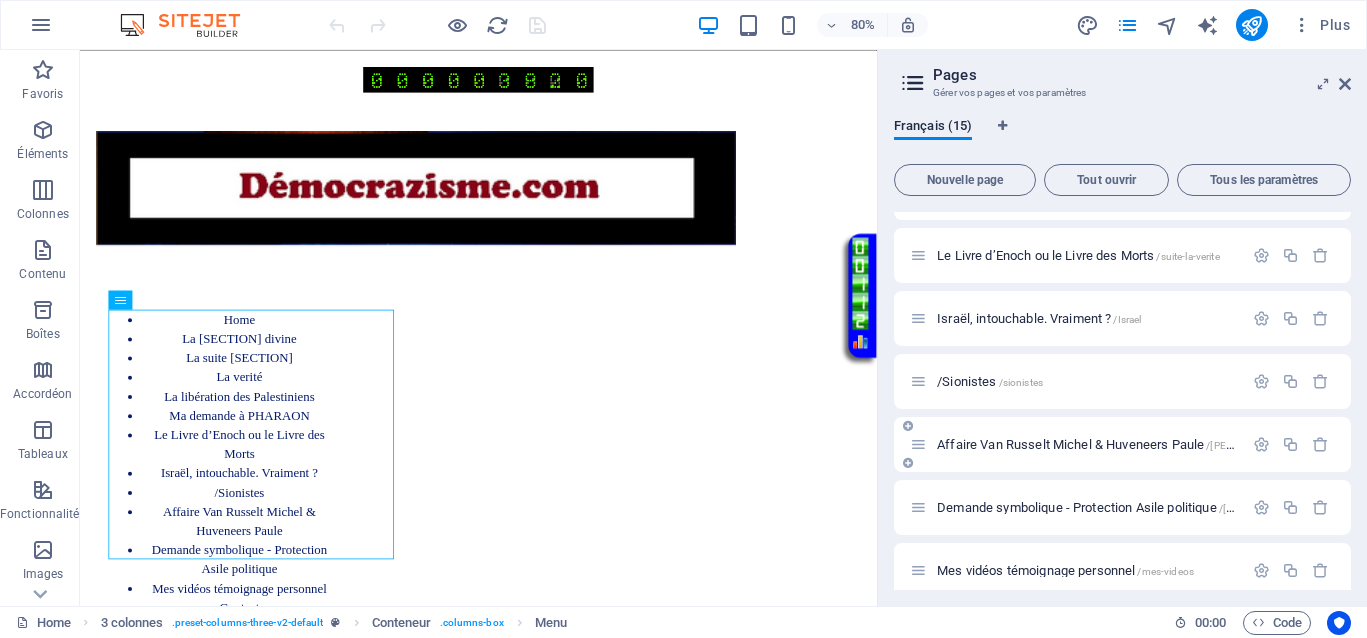 scroll, scrollTop: 375, scrollLeft: 0, axis: vertical 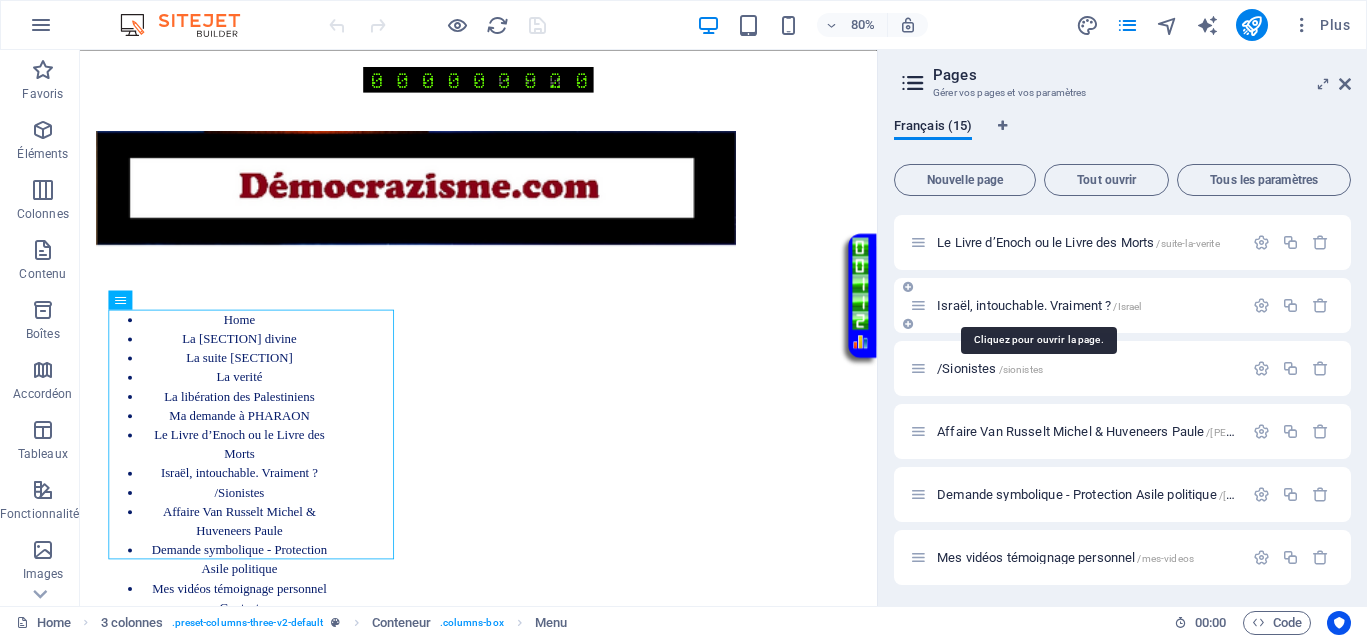 click on "Israël, intouchable. Vraiment ? /[COUNTRY]" at bounding box center [1039, 305] 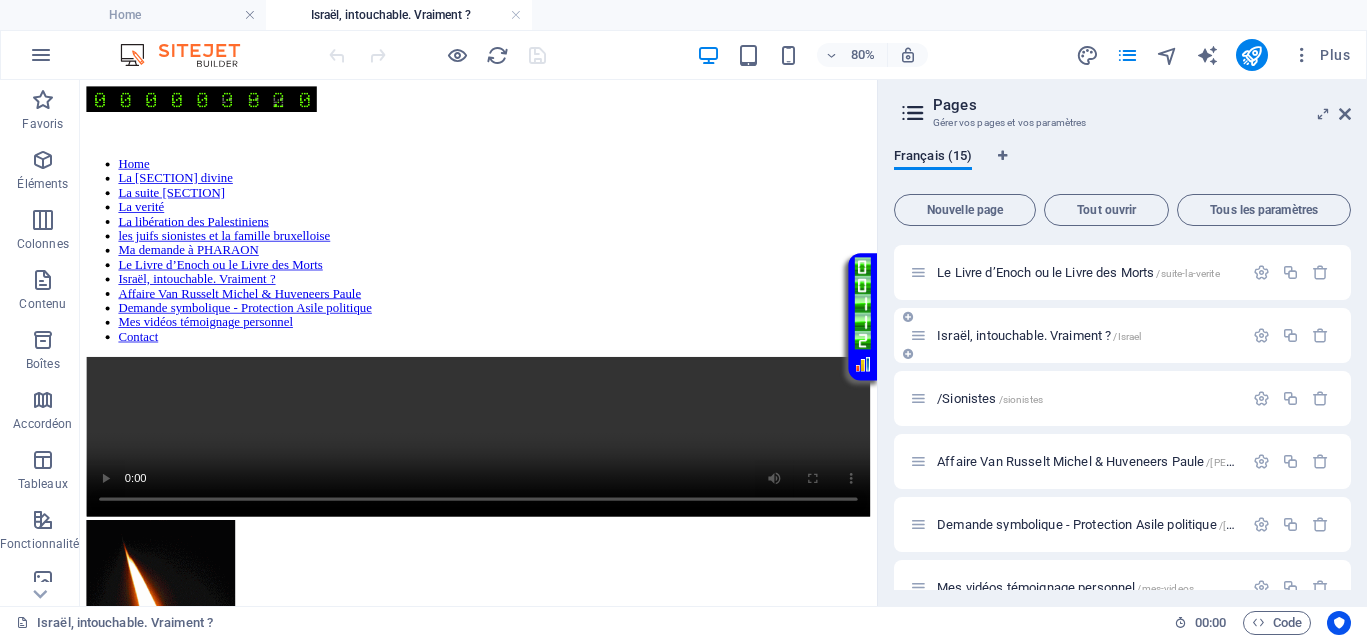 scroll, scrollTop: 0, scrollLeft: 0, axis: both 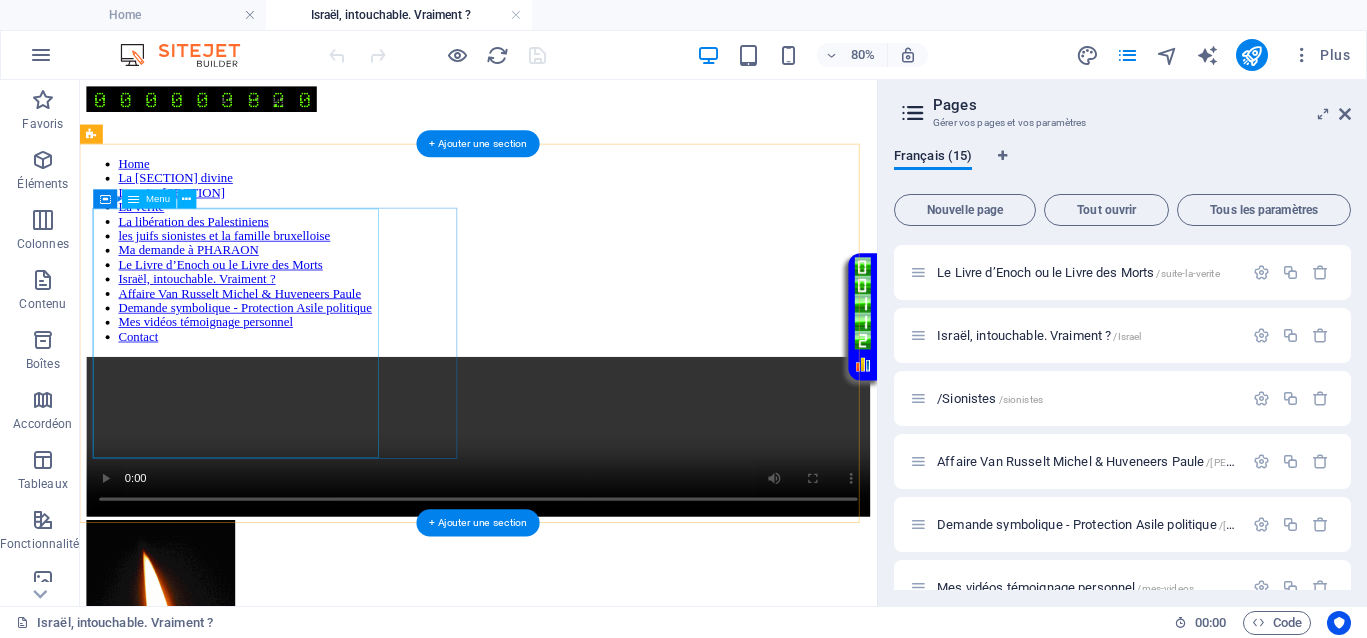 click on "Home La justice divine La suite Justice La verité La libération des Palestiniens les juifs sionistes et la famille bruxelloise  Ma demande à PHARAON Le Livre d’Enoch ou le Livre des Morts Israël, intouchable. Vraiment ? Affaire Van Russelt Michel & Huveneers Paule Demande symbolique  - Protection Asile politique Mes vidéos témoignage personnel Contact" at bounding box center (578, 293) 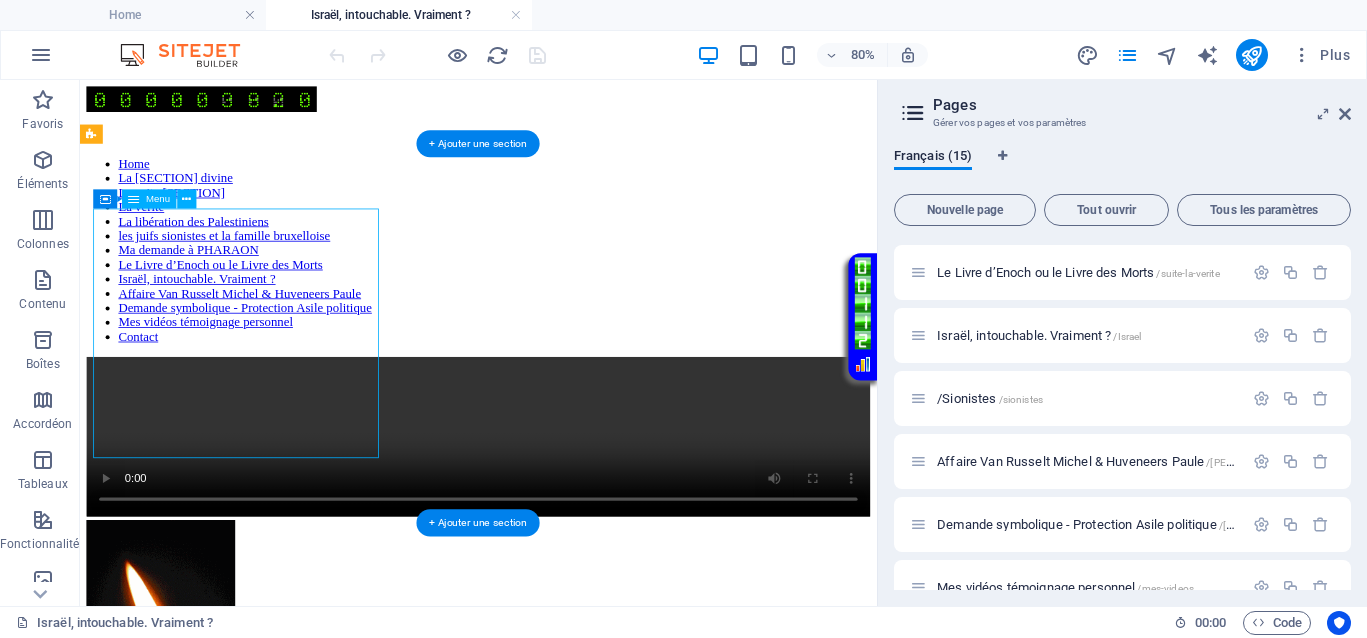click on "Home La justice divine La suite Justice La verité La libération des Palestiniens les juifs sionistes et la famille bruxelloise  Ma demande à PHARAON Le Livre d’Enoch ou le Livre des Morts Israël, intouchable. Vraiment ? Affaire Van Russelt Michel & Huveneers Paule Demande symbolique  - Protection Asile politique Mes vidéos témoignage personnel Contact" at bounding box center (578, 293) 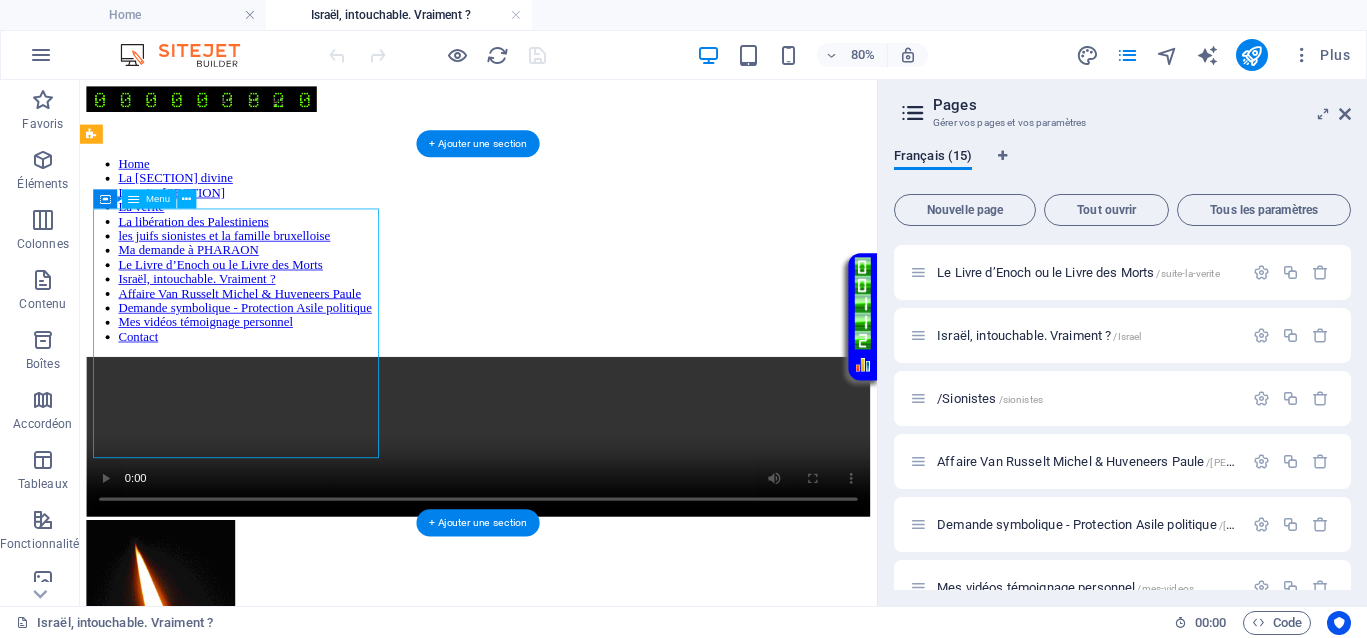 select 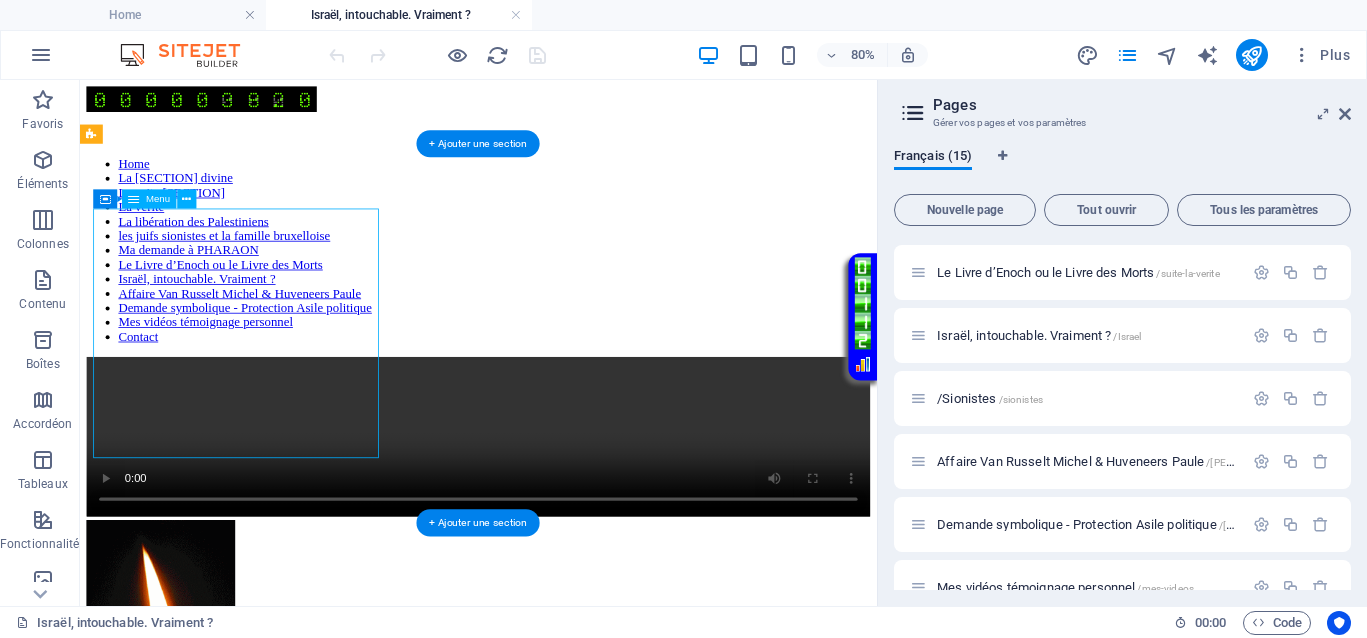 select on "1" 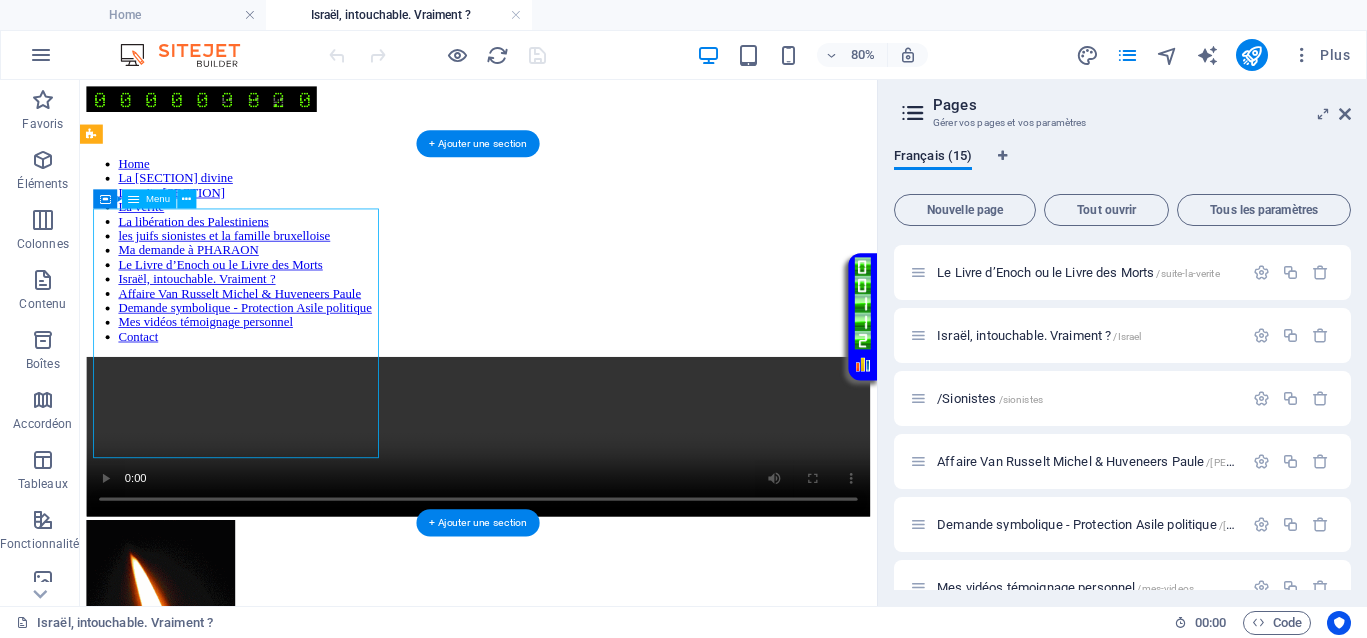 select 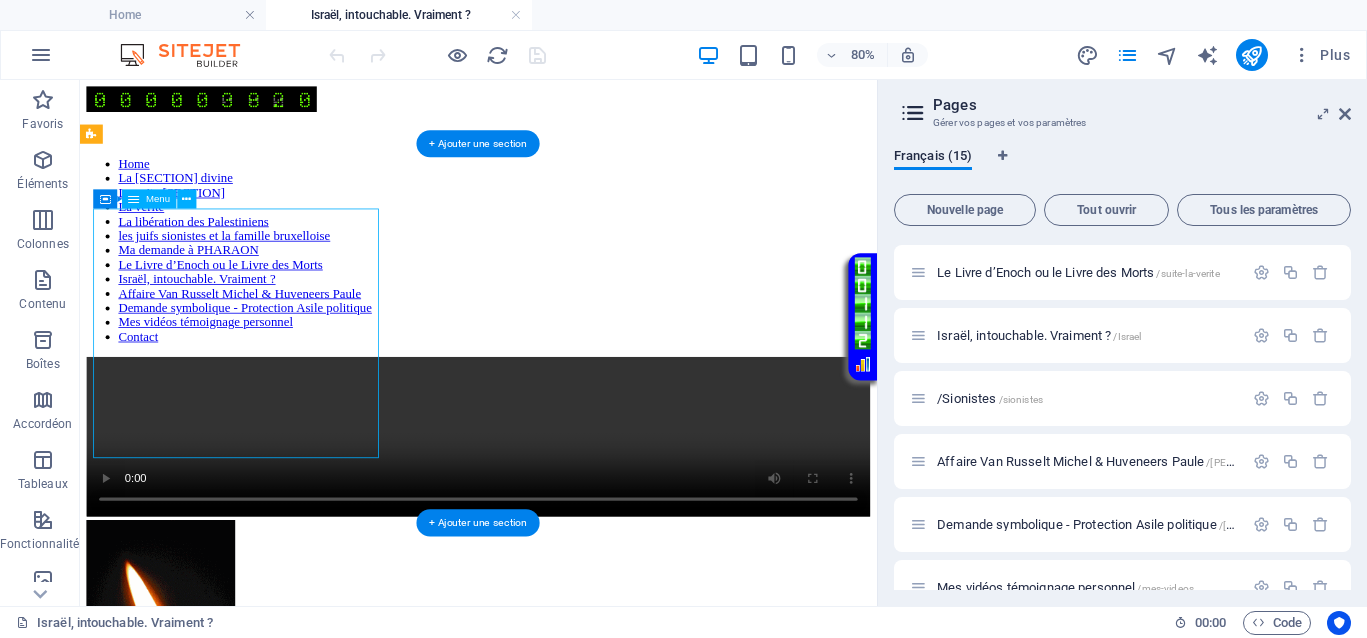 select on "2" 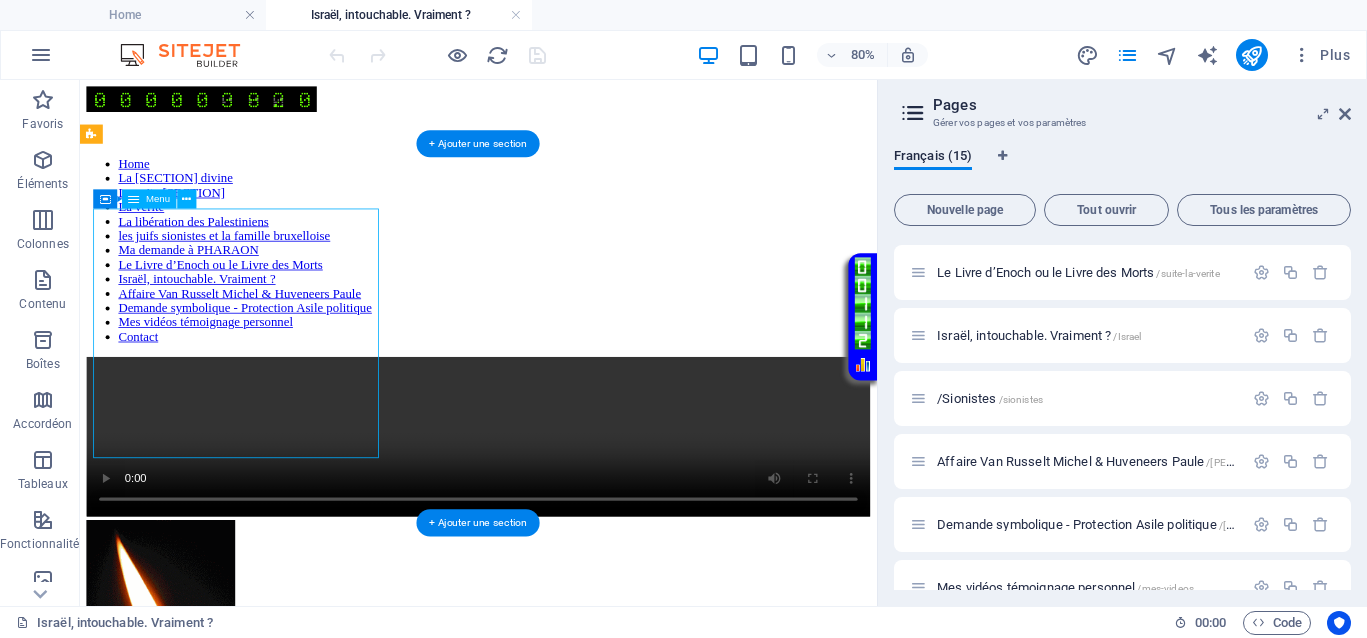 select 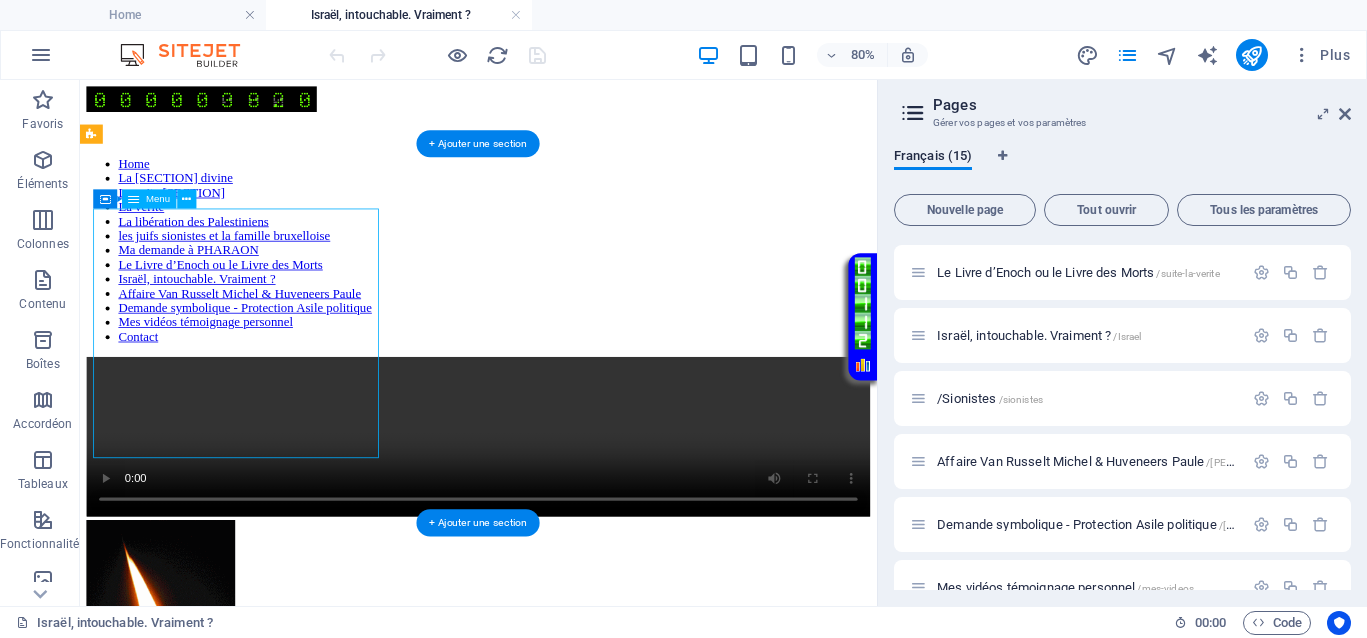 select on "3" 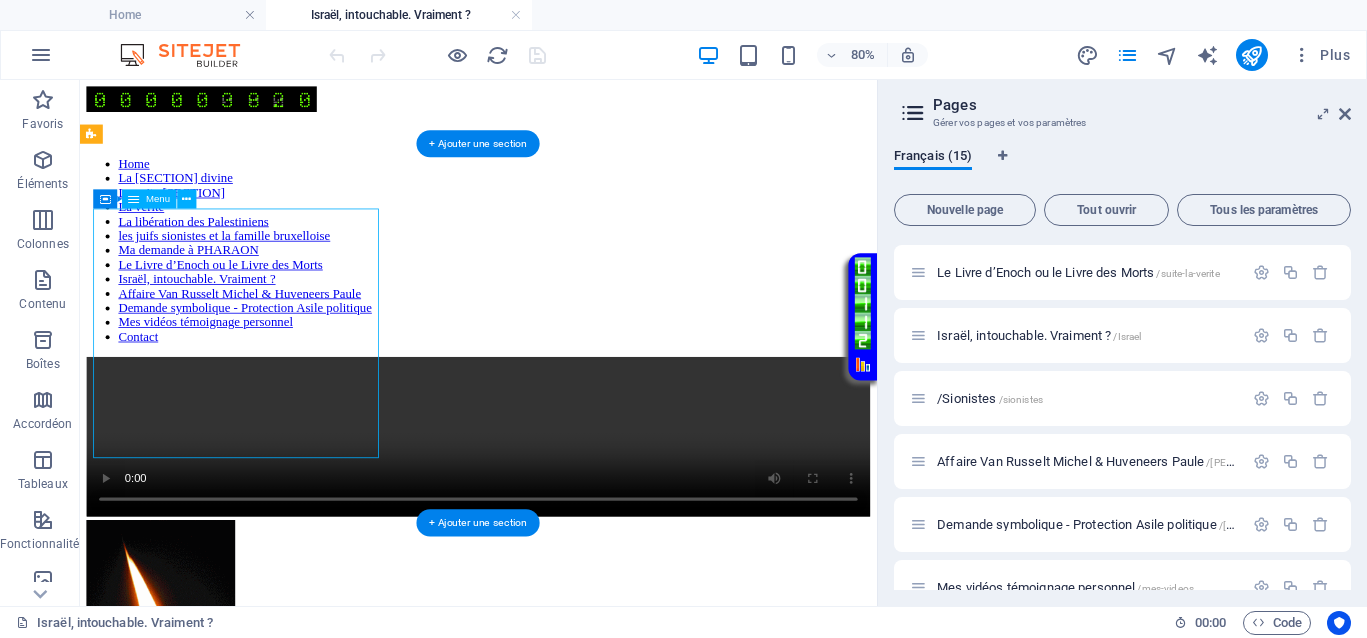 select 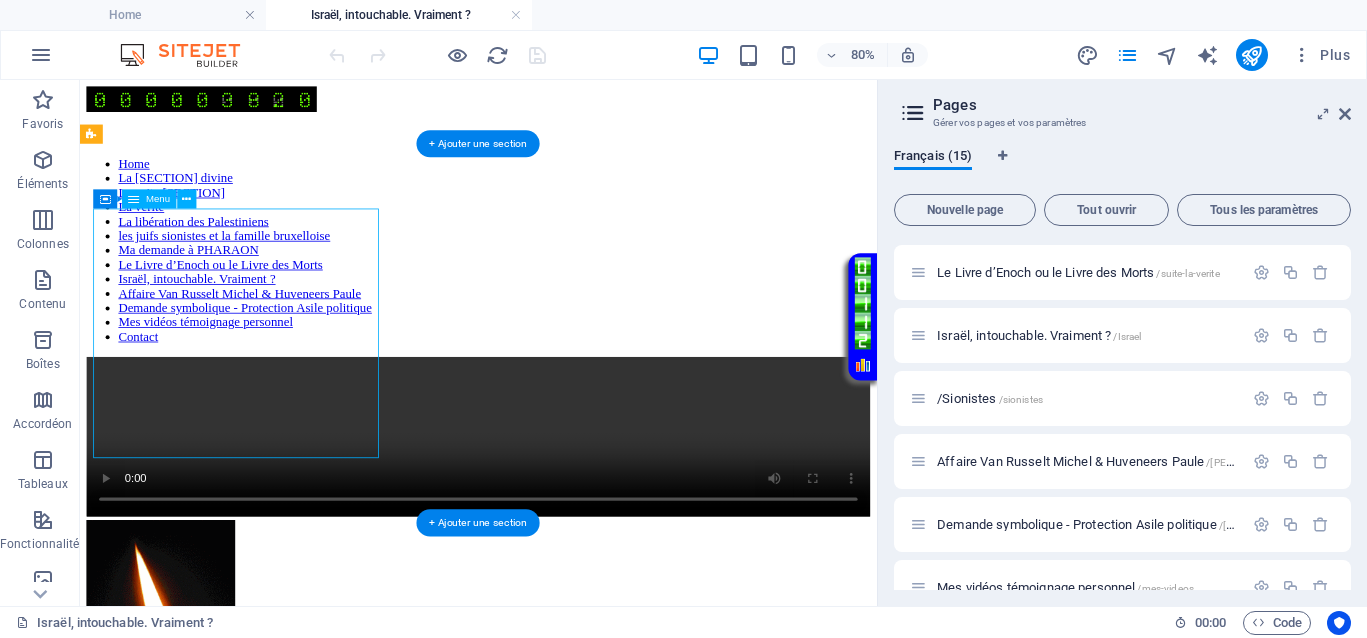 select on "4" 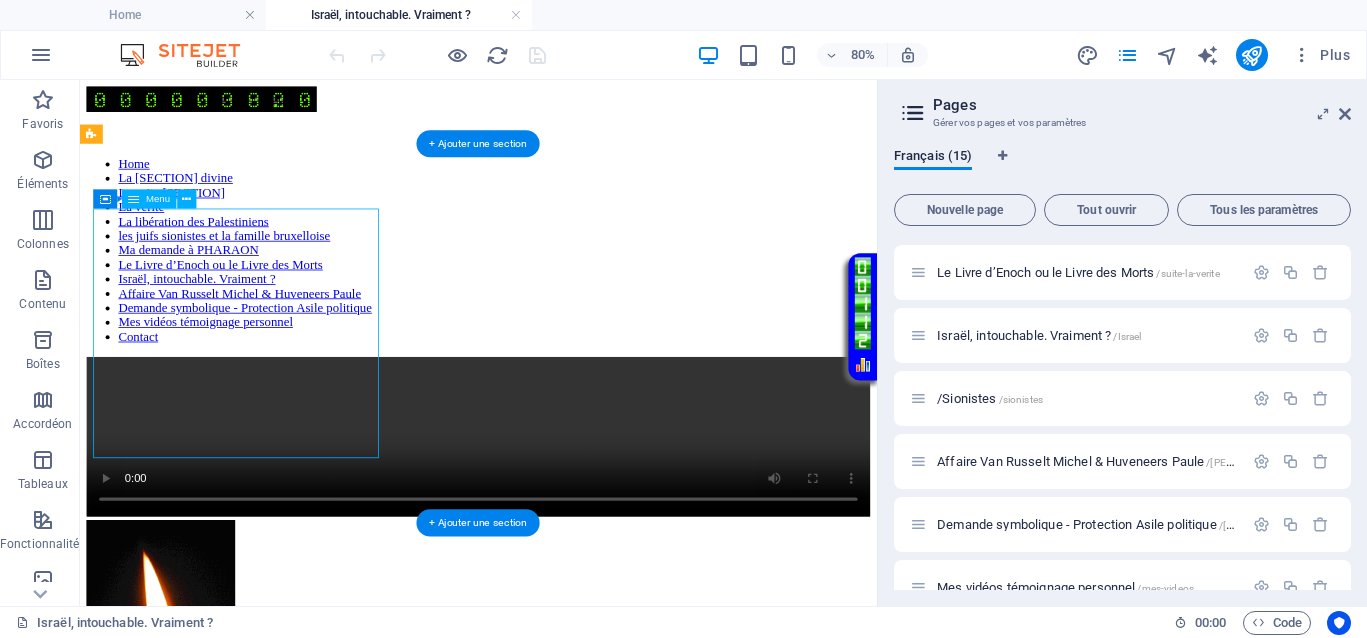 select 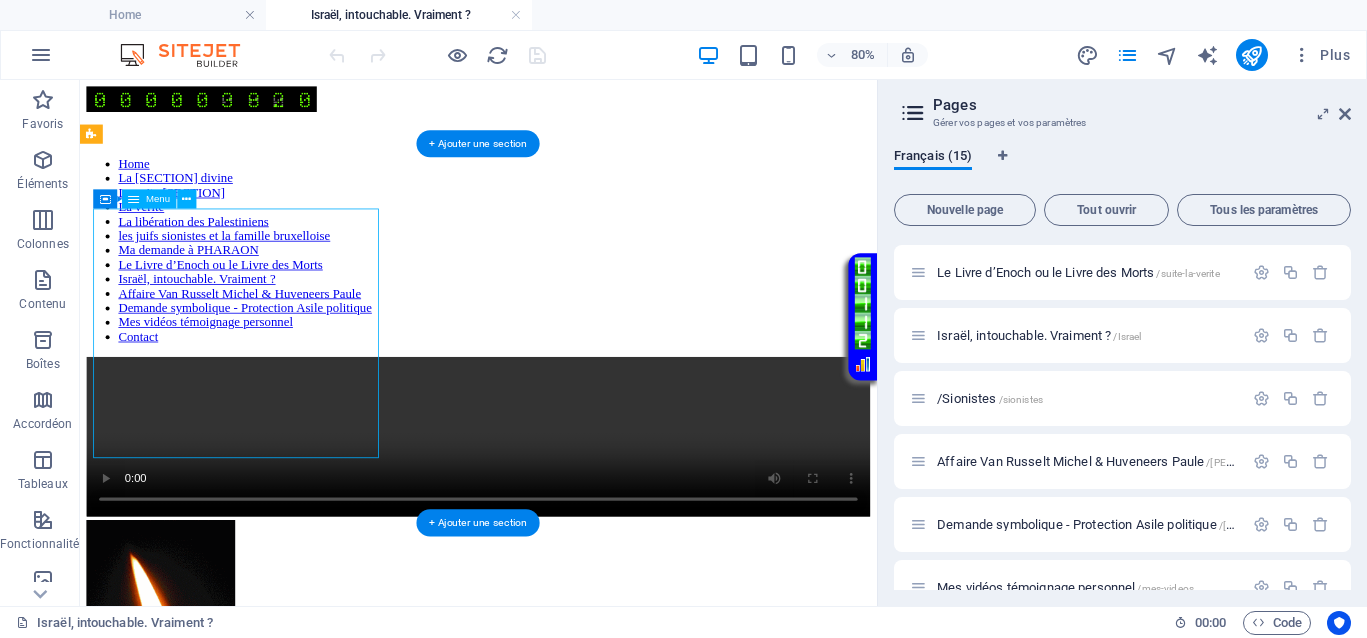 select on "8" 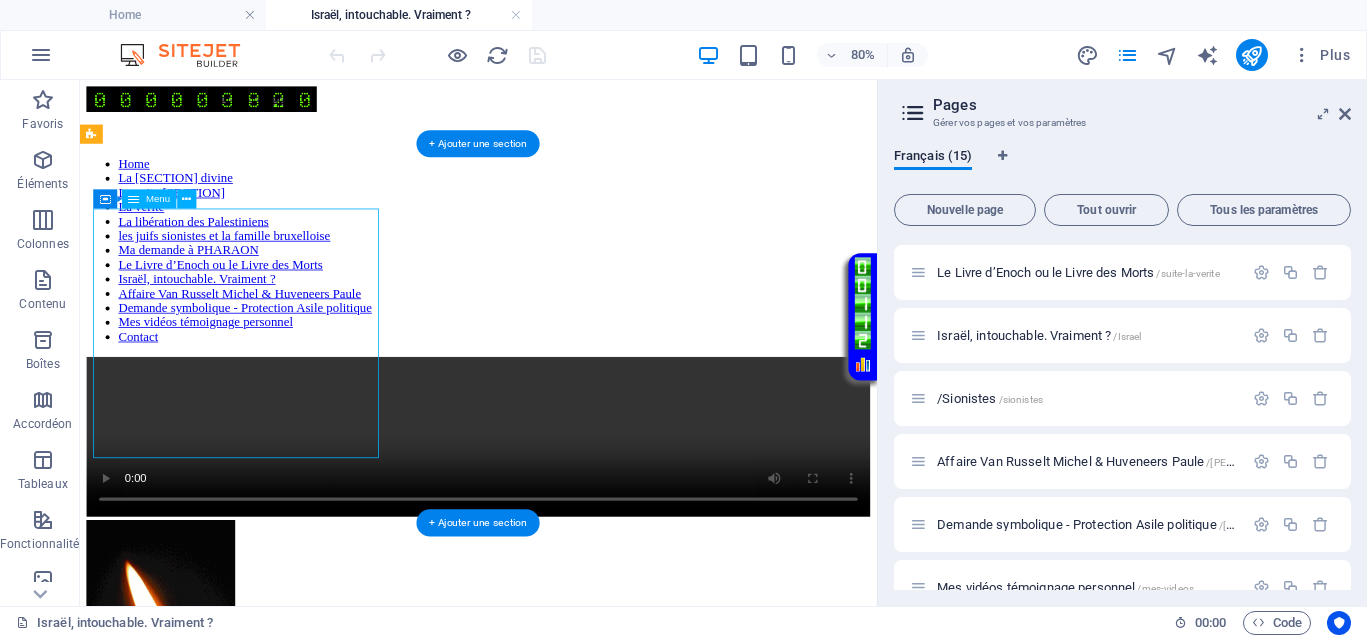 select on "5" 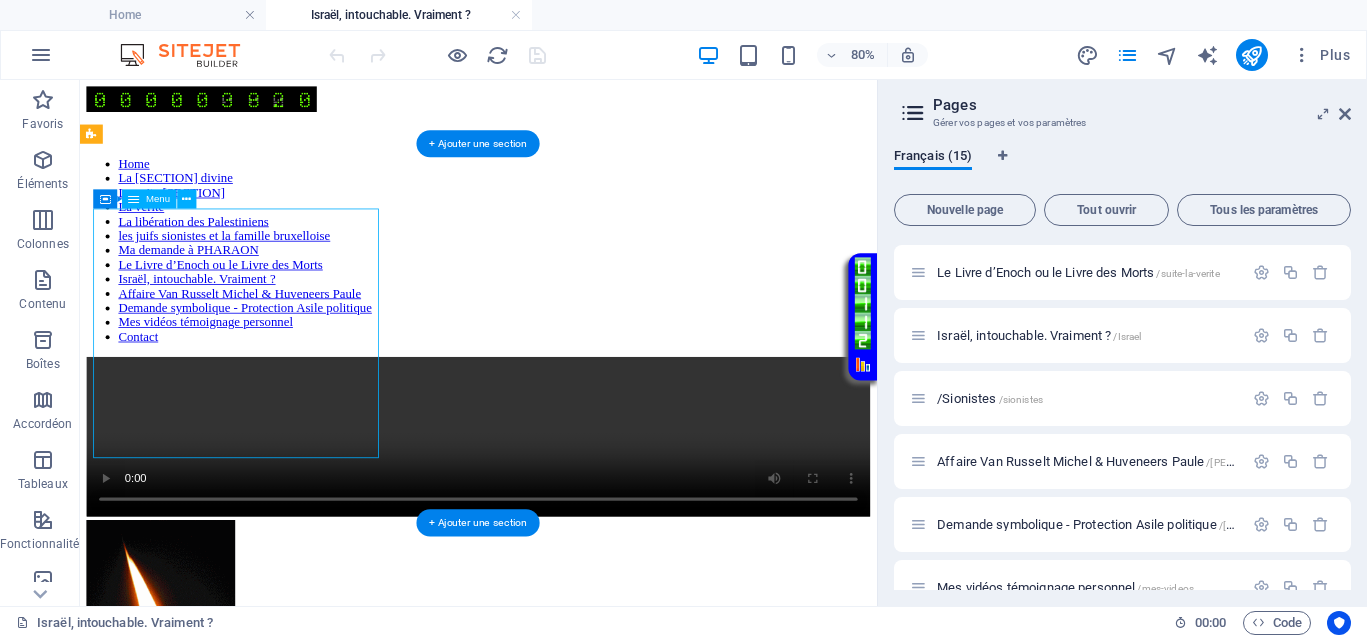 select 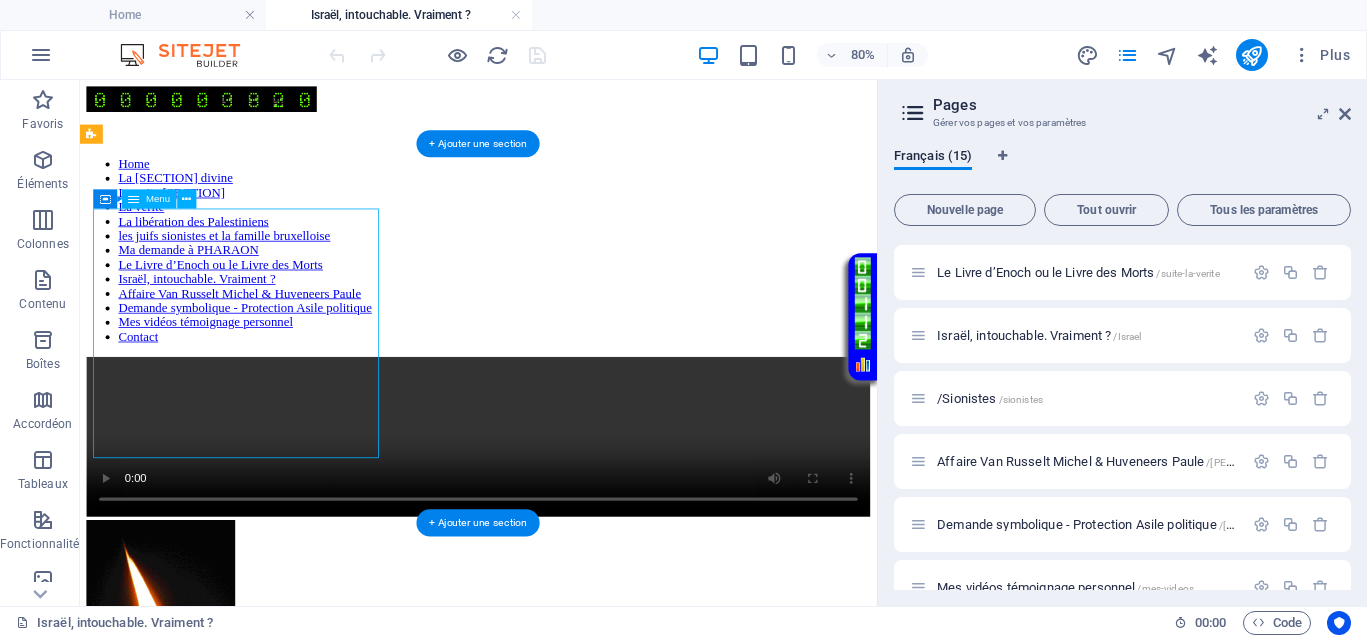 select on "6" 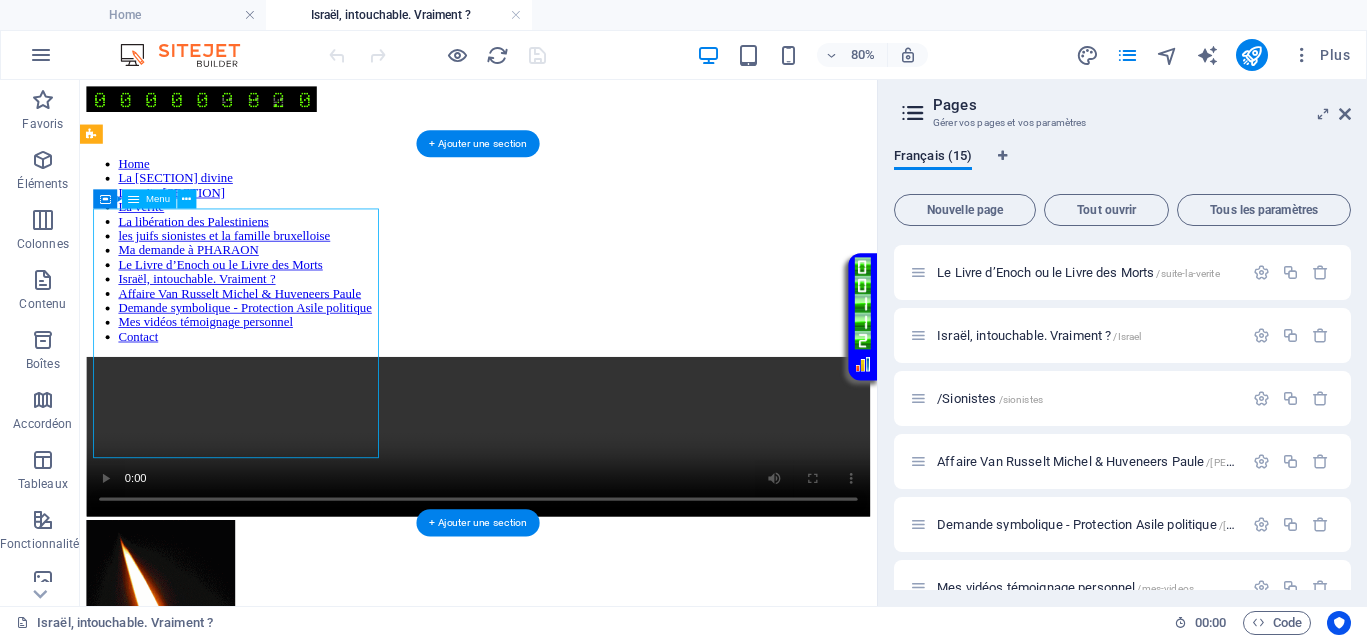select 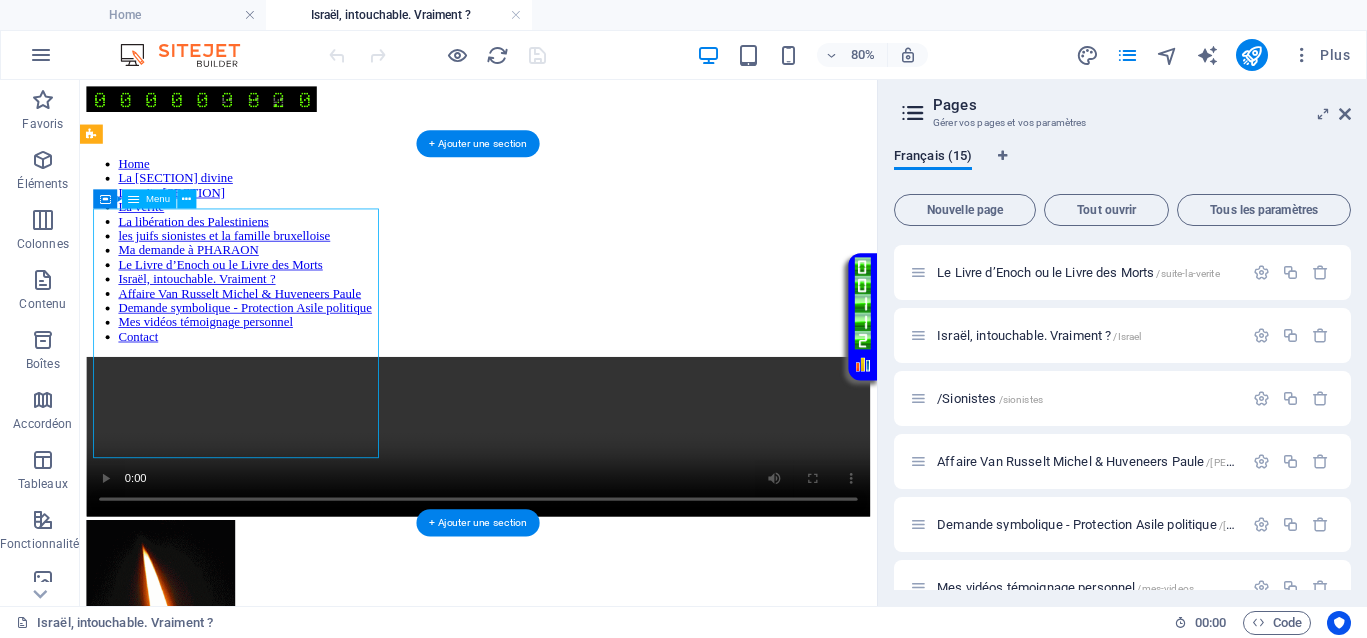 select on "7" 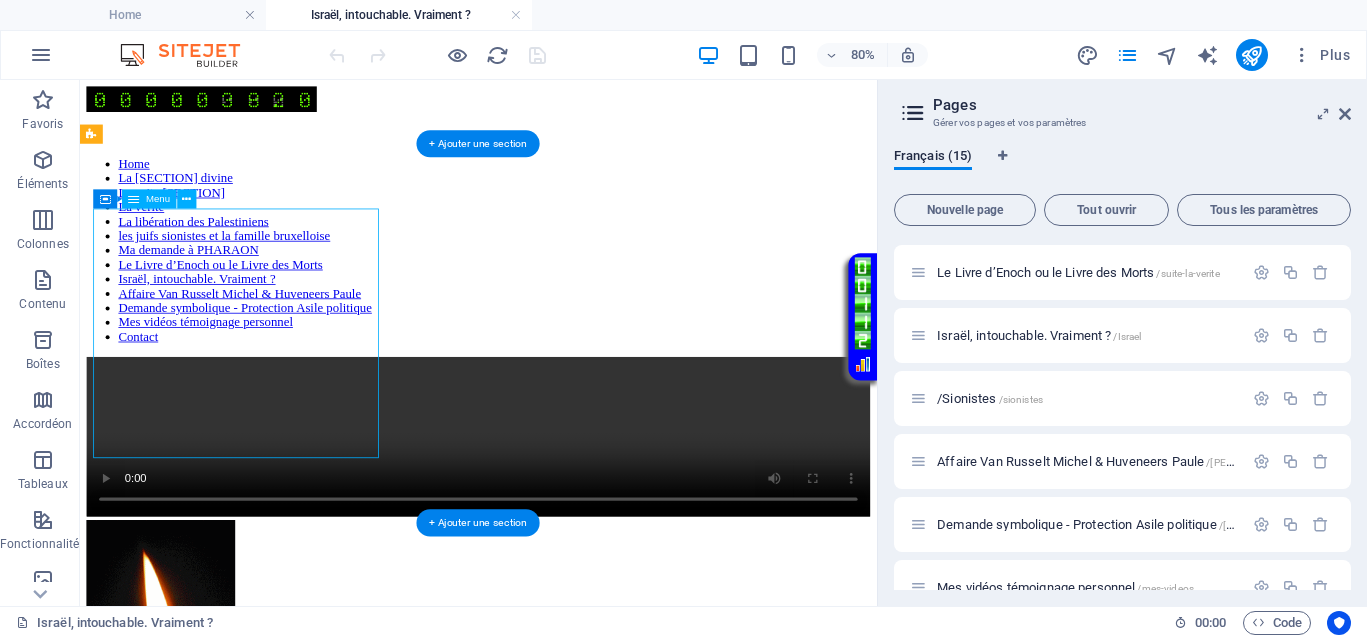 select 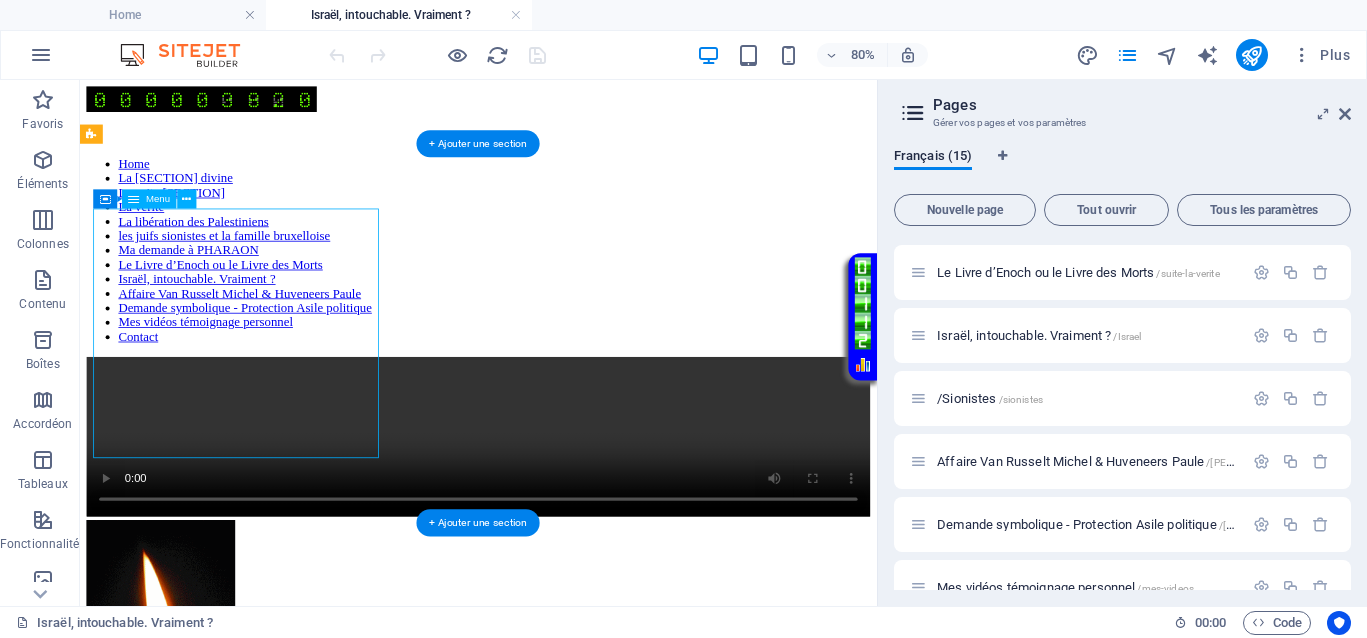 select on "9" 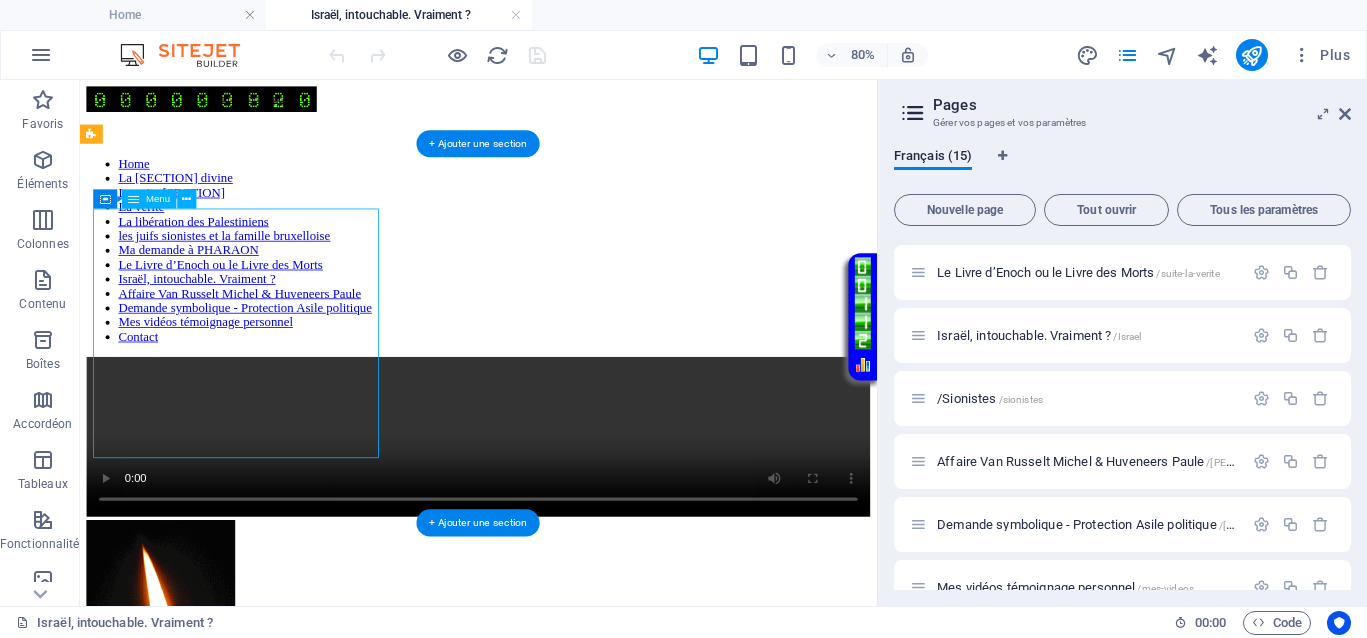 select 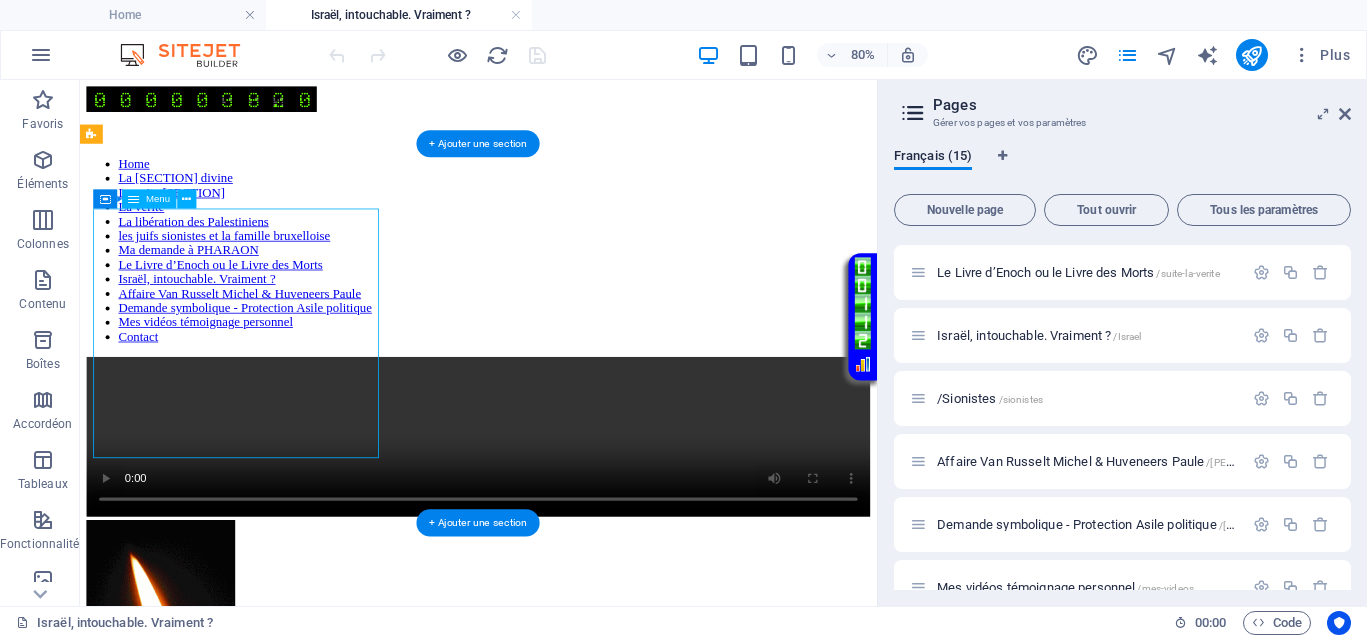 select on "10" 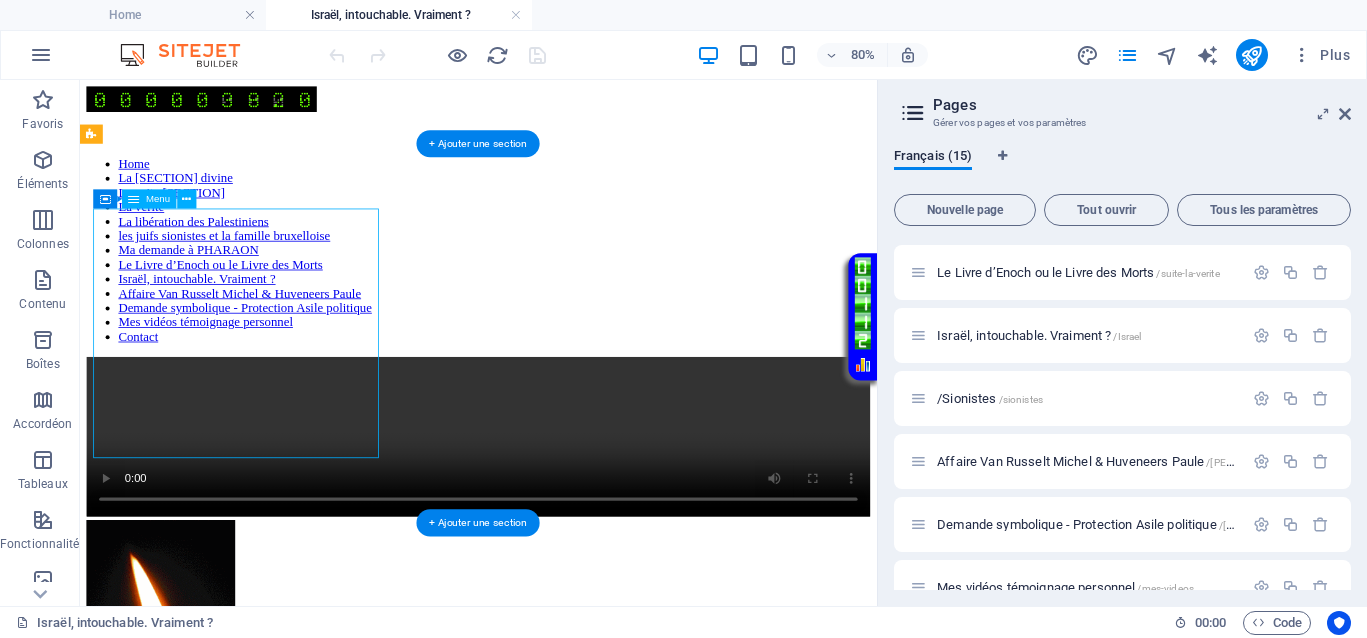 select 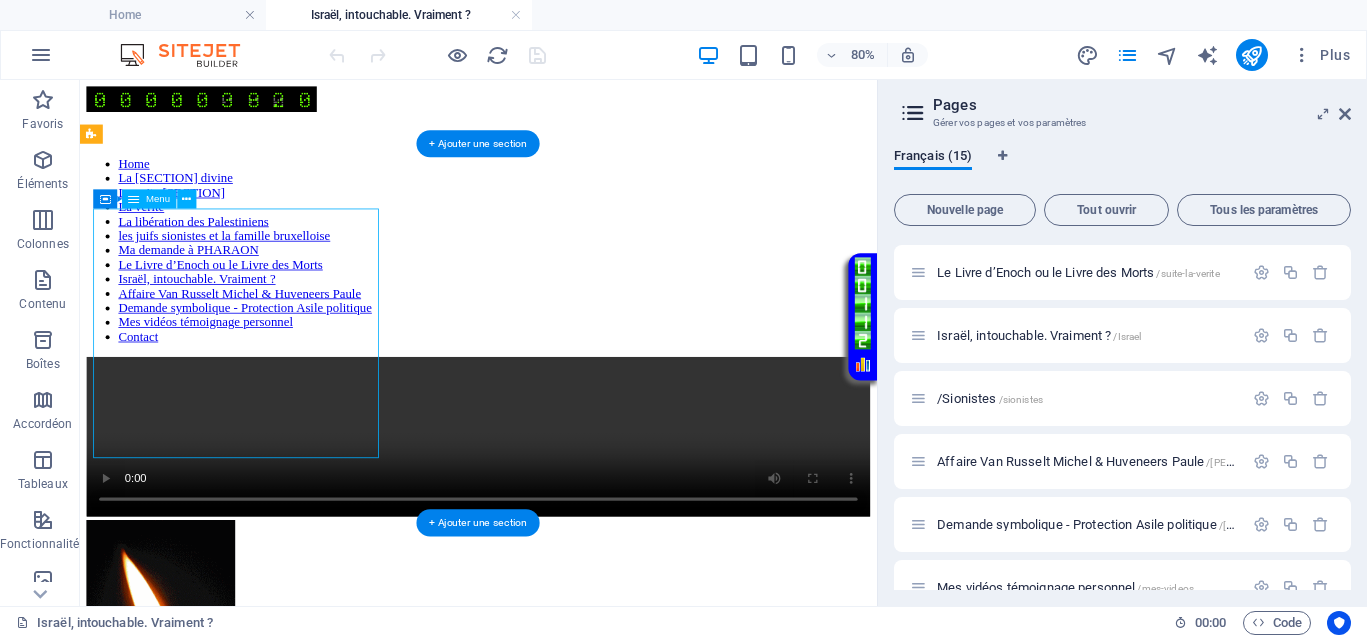 select on "11" 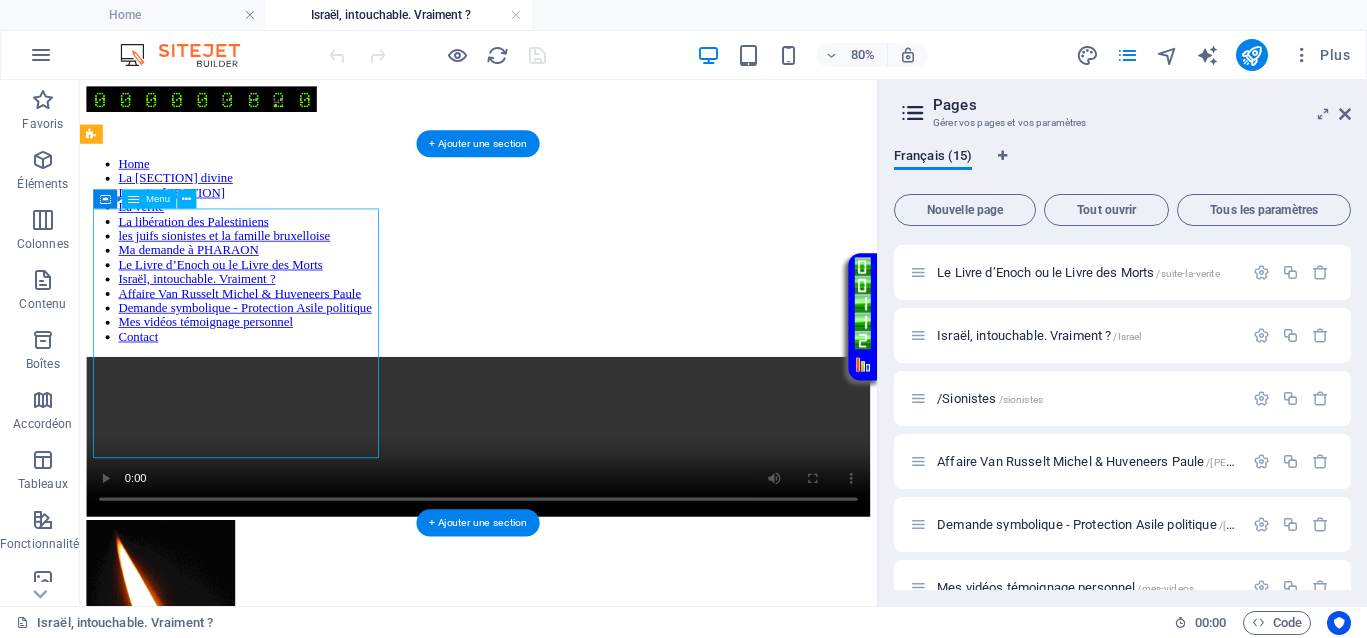 select 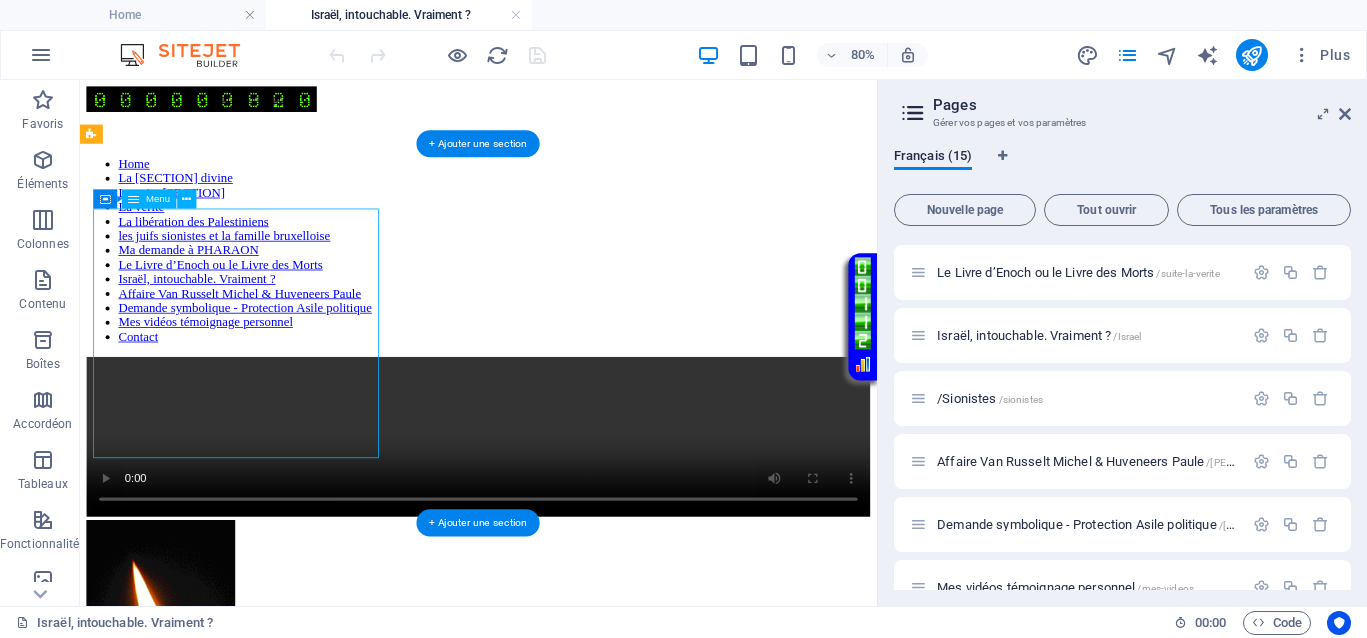 select on "12" 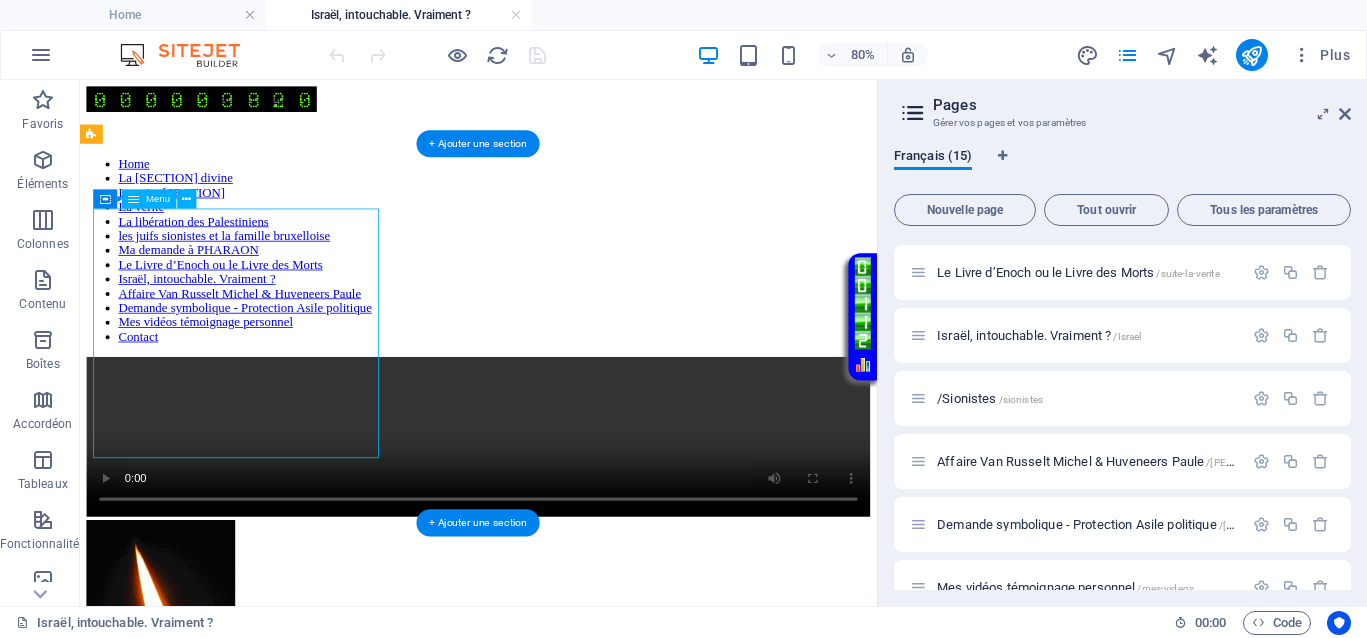 select 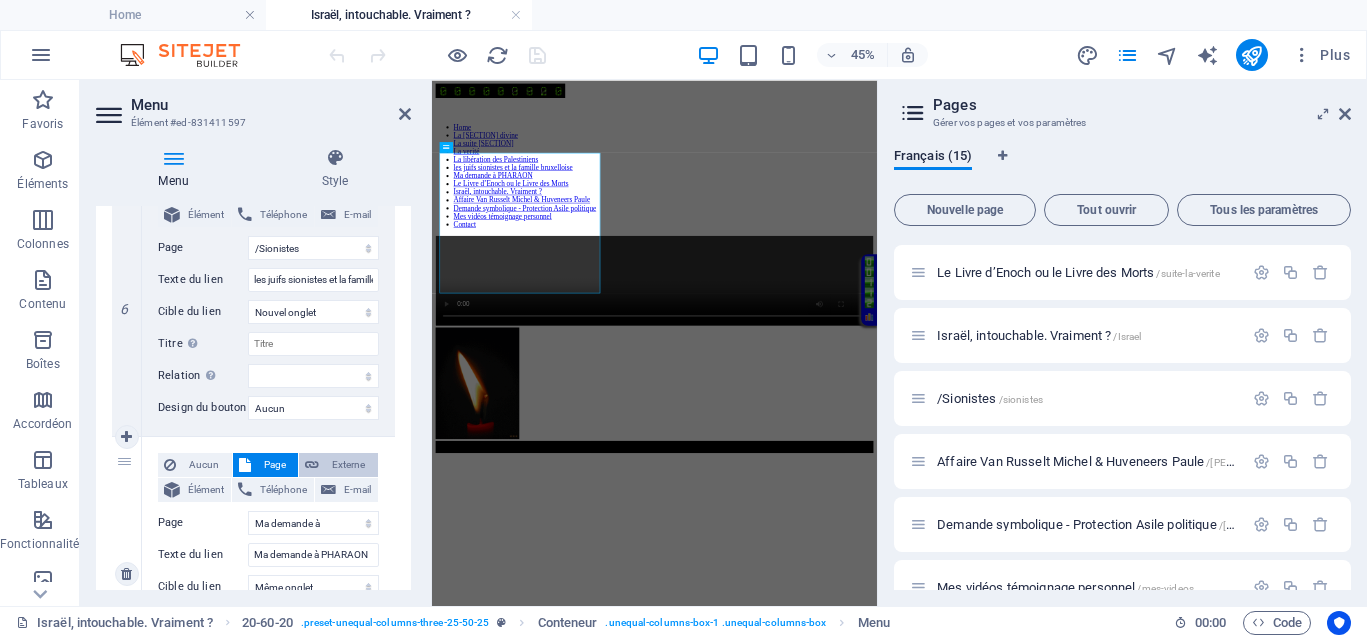 scroll, scrollTop: 1500, scrollLeft: 0, axis: vertical 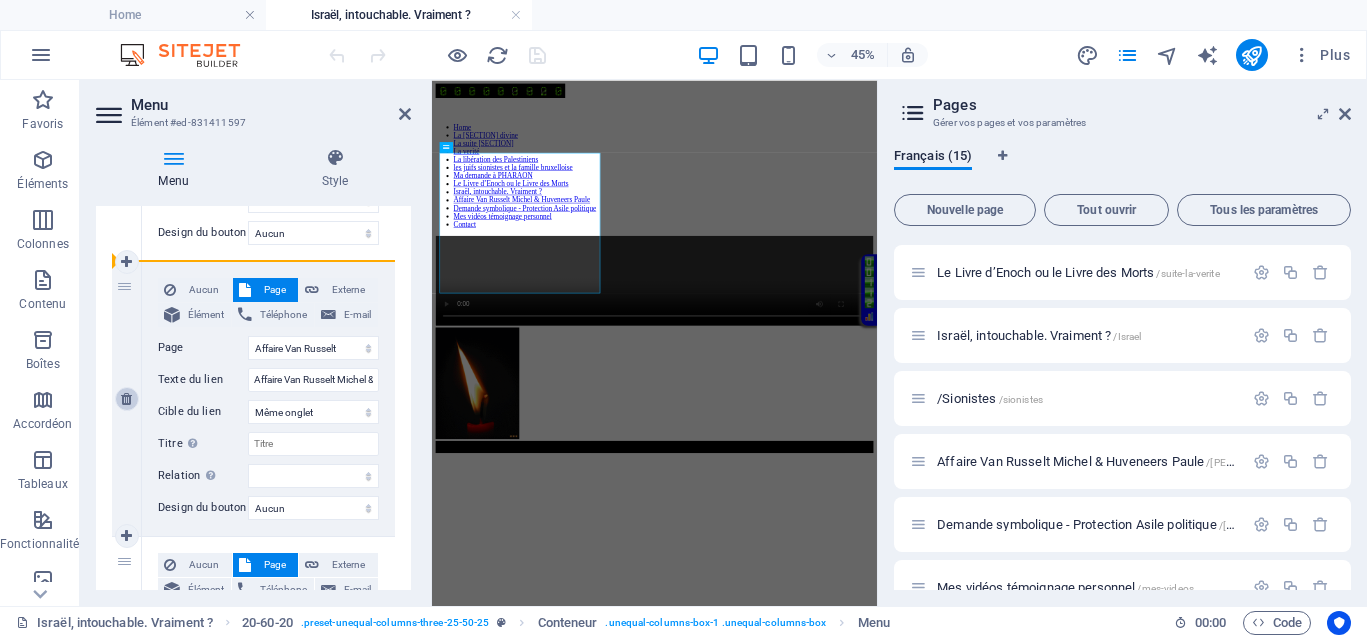 drag, startPoint x: 123, startPoint y: 311, endPoint x: 116, endPoint y: 399, distance: 88.27797 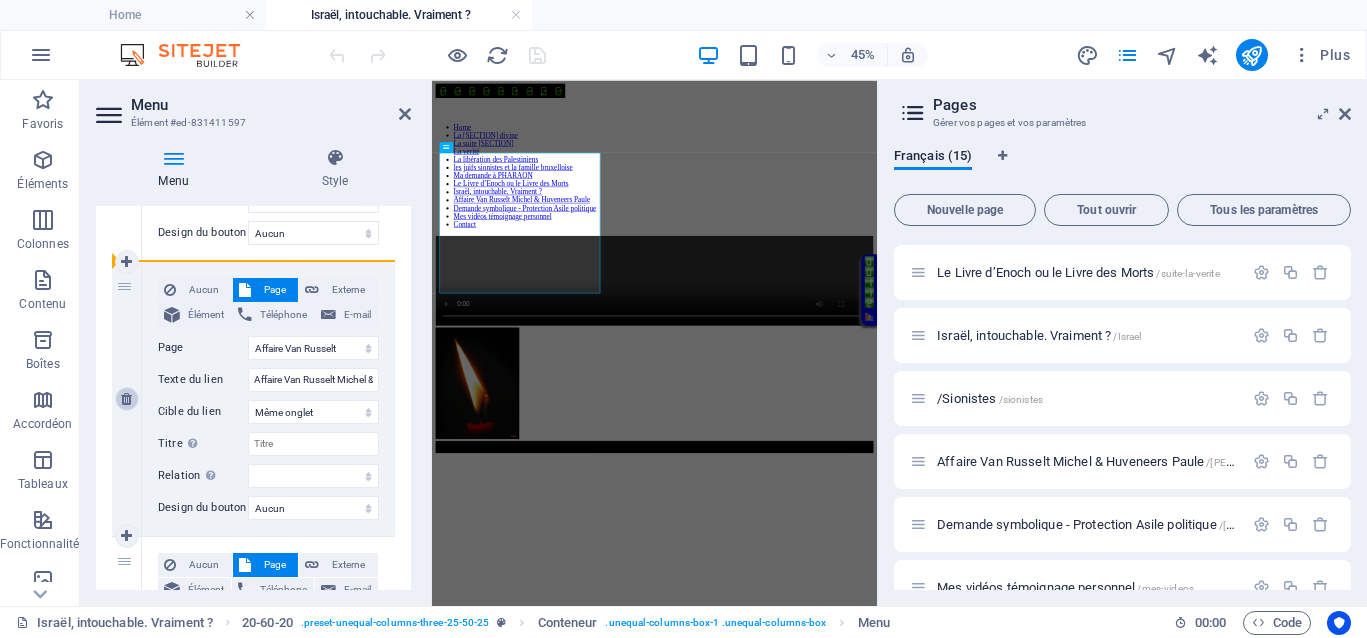 click on "1 Aucun Page Externe Élément Téléphone E-mail Page Home La justice divine La suite Justice La verité La libération des Palestiniens Ma demande à PHARAON Le Livre d’Enoch ou le Livre des Morts Israël, intouchable. Vraiment ? /Sionistes Affaire Van Russelt Michel &amp; Huveneers Paule Demande symbolique - Protection Asile politique Mes vidéos témoignage personnel Contact Legal Notice Privacy Élément URL /[ID] Téléphone E-mail Texte du lien Home Cible du lien Nouvel onglet Même onglet Superposition Titre Description supplémentaire du lien. Celle-ci doit être différente du texte du lien. Le titre est souvent affiché comme Texte infobulle lorsque la souris passe sur l'élément. Laissez vide en cas de doute. Relation Définit la relation entre ce lien et la cible du lien . Par exemple, la valeur "nofollow" indique aux moteurs de recherche de ne pas suivre le lien. Vous pouvez le laisser vide. alternate author bookmark external help license next nofollow noreferrer" at bounding box center (253, -426) 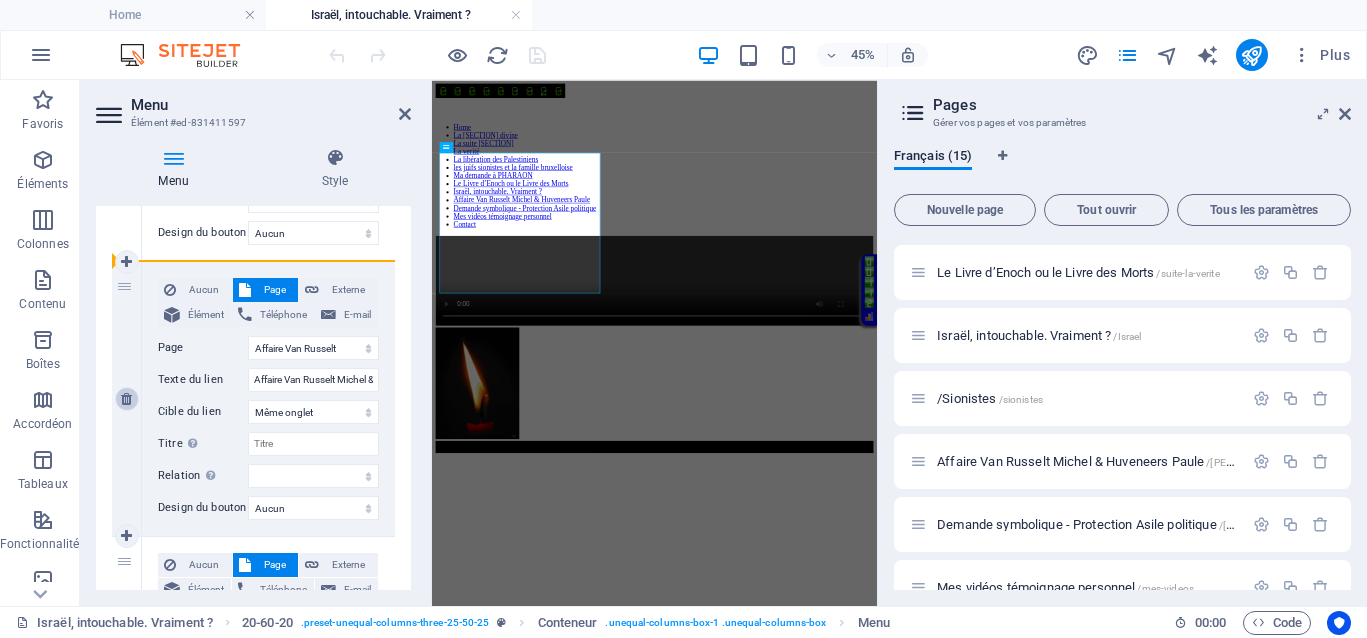 select 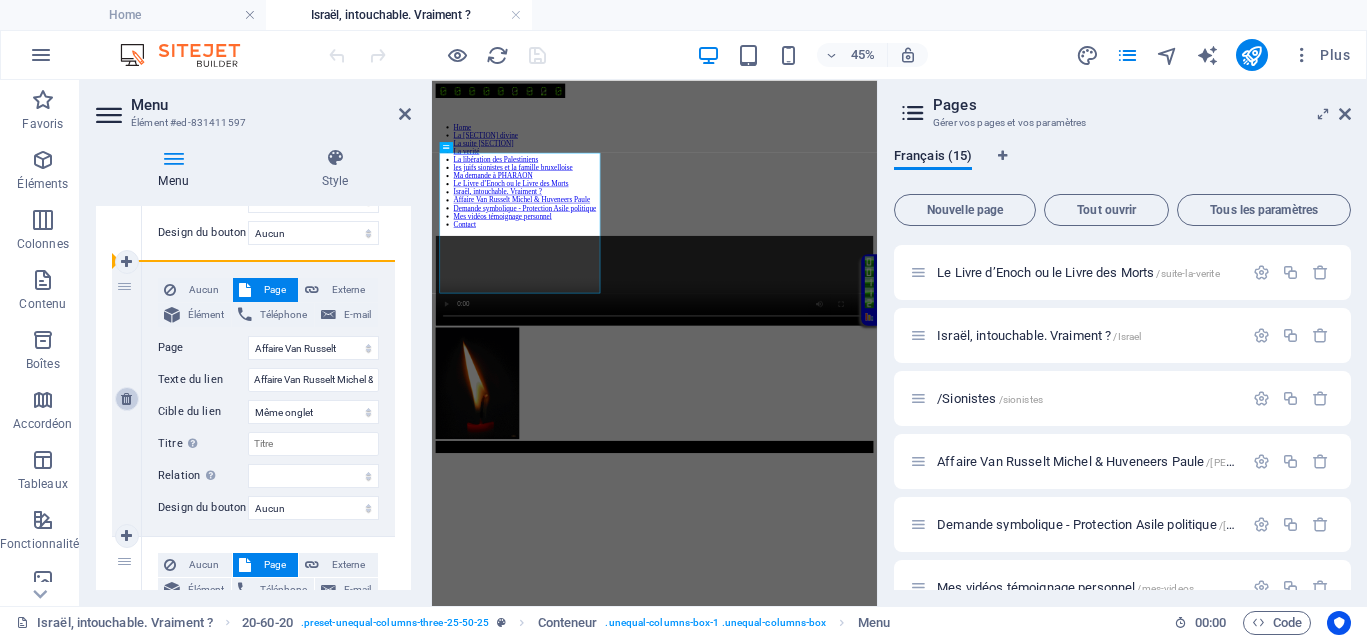 select 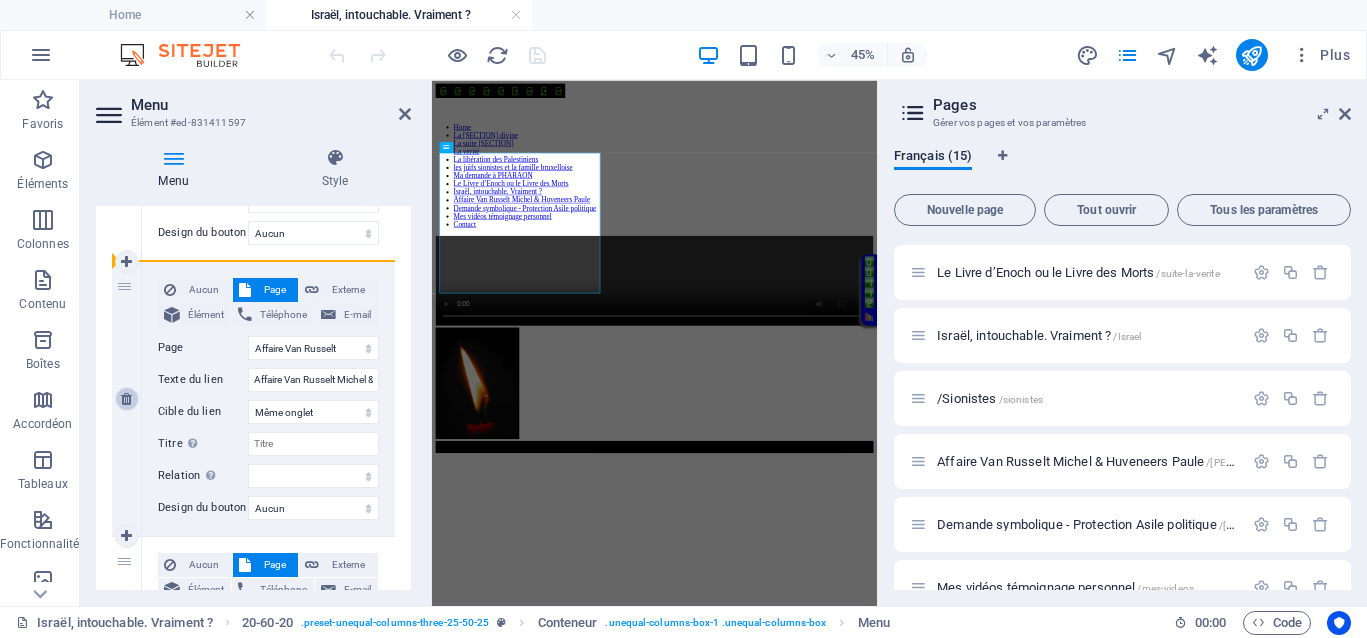 select 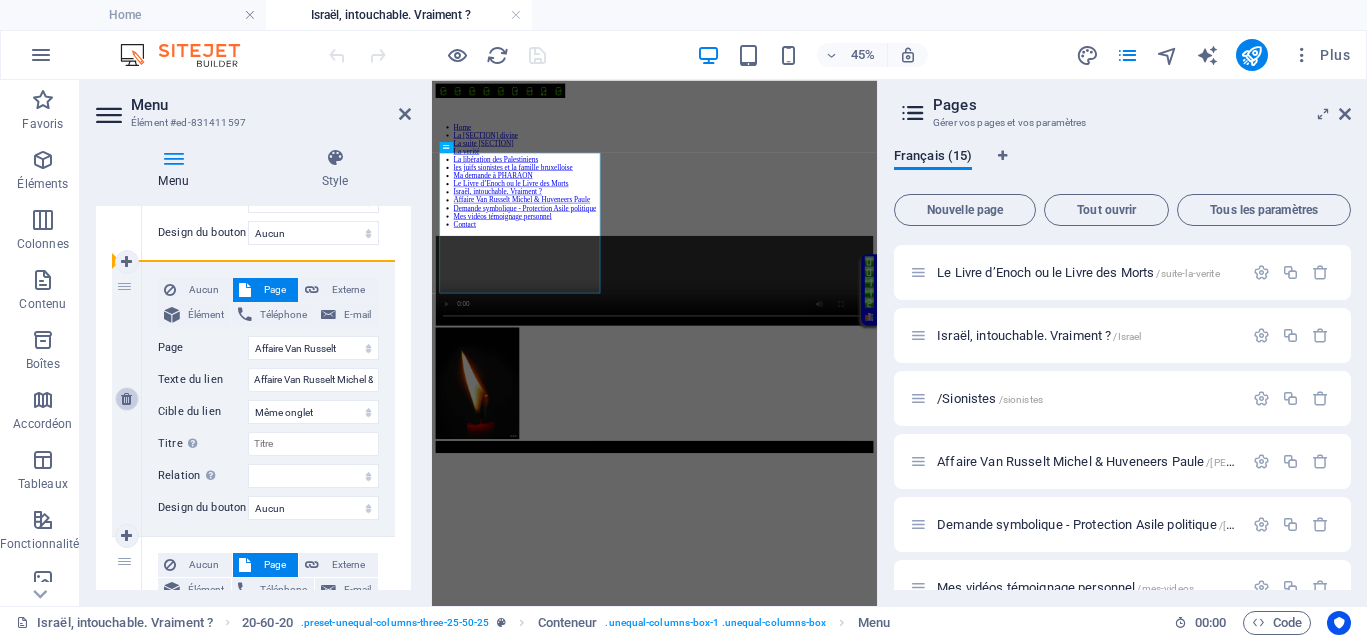 select 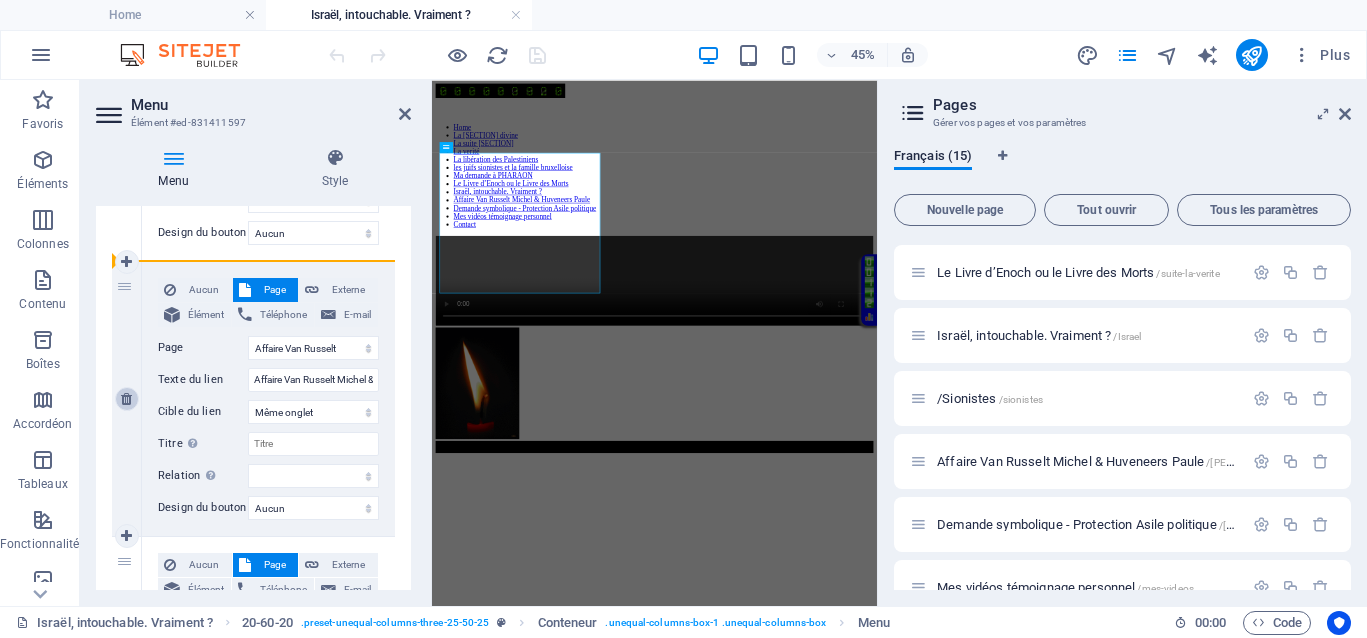 select 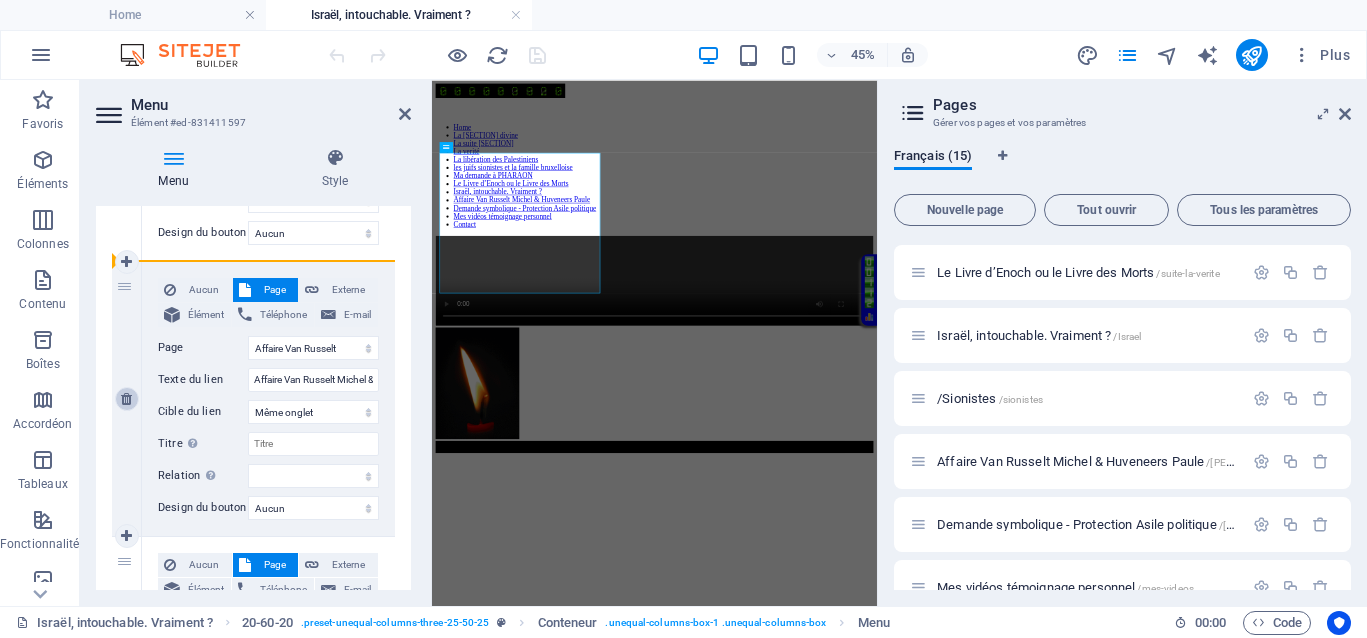select on "5" 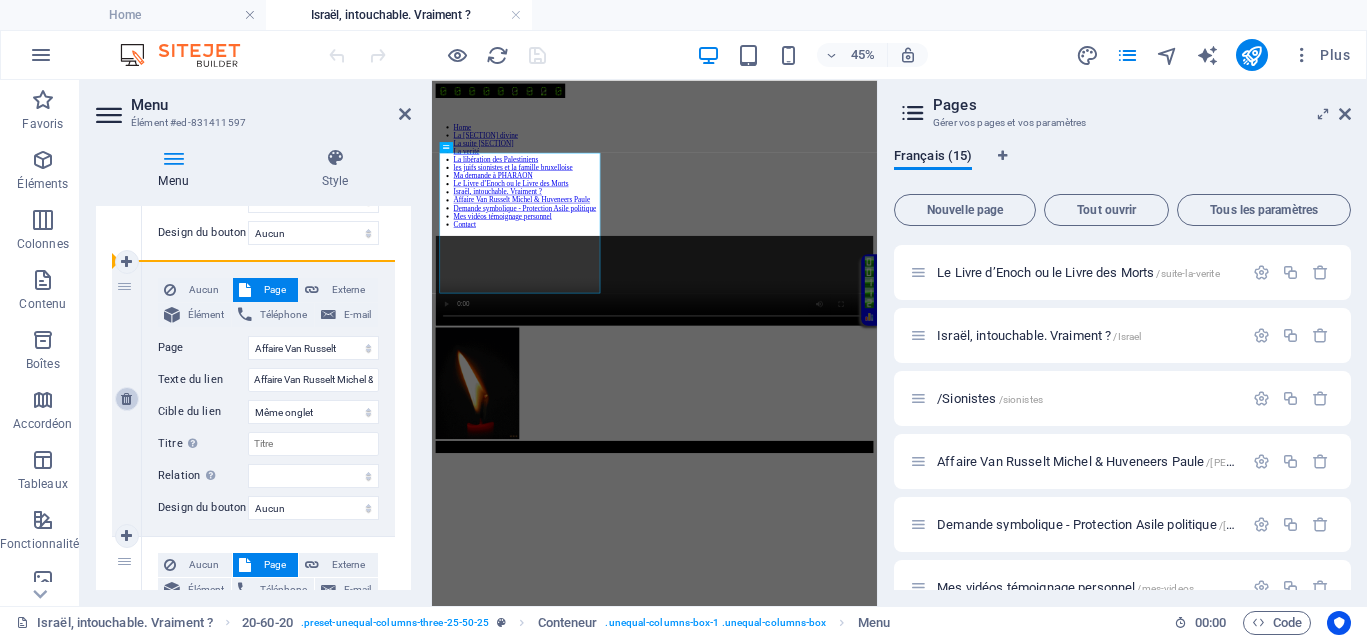 type on "Ma demande à PHARAON" 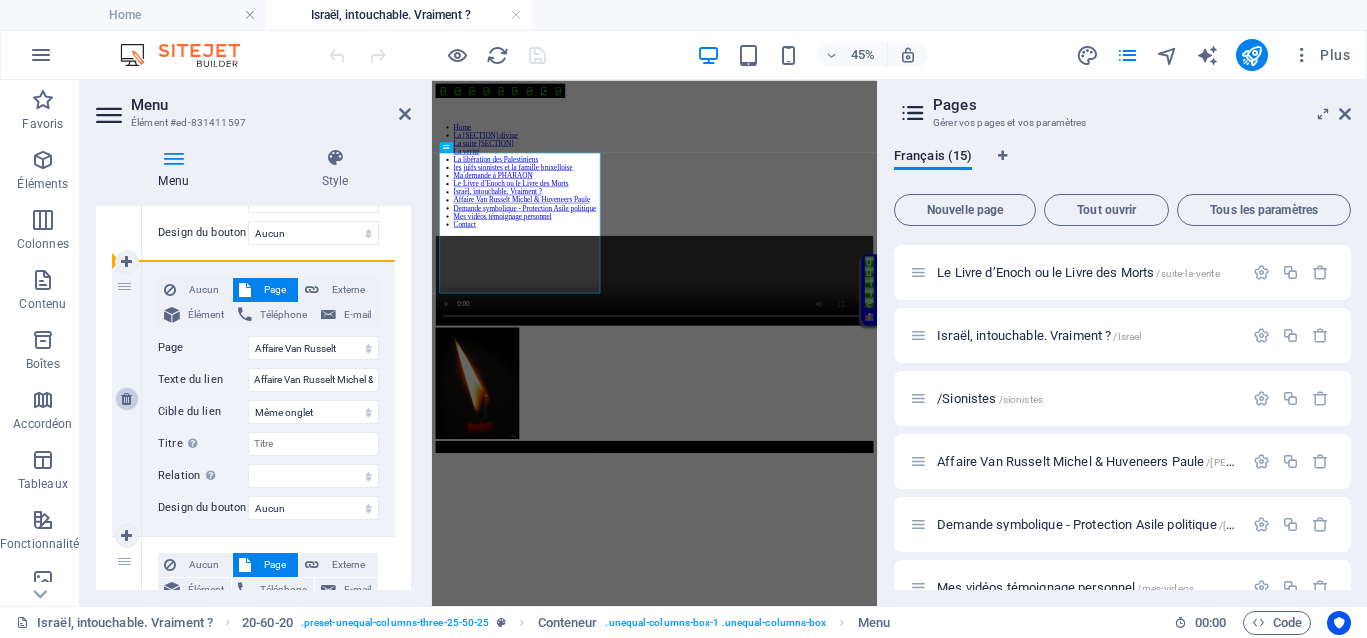 select 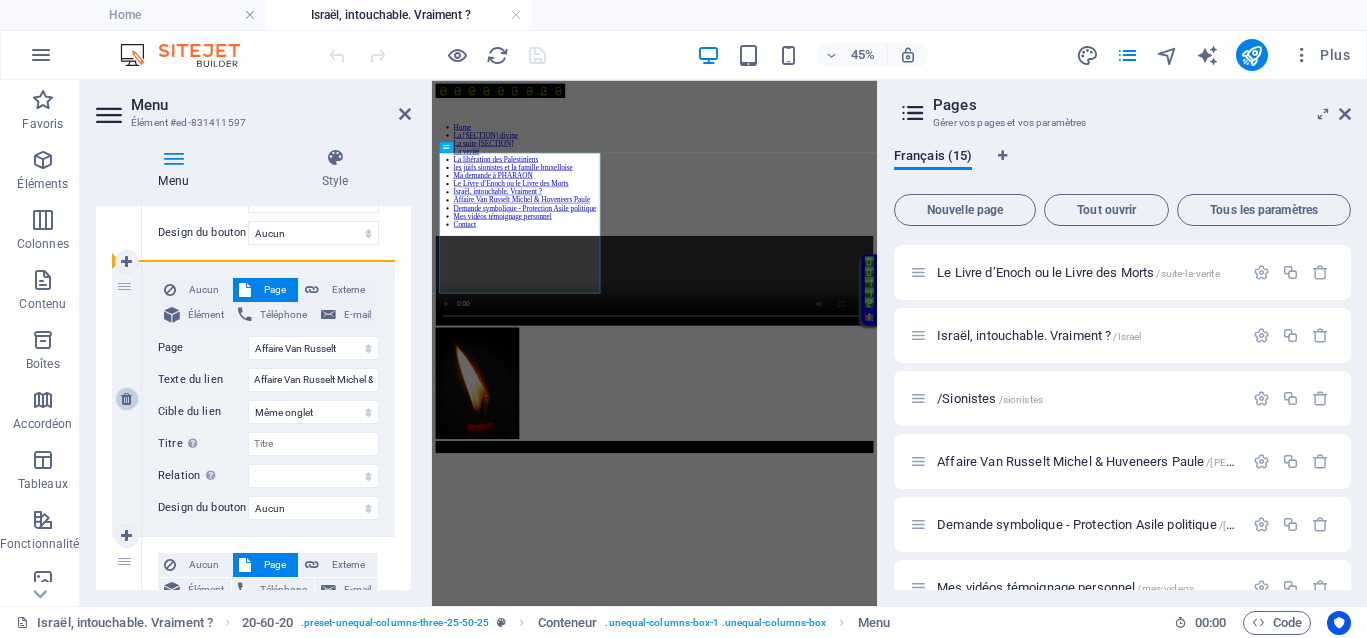 select 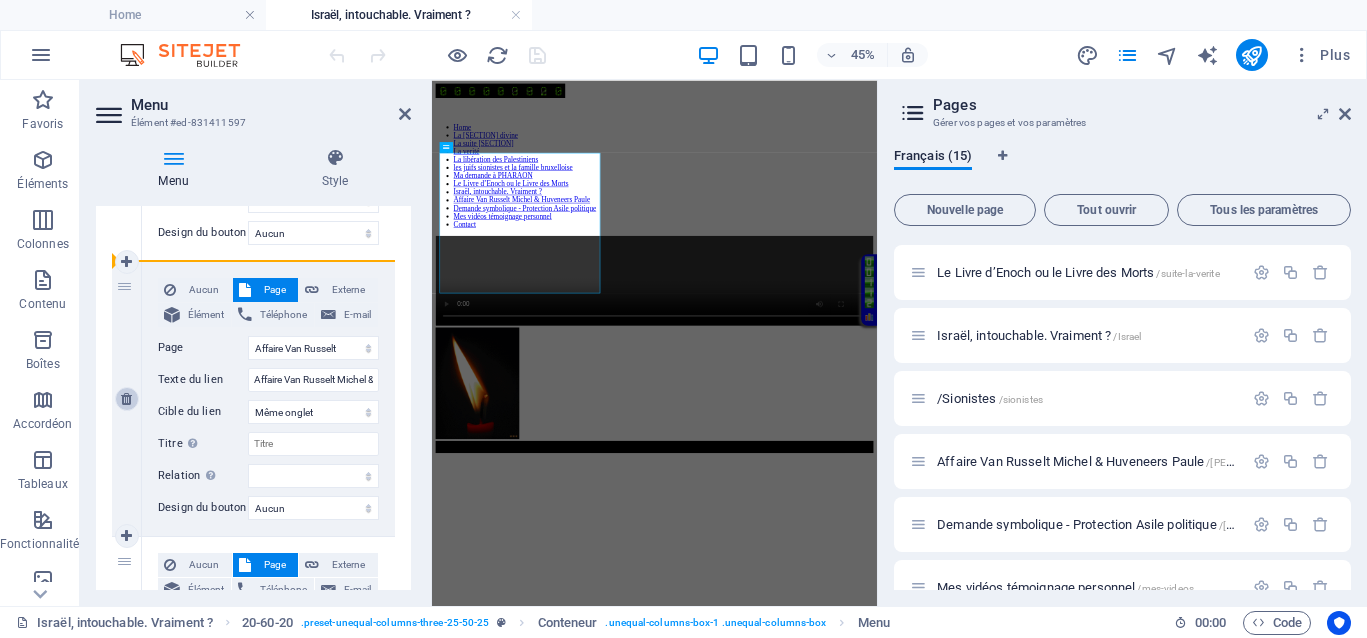 select on "6" 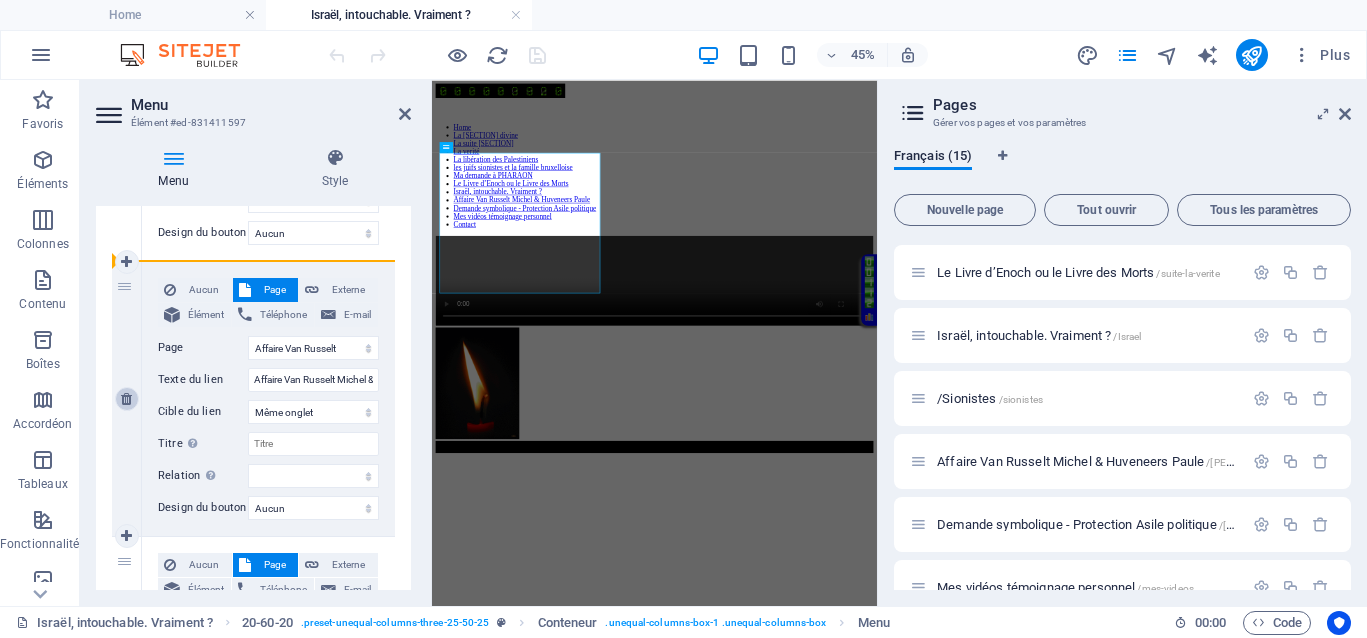type on "Le Livre d’Enoch ou le Livre des Morts" 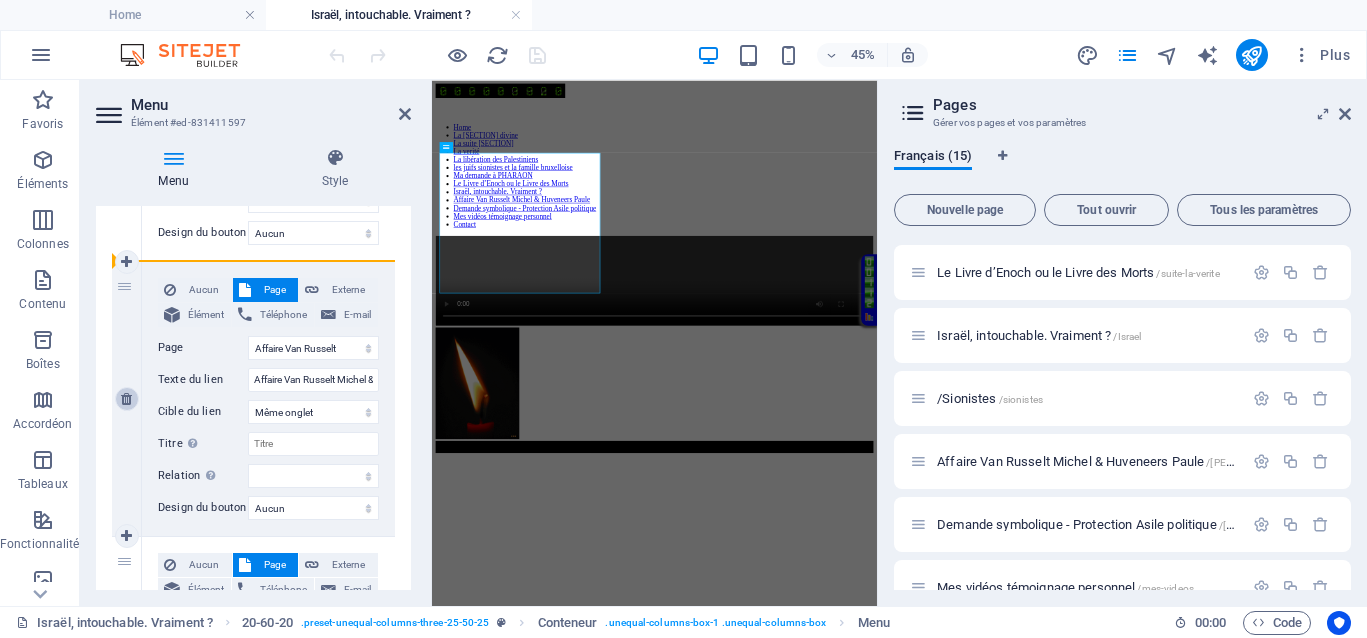 select 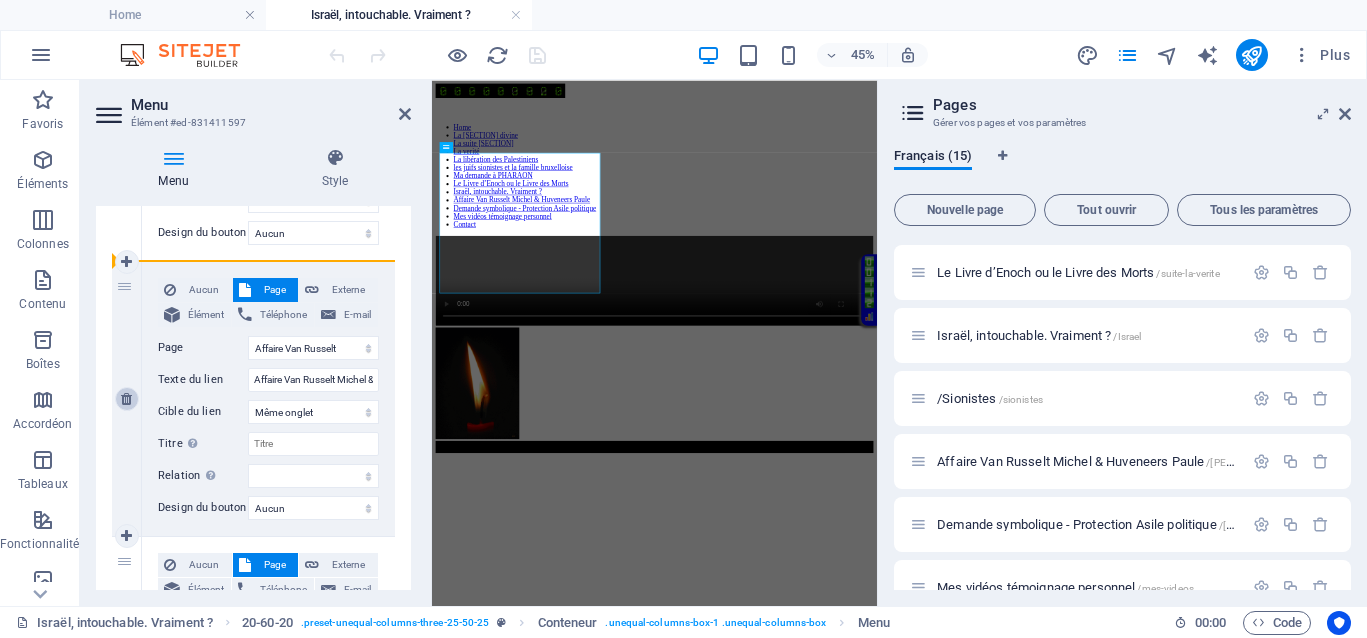 select on "7" 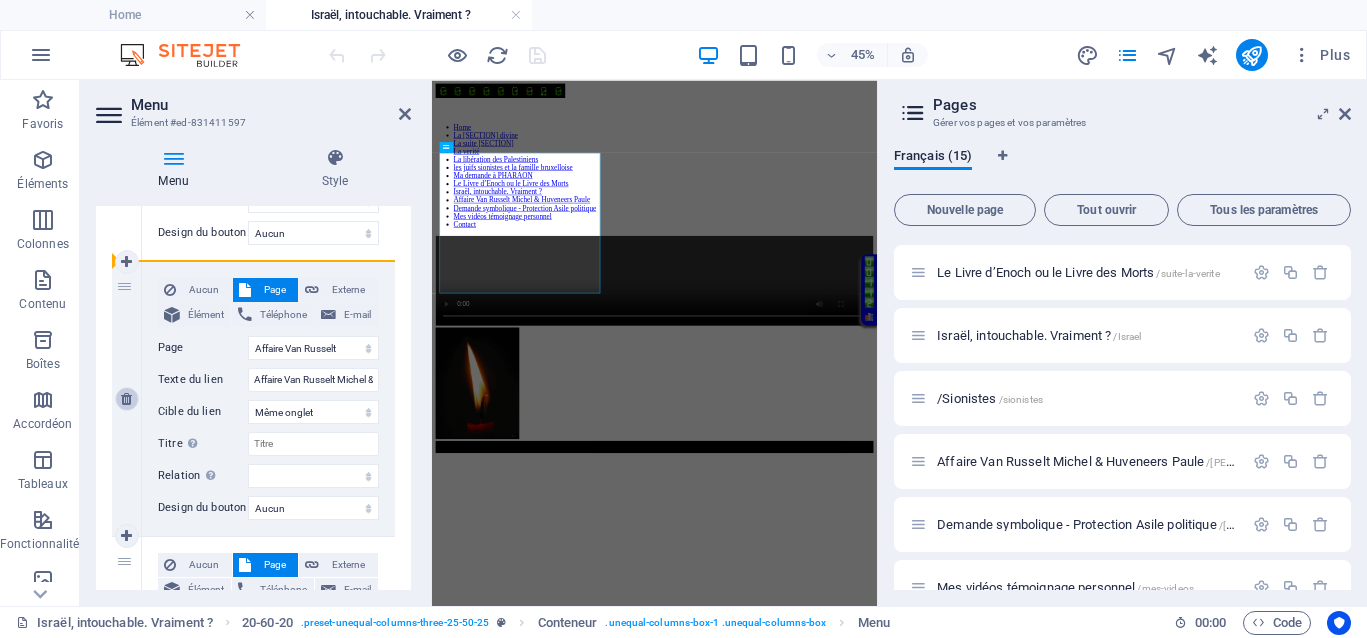 type on "Israël, intouchable. Vraiment ?" 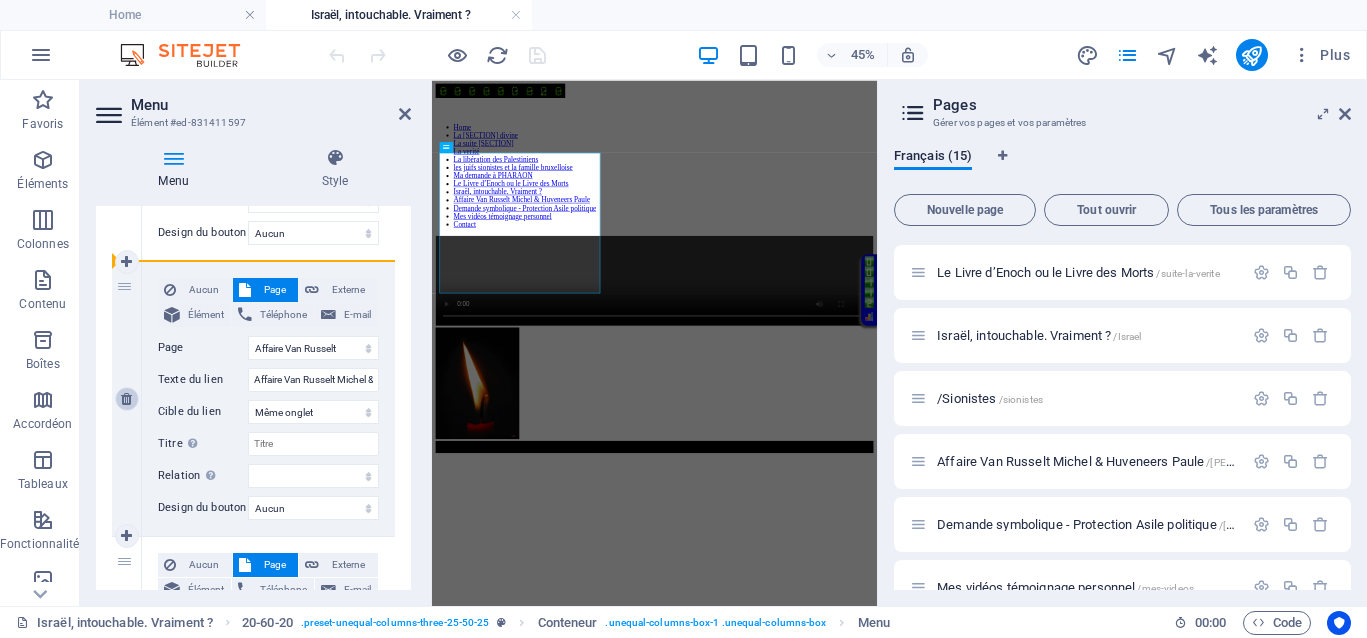 select 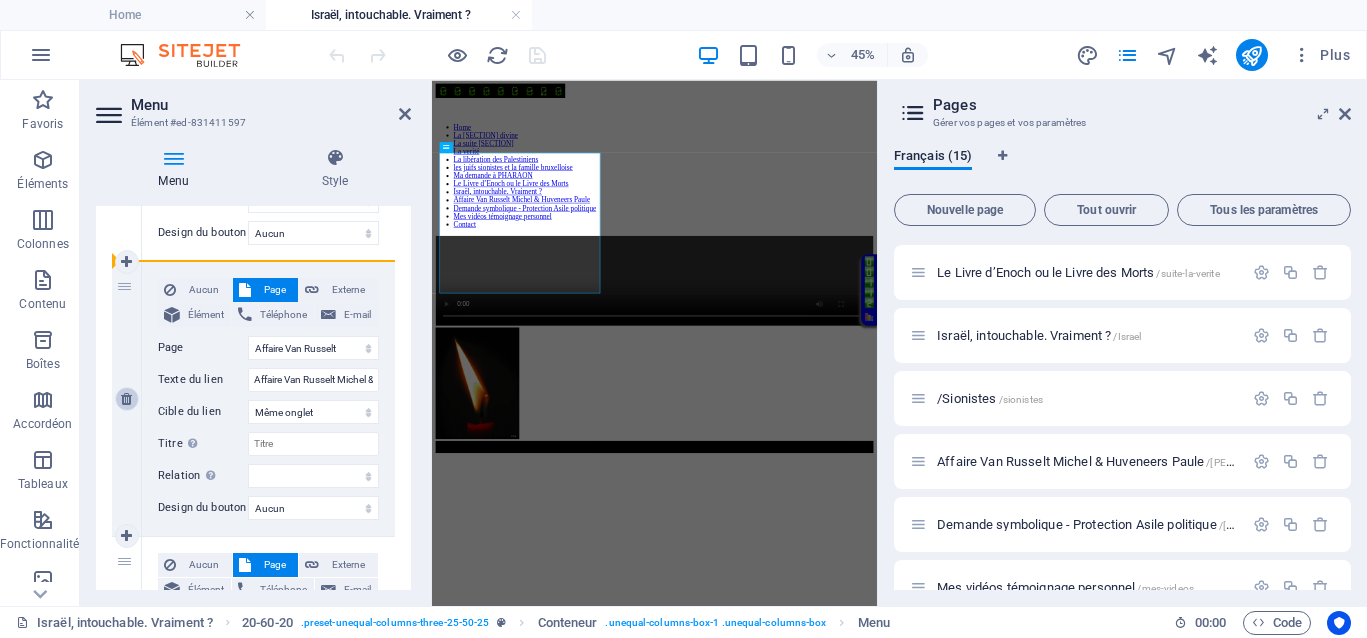 select on "9" 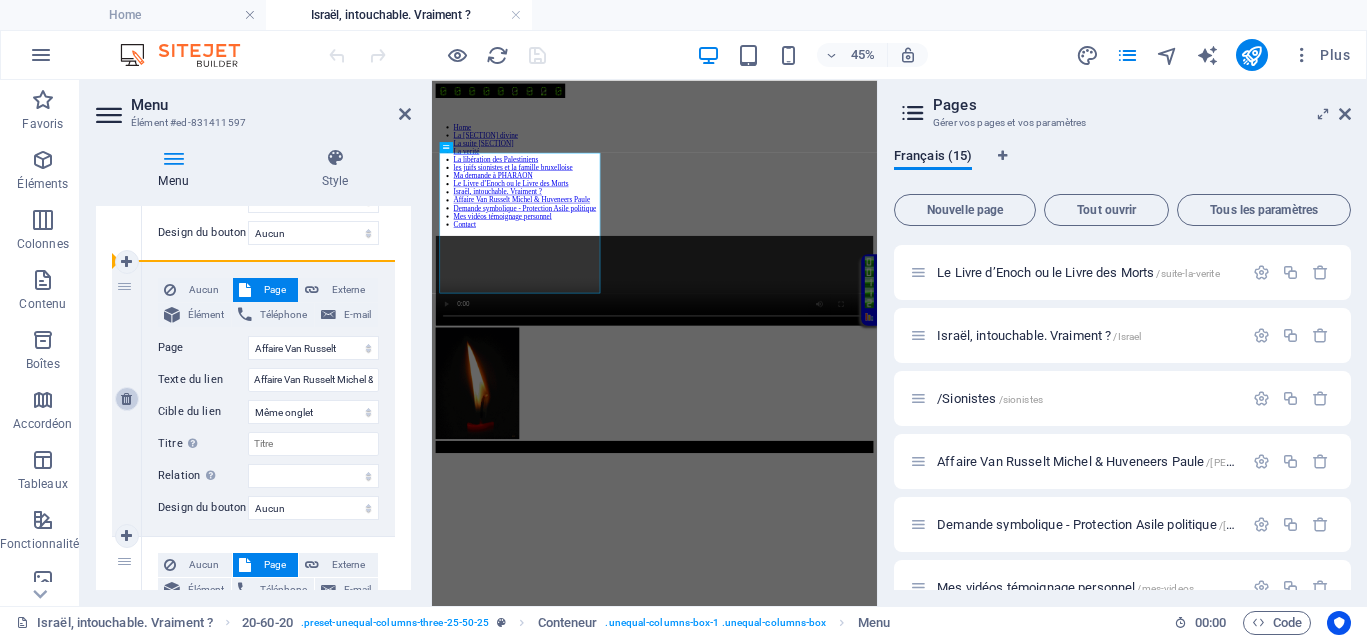 type on "Affaire Van Russelt Michel & Huveneers Paule" 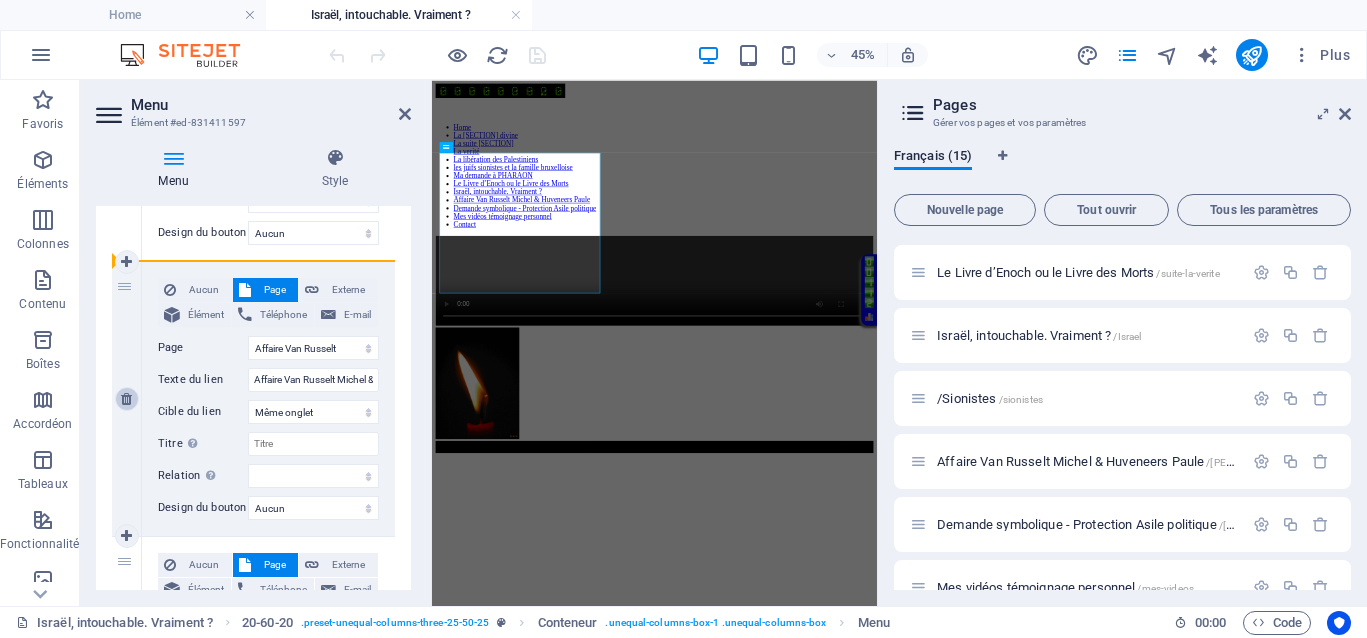 select 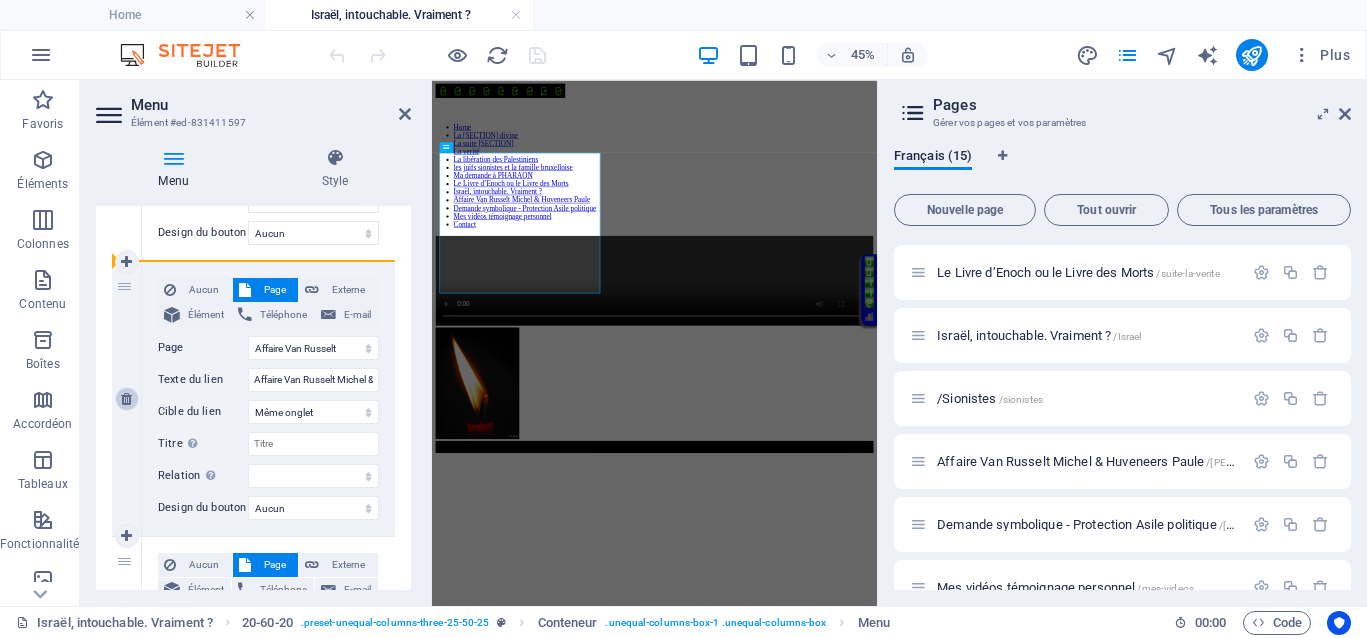 select on "8" 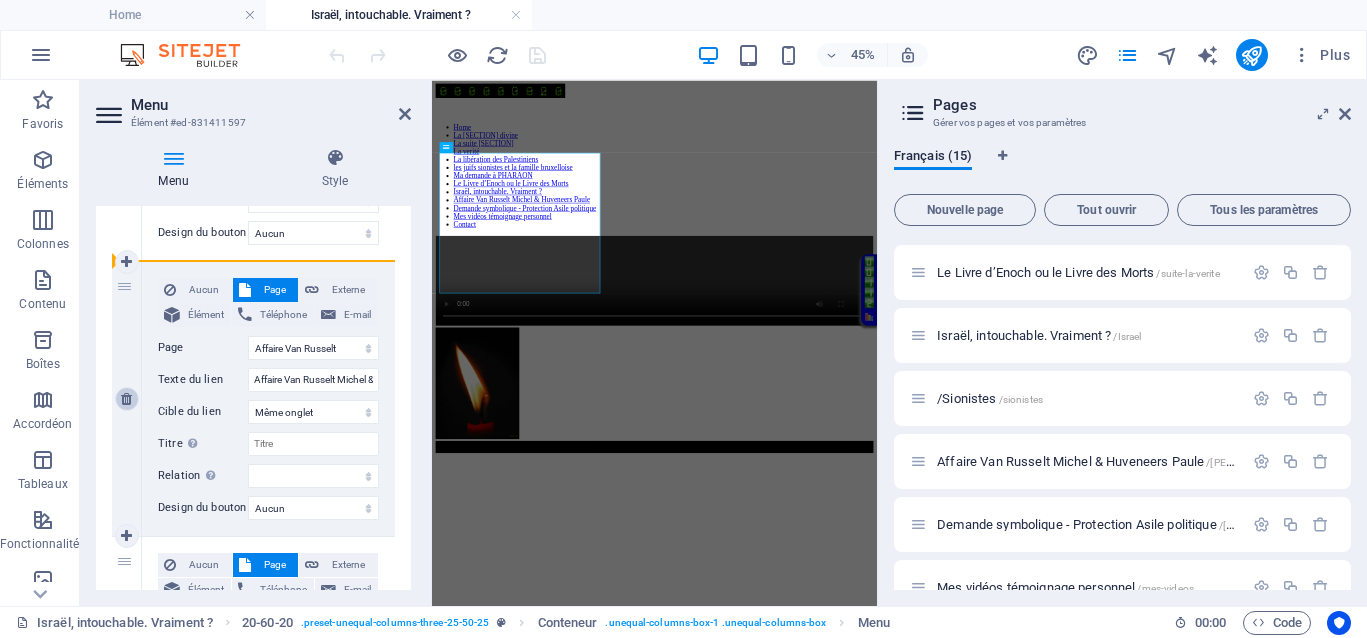 type on "les juifs sionistes et la famille bruxelloise" 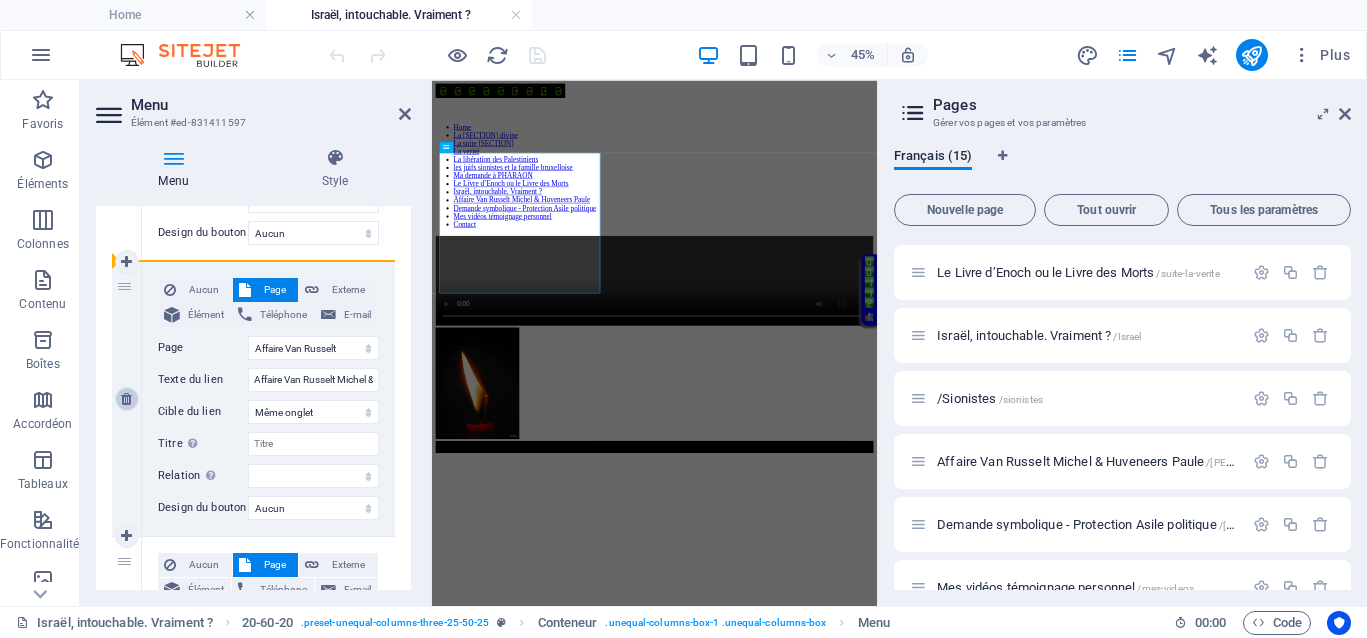 select on "blank" 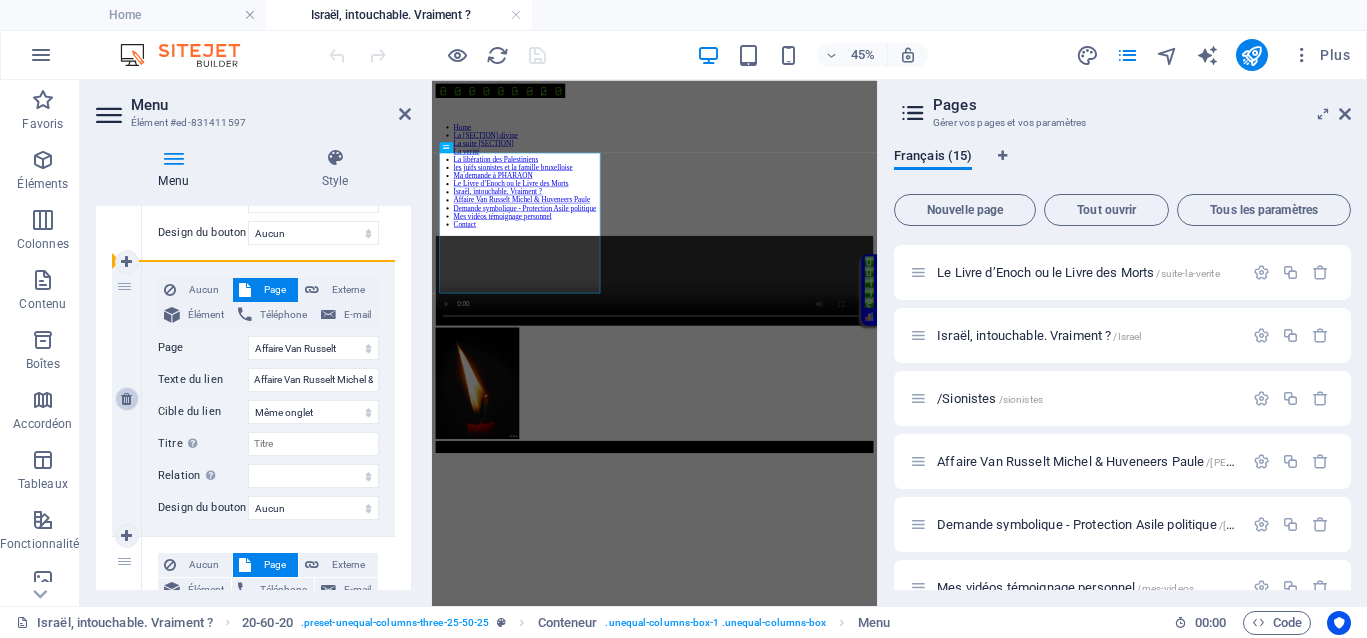 select 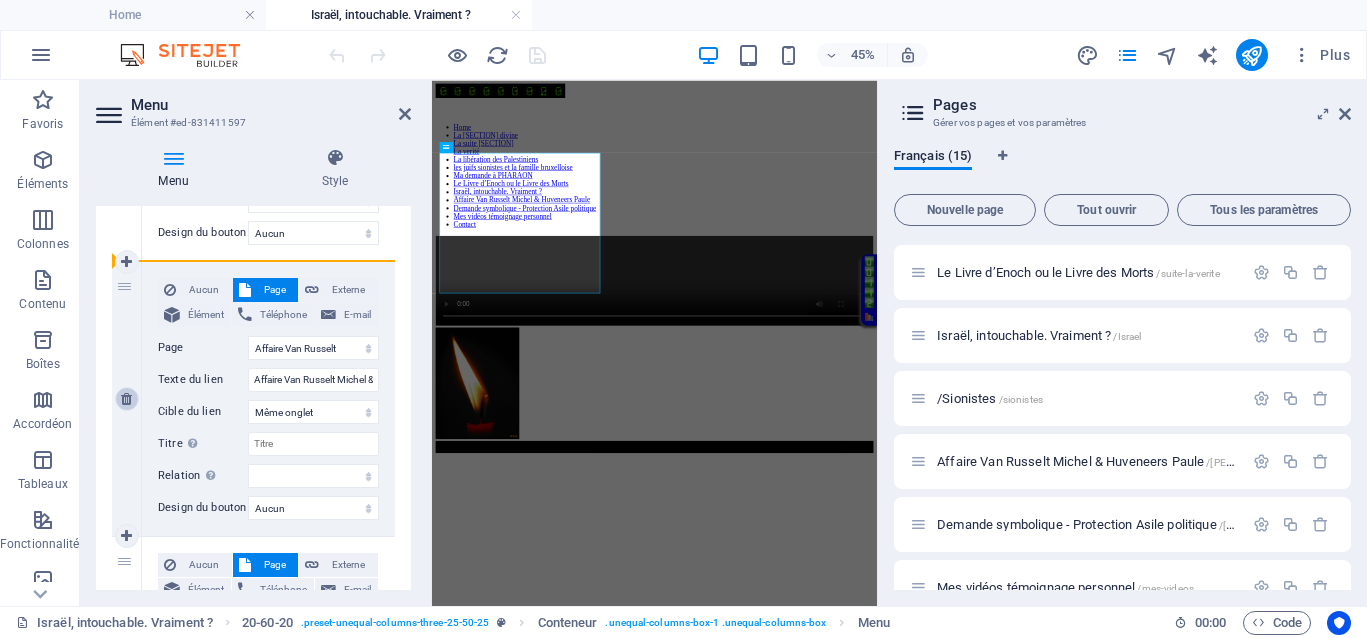 select 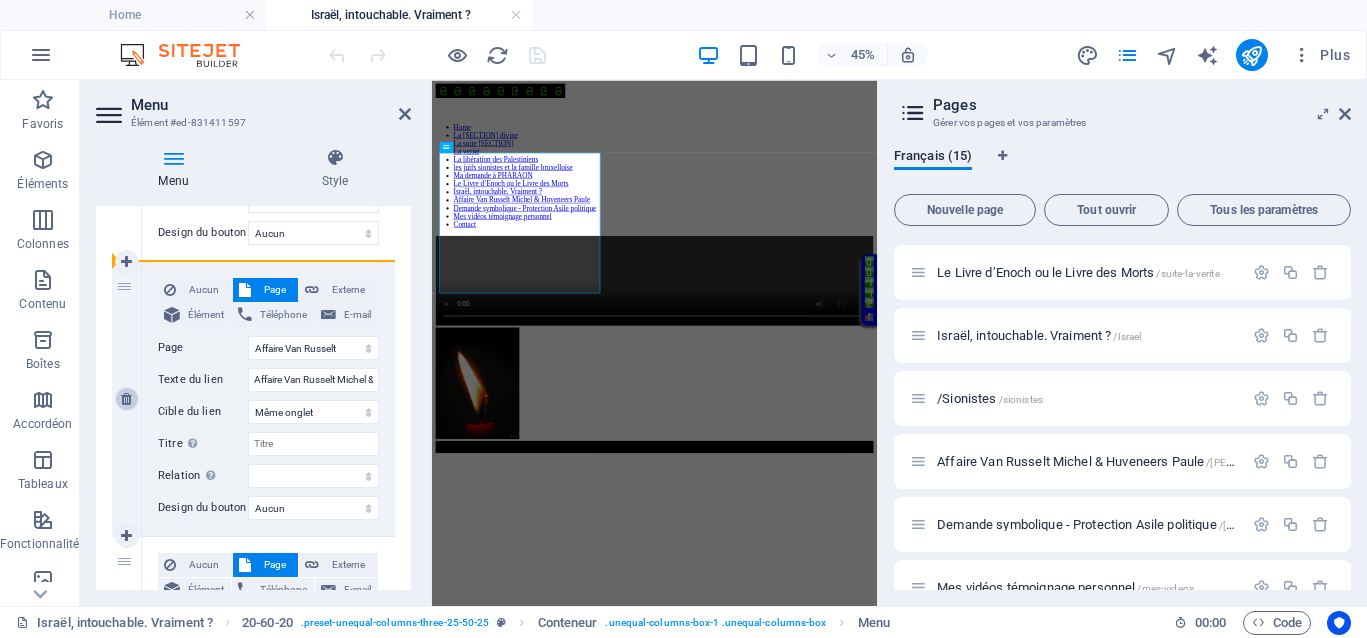 select 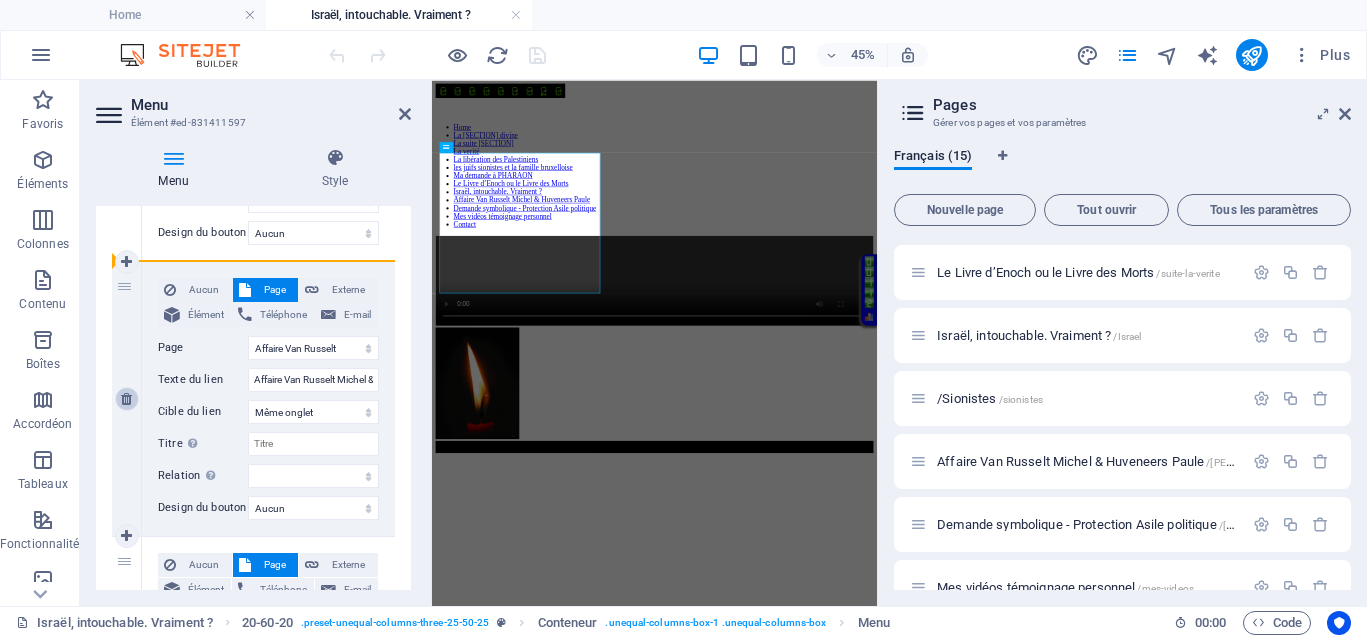 select 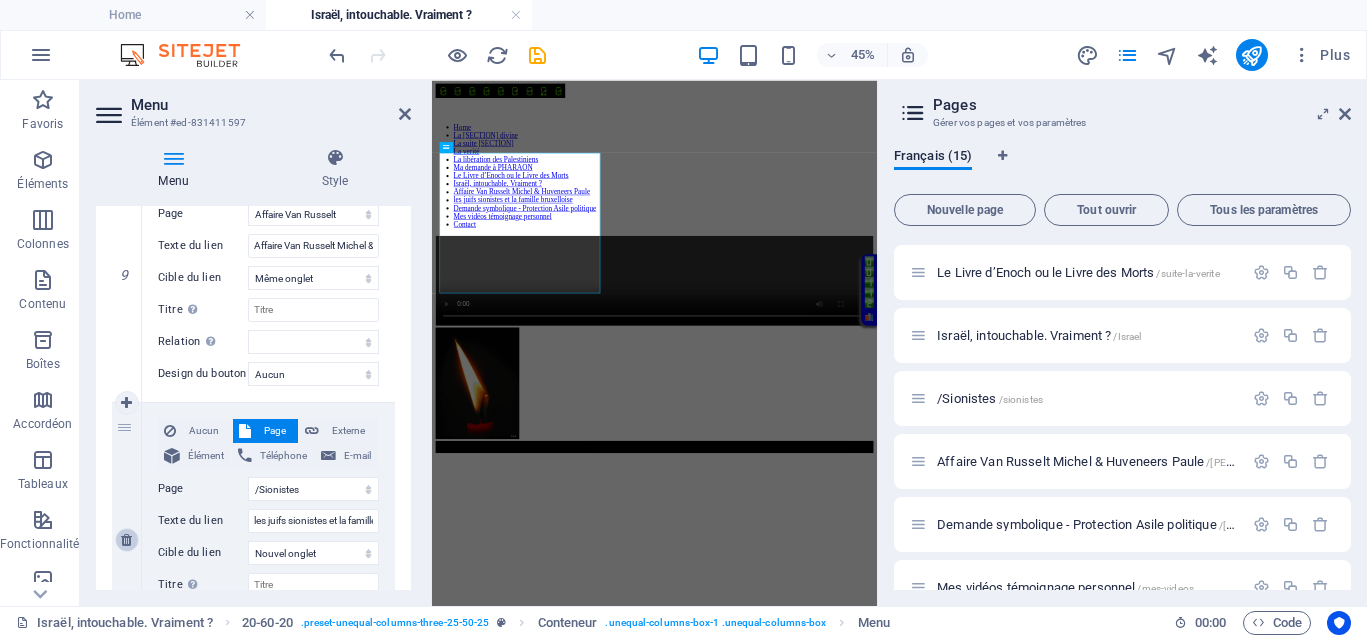 scroll, scrollTop: 2500, scrollLeft: 0, axis: vertical 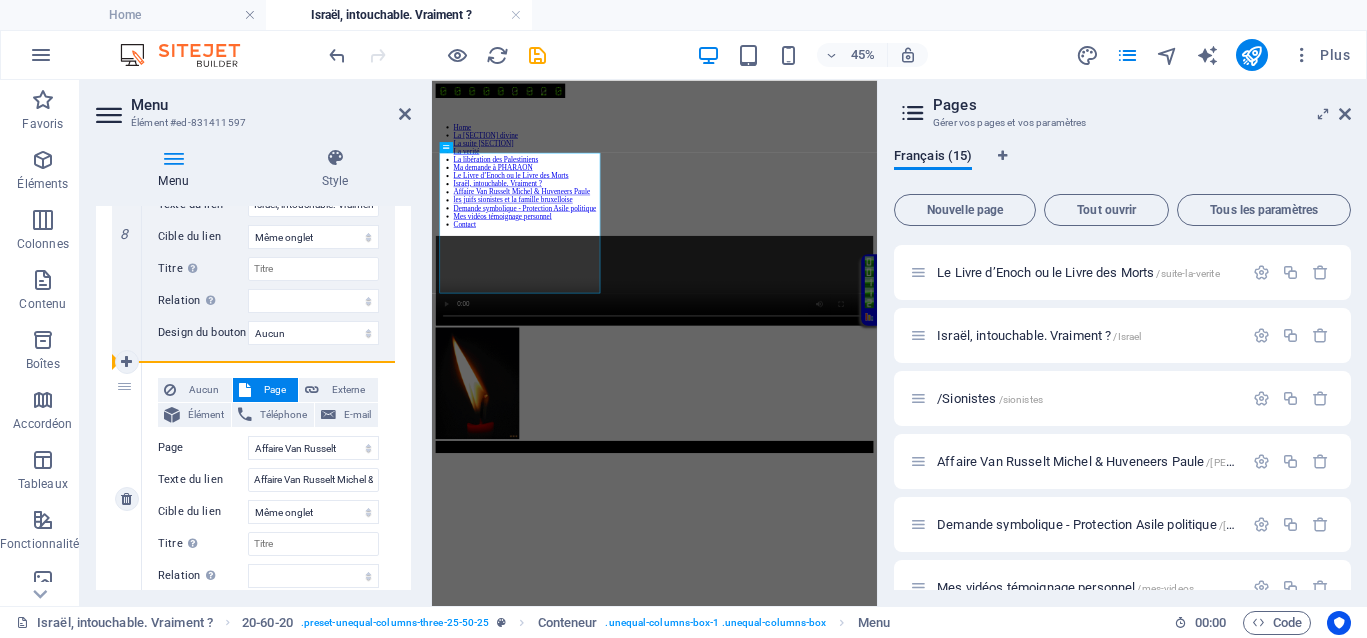 drag, startPoint x: 119, startPoint y: 420, endPoint x: 130, endPoint y: 382, distance: 39.56008 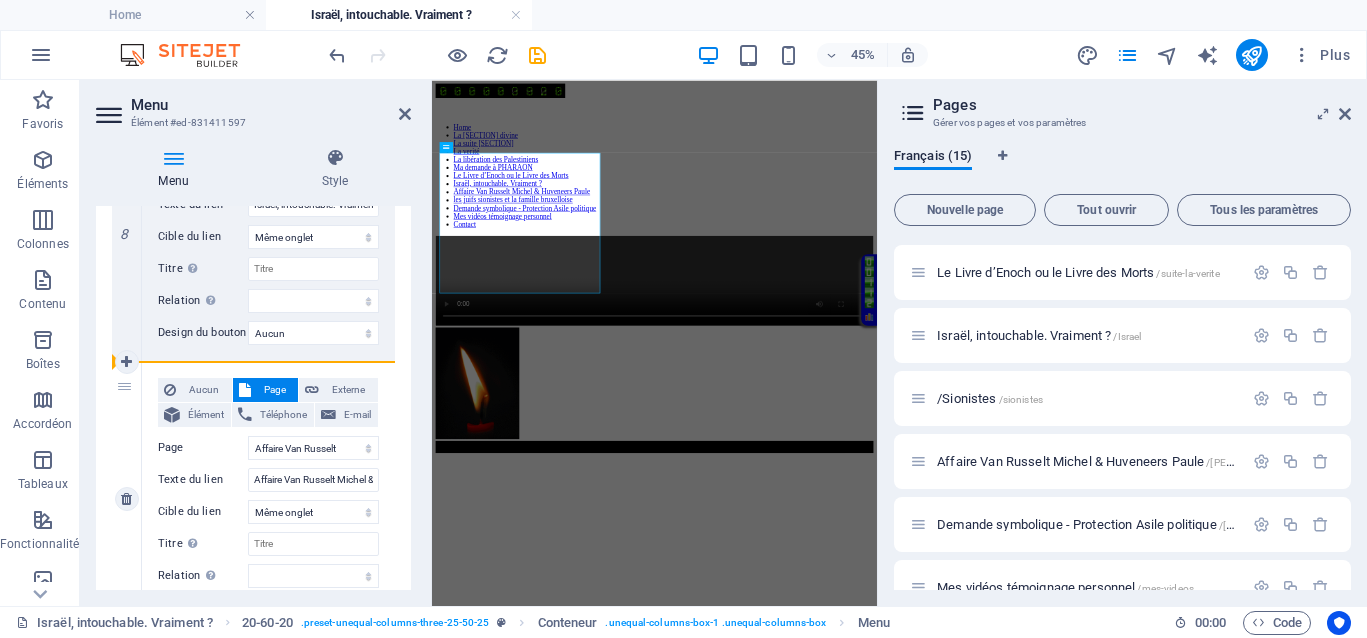 click on "1 Aucun Page Externe Élément Téléphone E-mail Page Home La justice divine La suite Justice La verité La libération des Palestiniens Ma demande à PHARAON Le Livre d’Enoch ou le Livre des Morts Israël, intouchable. Vraiment ? /Sionistes Affaire Van Russelt Michel &amp; Huveneers Paule Demande symbolique - Protection Asile politique Mes vidéos témoignage personnel Contact Legal Notice Privacy Élément URL /[ID] Téléphone E-mail Texte du lien Home Cible du lien Nouvel onglet Même onglet Superposition Titre Description supplémentaire du lien. Celle-ci doit être différente du texte du lien. Le titre est souvent affiché comme Texte infobulle lorsque la souris passe sur l'élément. Laissez vide en cas de doute. Relation Définit la relation entre ce lien et la cible du lien . Par exemple, la valeur "nofollow" indique aux moteurs de recherche de ne pas suivre le lien. Vous pouvez le laisser vide. alternate author bookmark external help license next nofollow noreferrer" at bounding box center (253, -51) 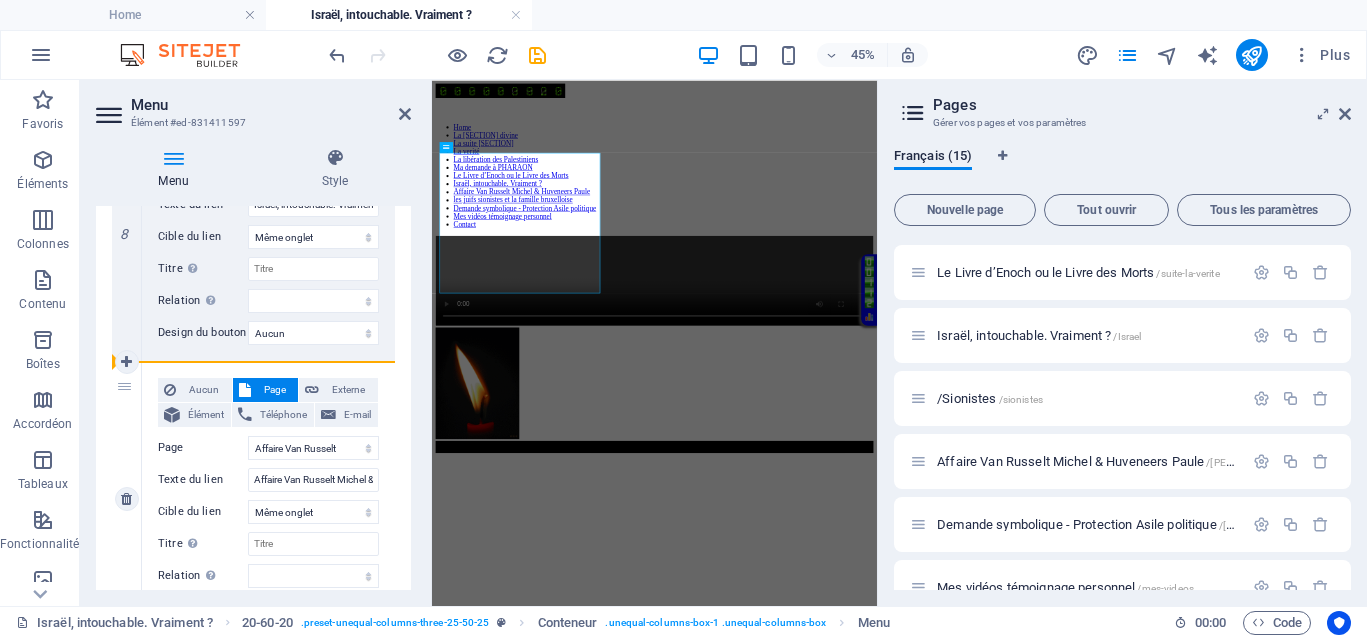 select 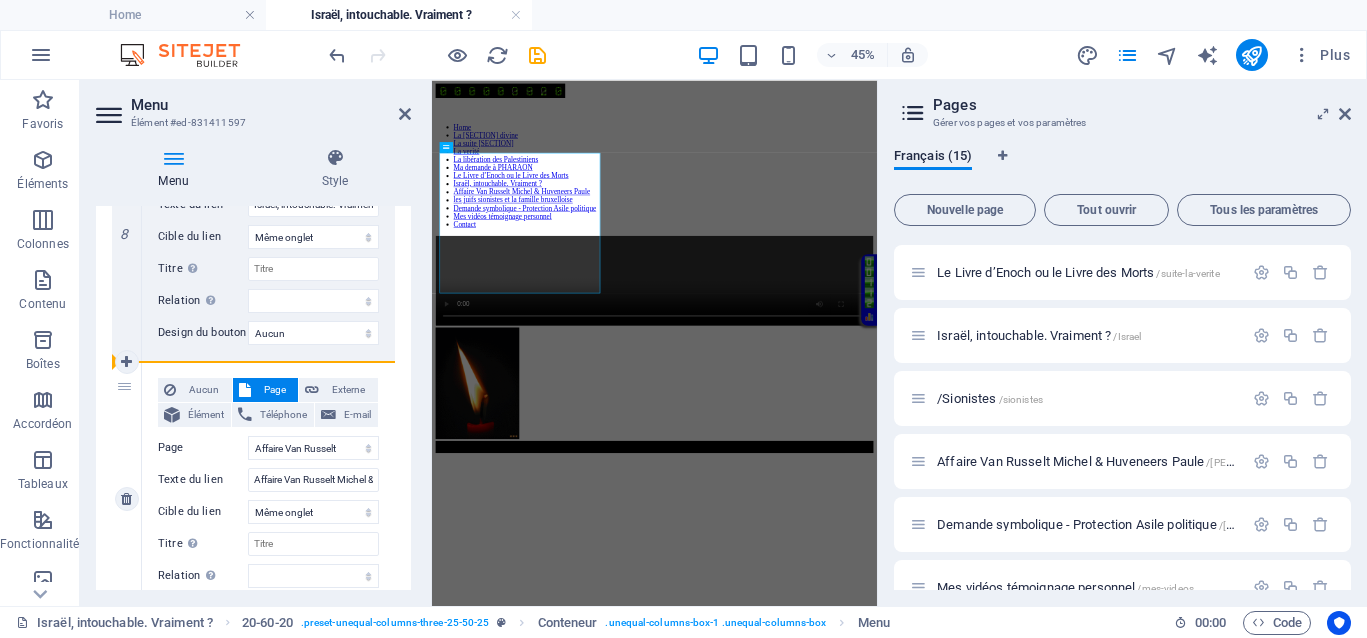 select 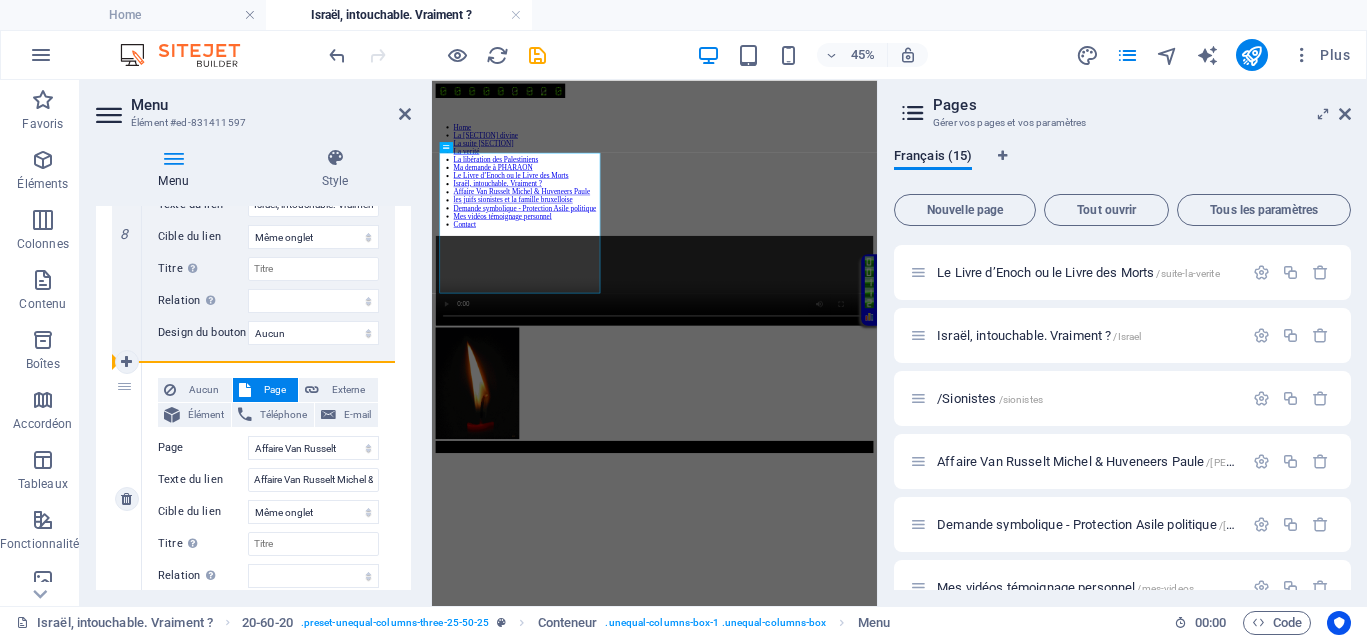 select 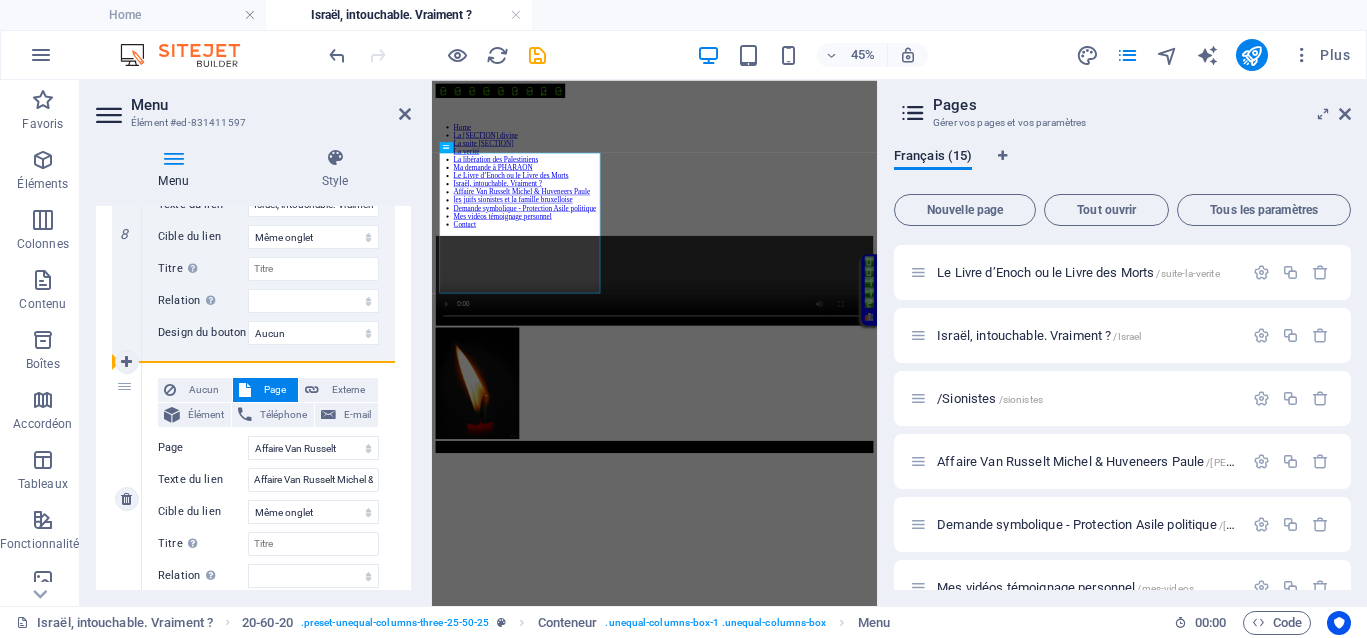 select 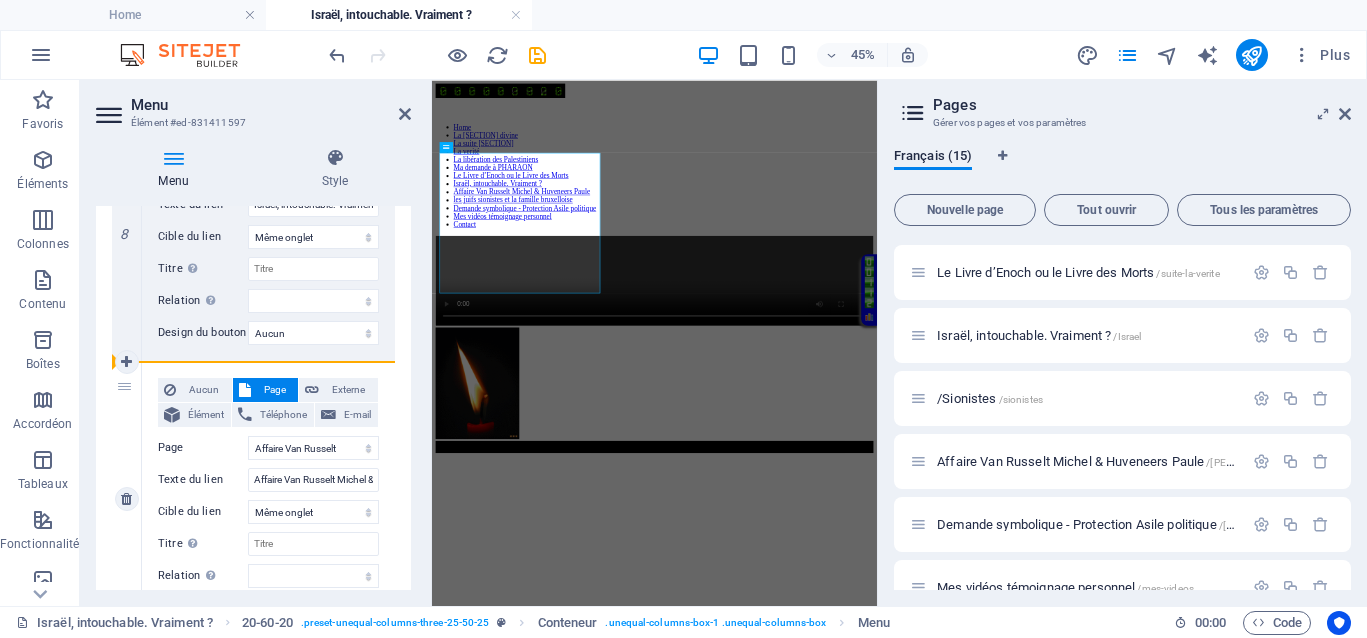 select 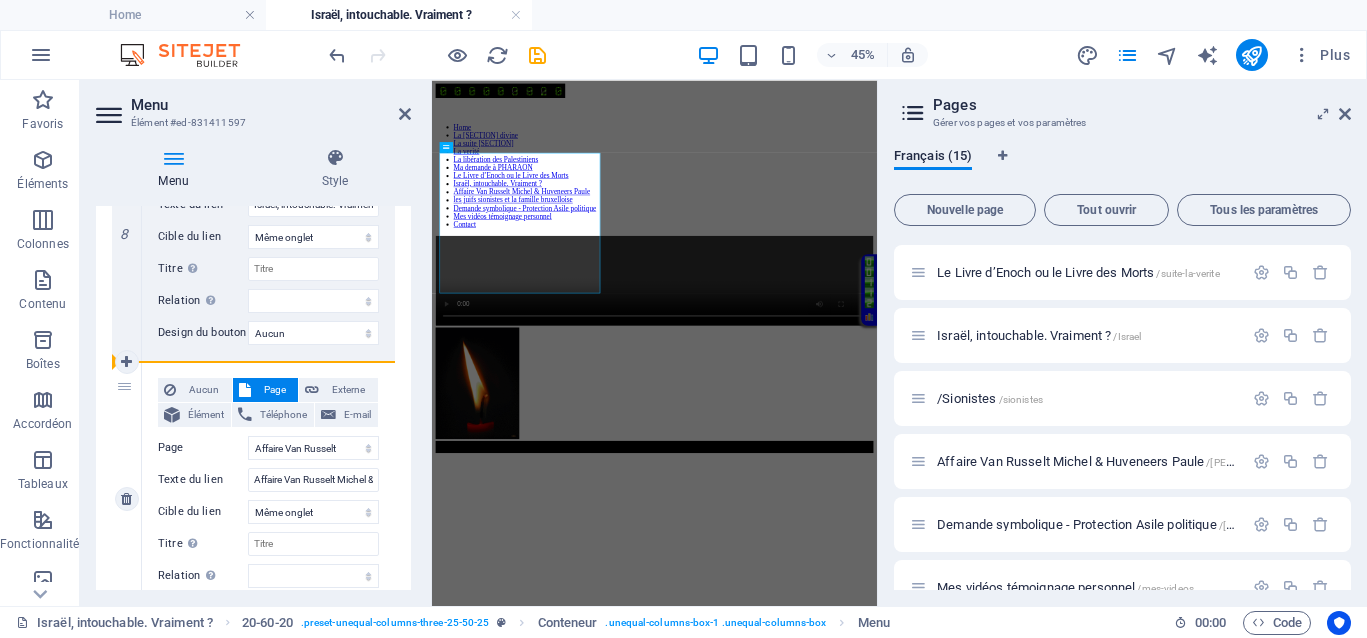 select 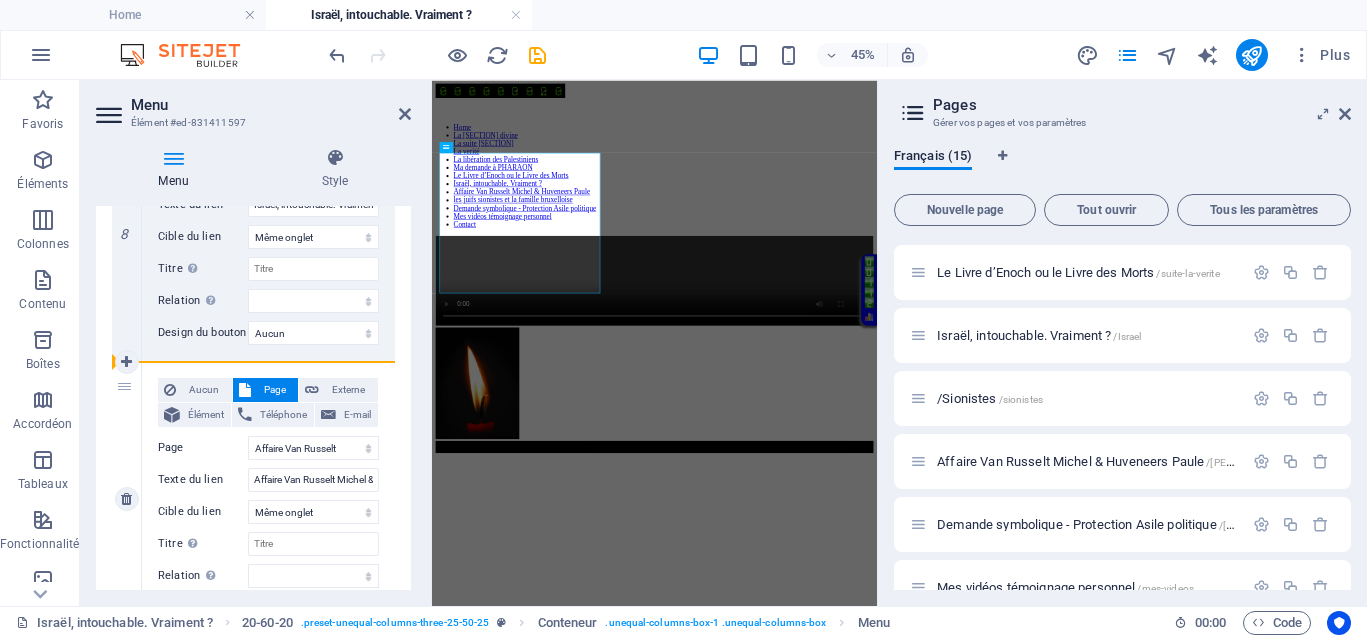 select 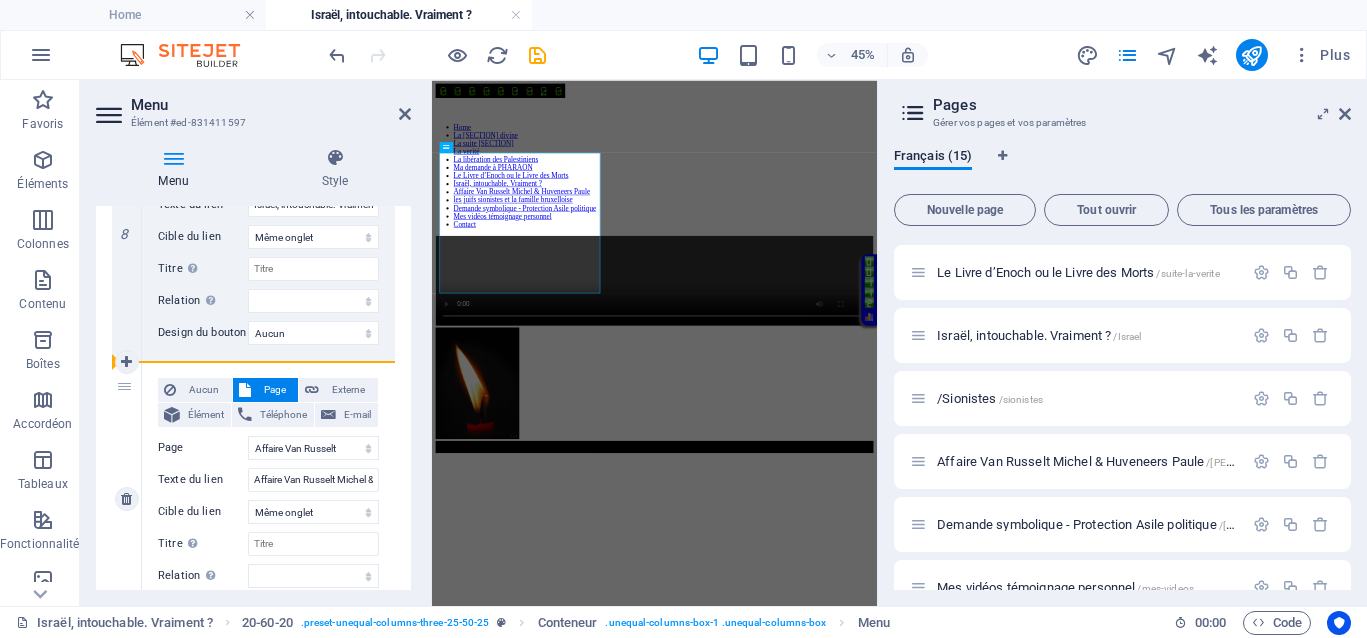 select 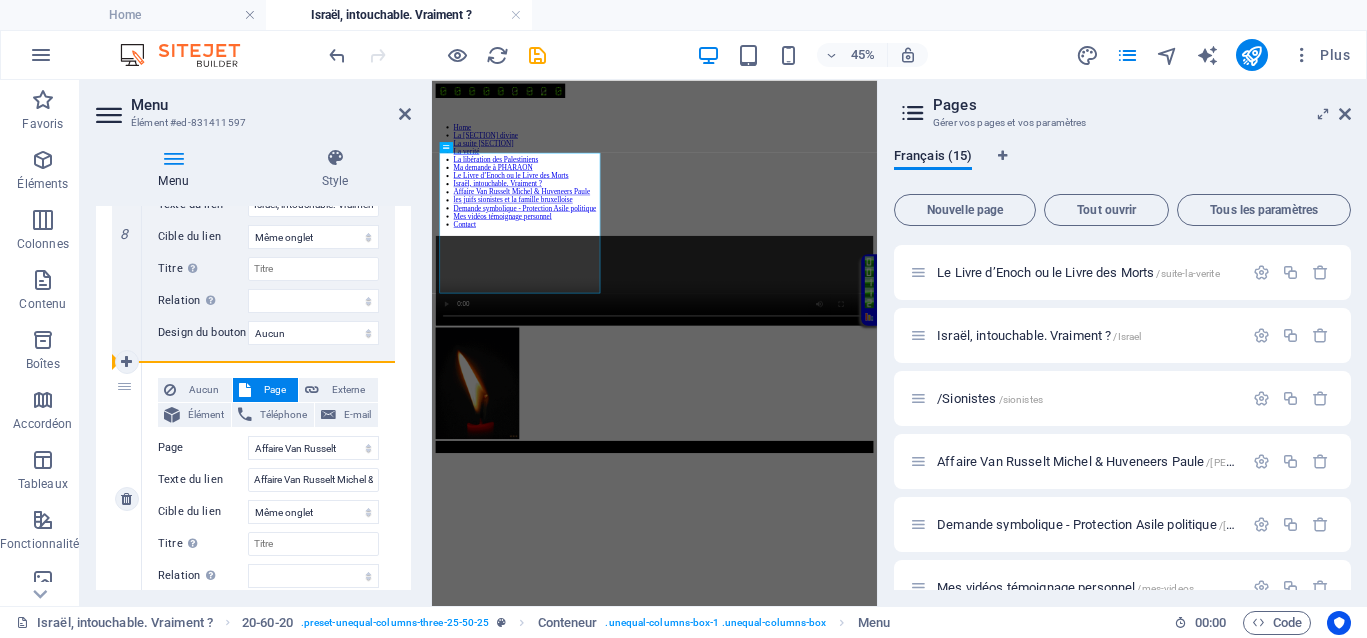 select on "8" 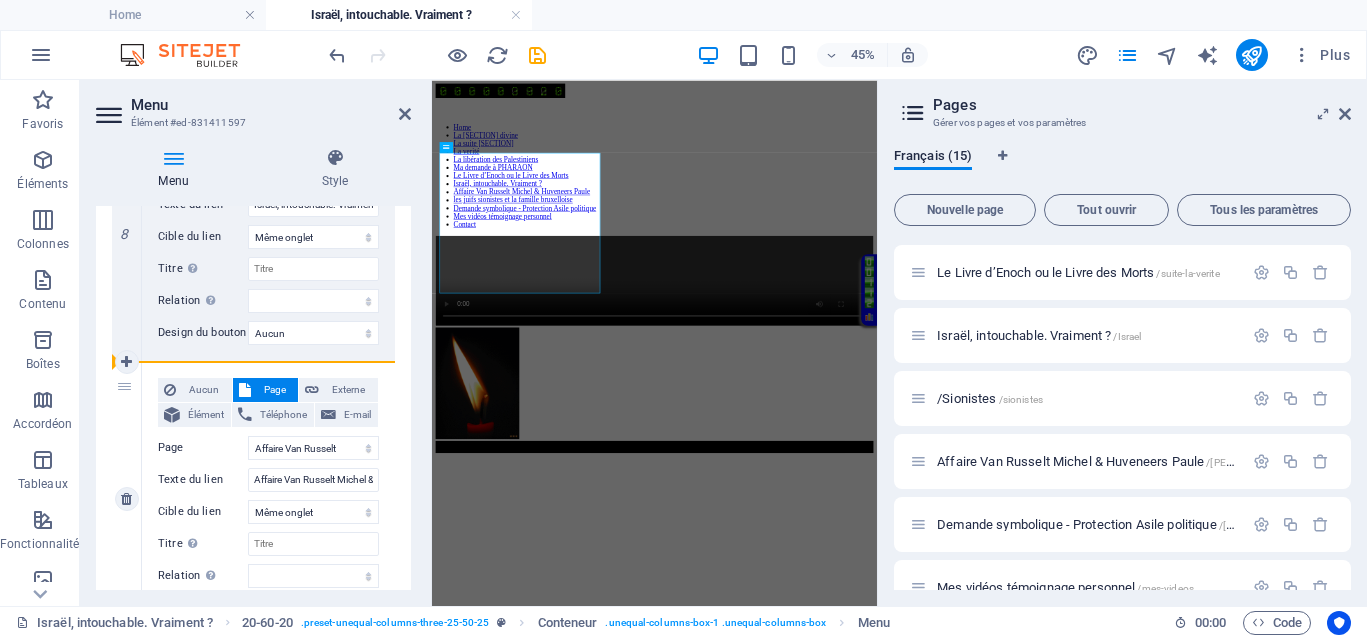 type on "les juifs sionistes et la famille bruxelloise" 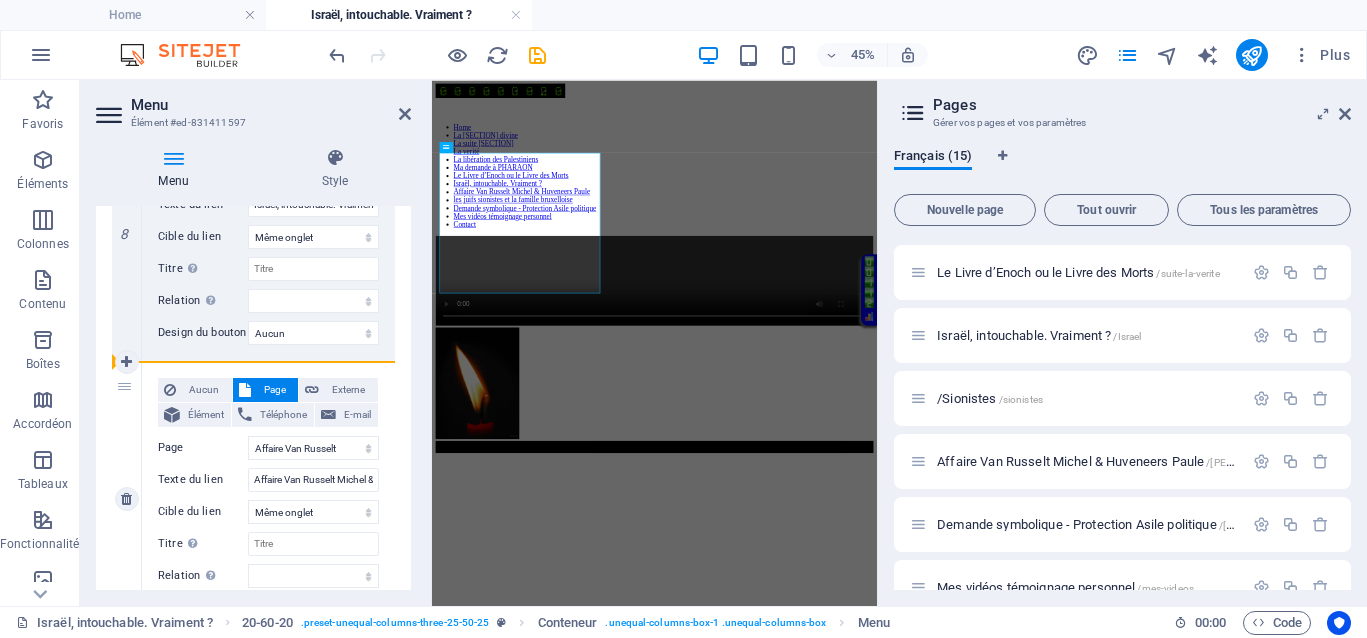 select on "blank" 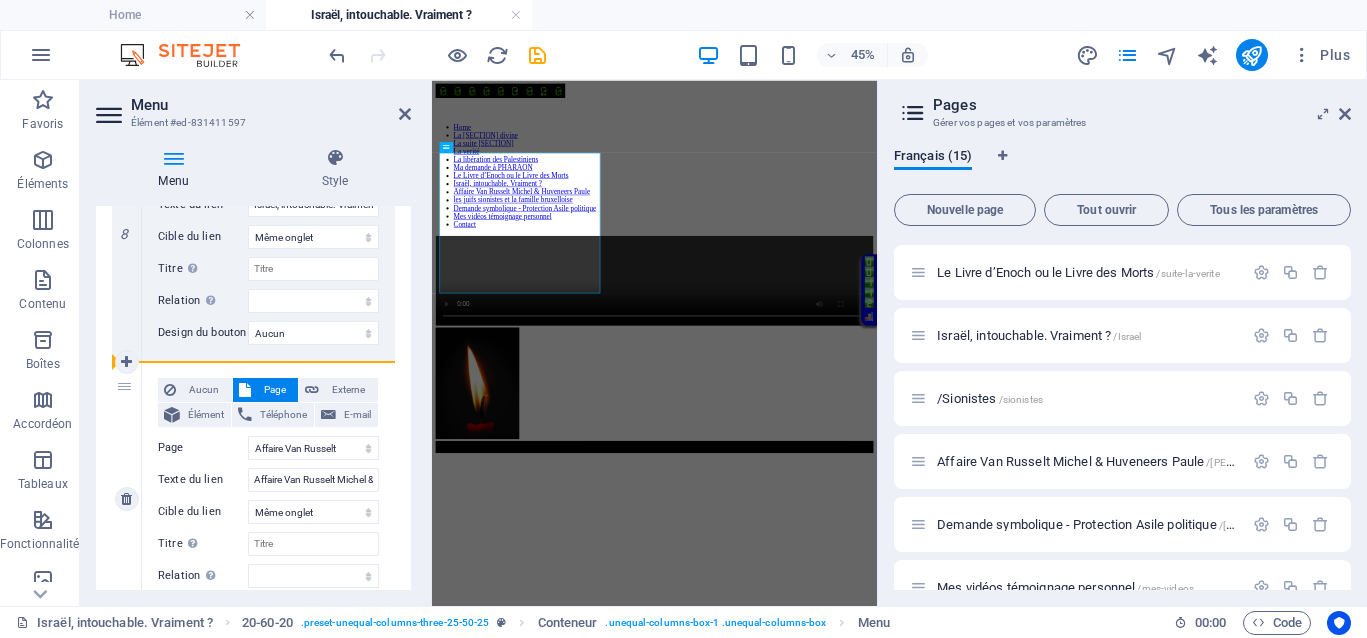select 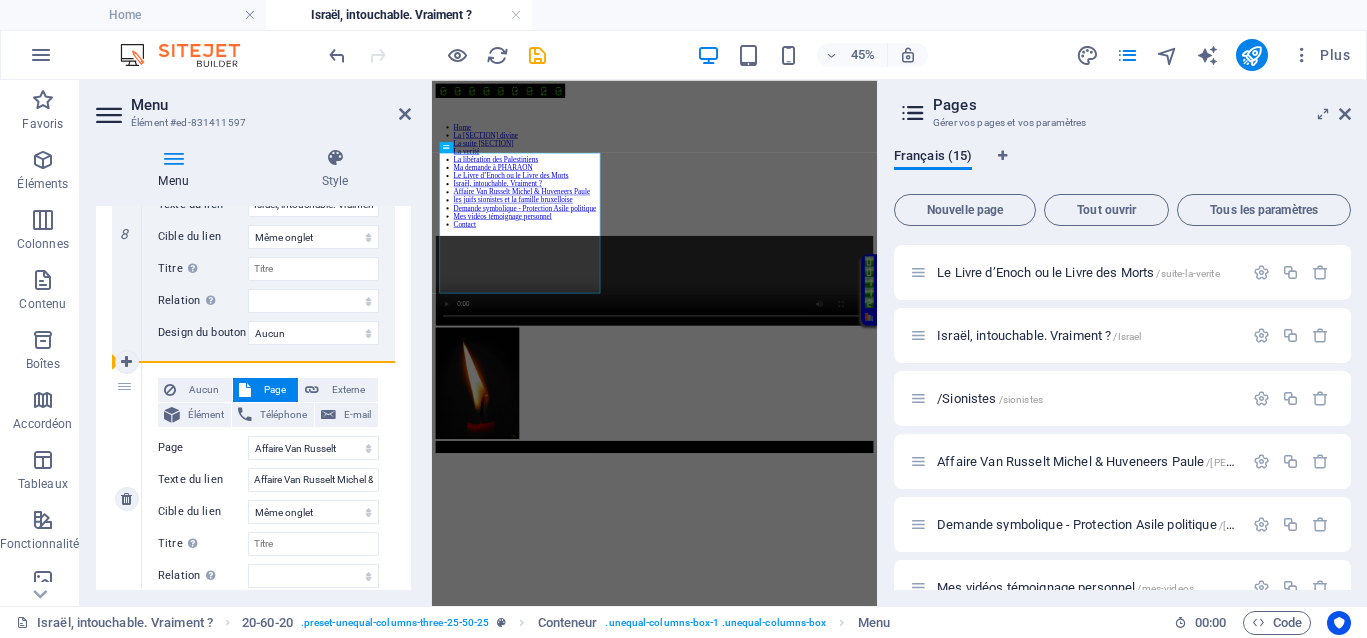 select on "9" 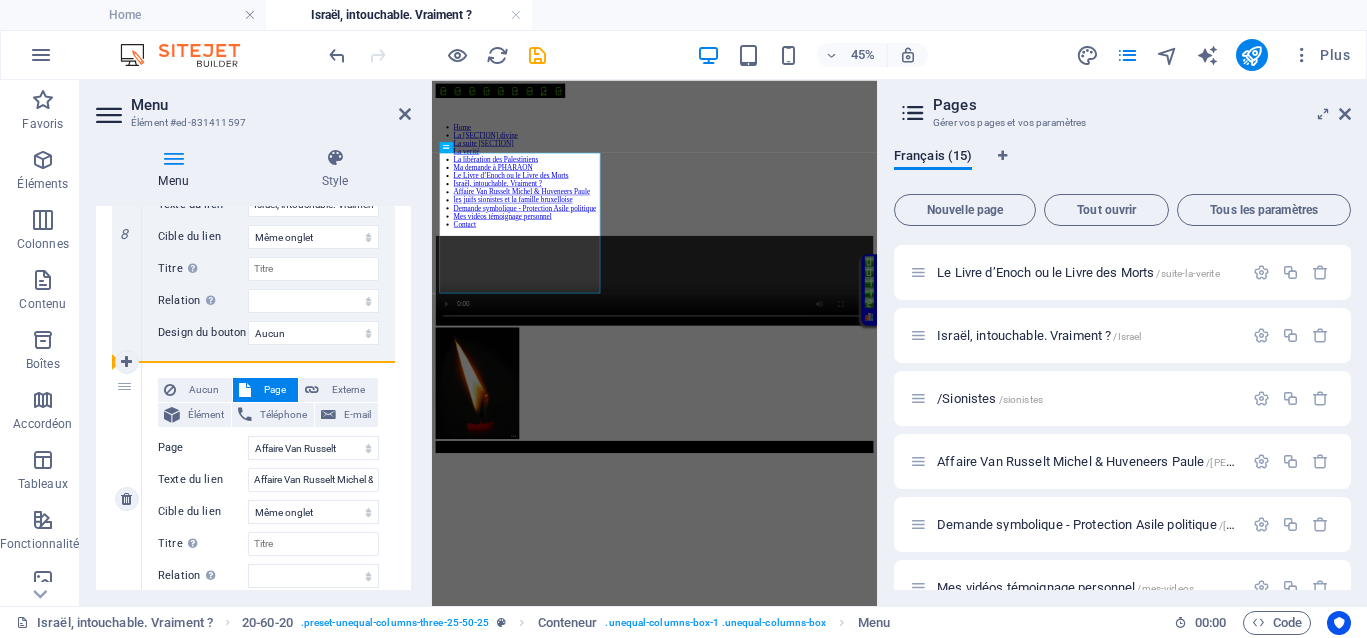 type on "Affaire Van Russelt Michel & Huveneers Paule" 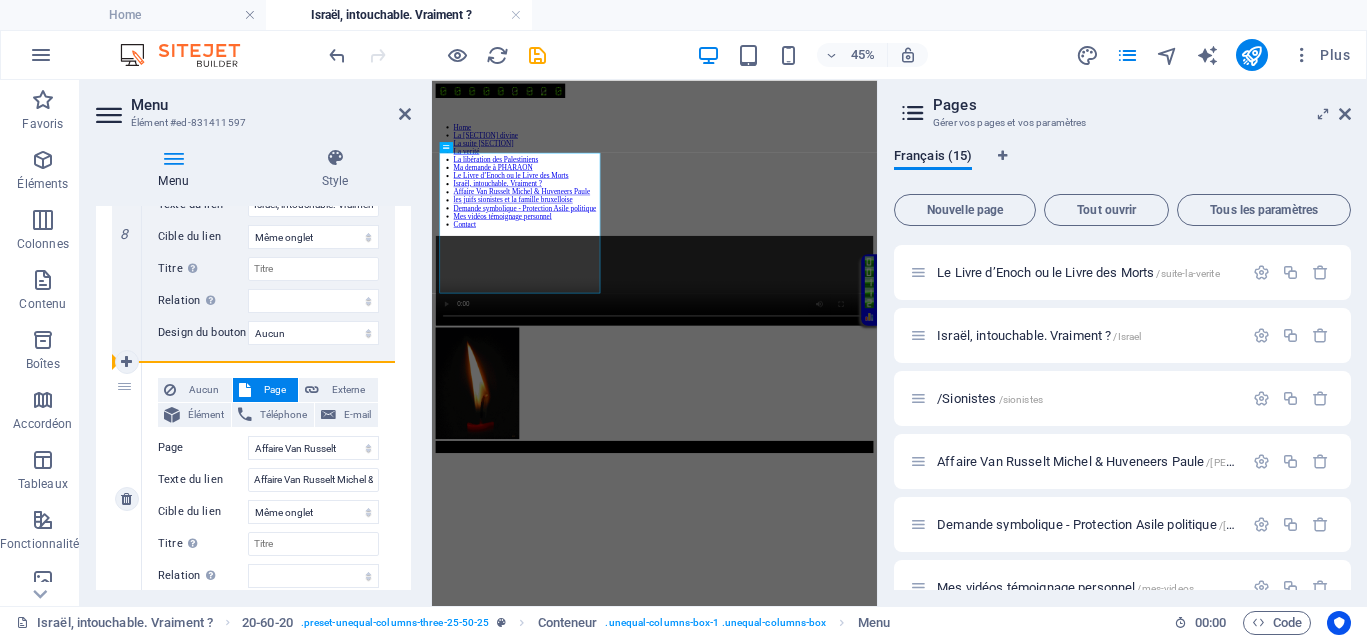 select 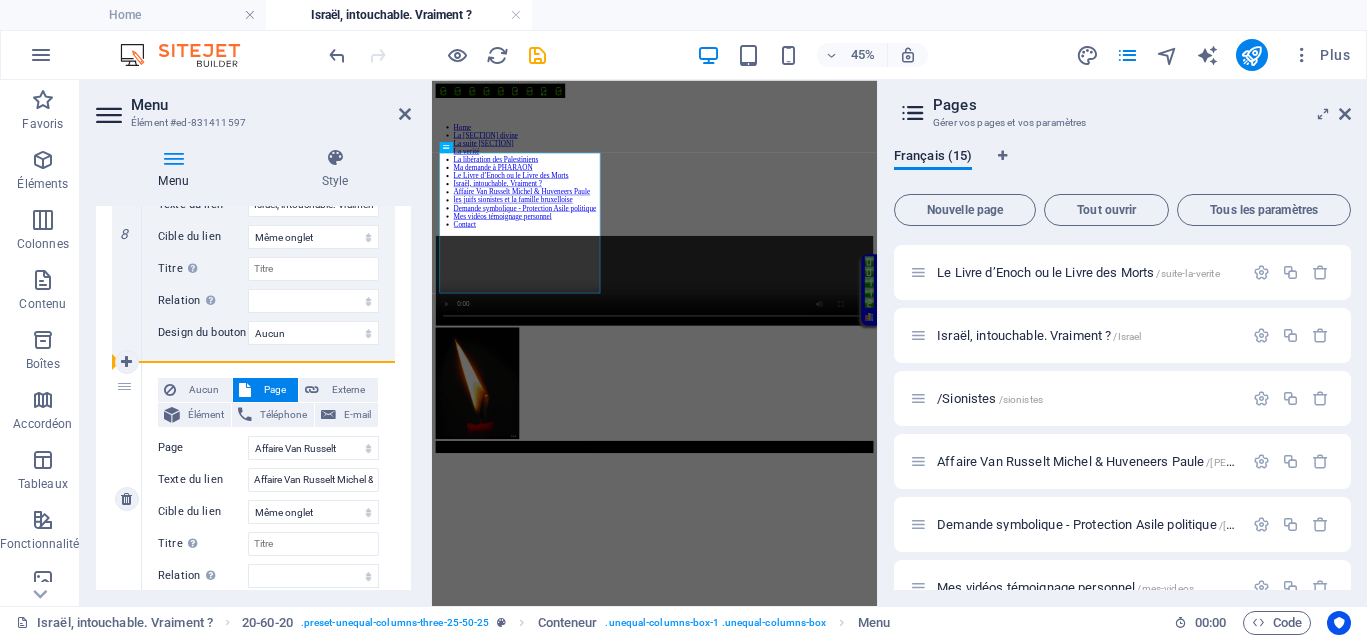 select 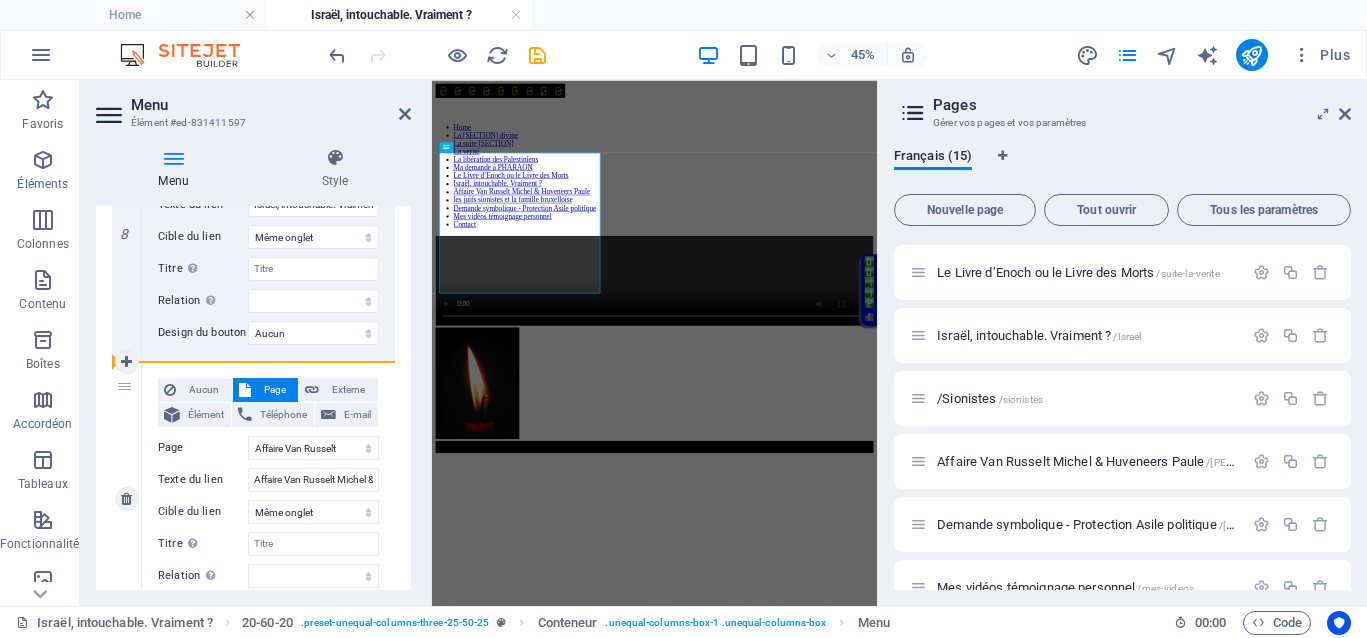 select 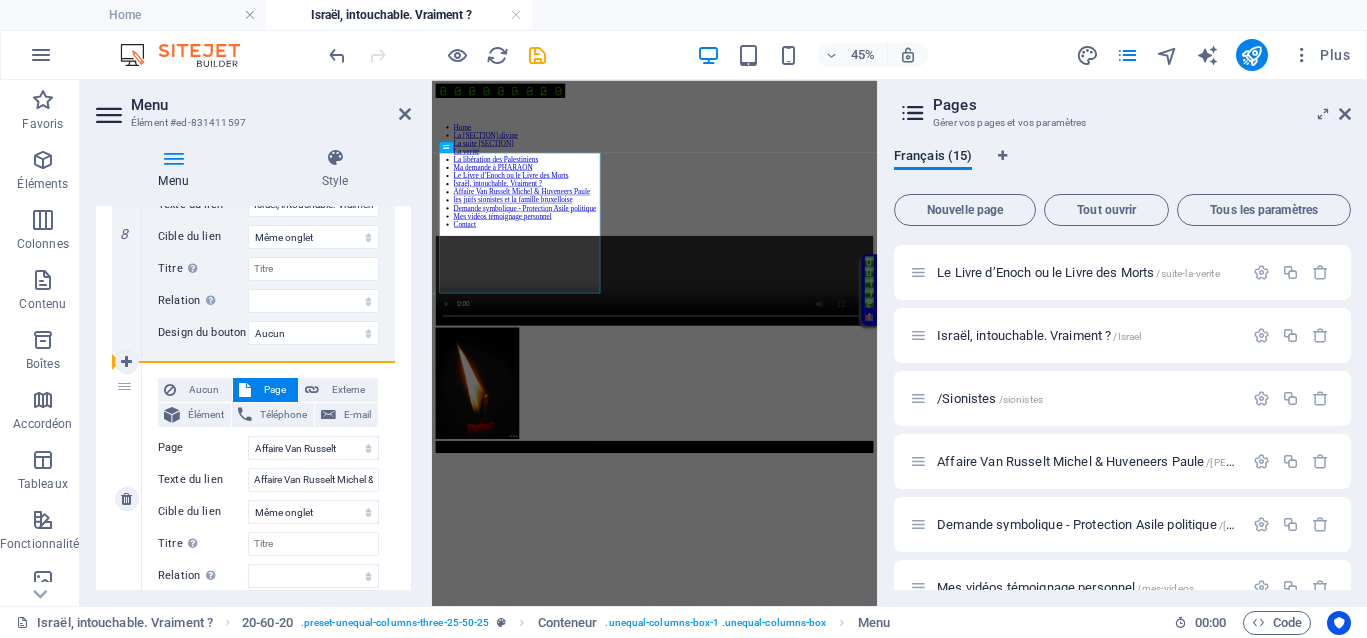 select 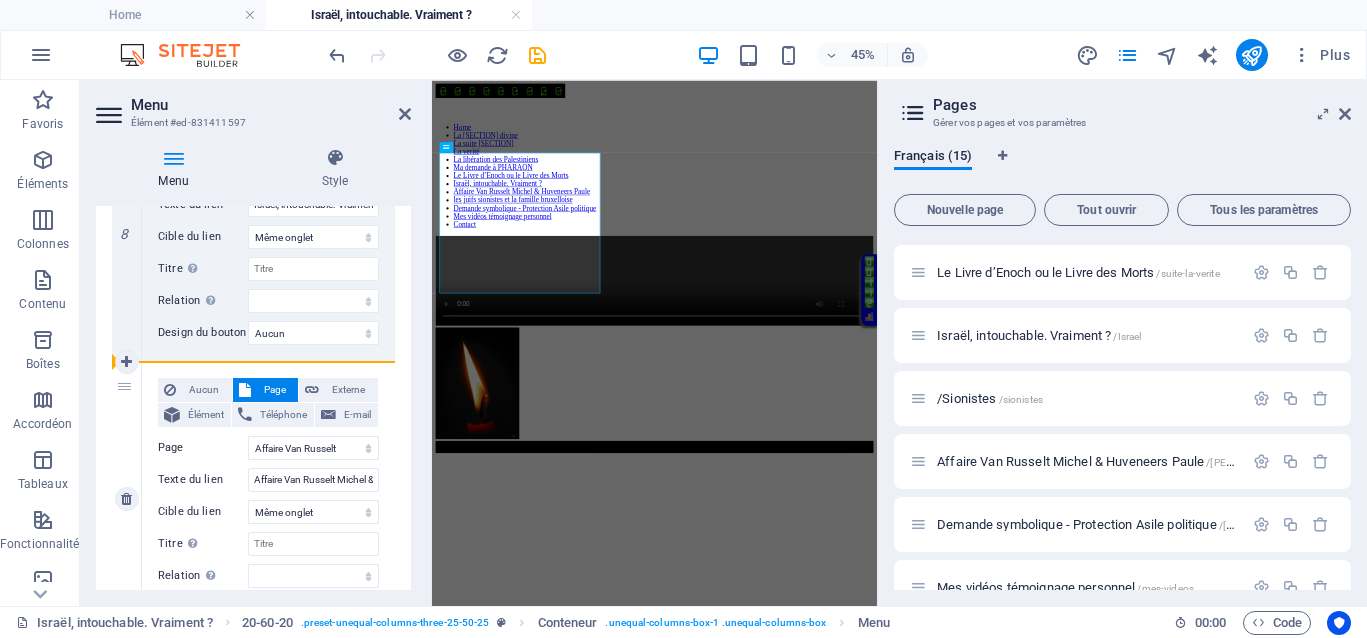 select 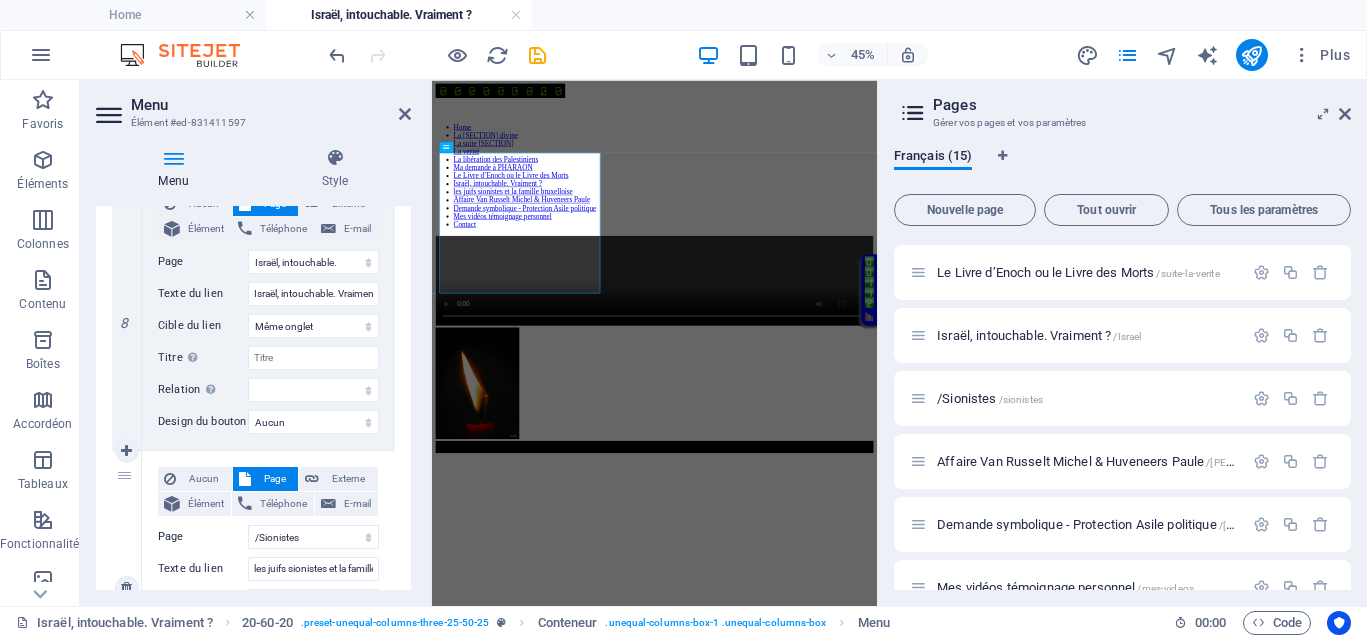 scroll, scrollTop: 2125, scrollLeft: 0, axis: vertical 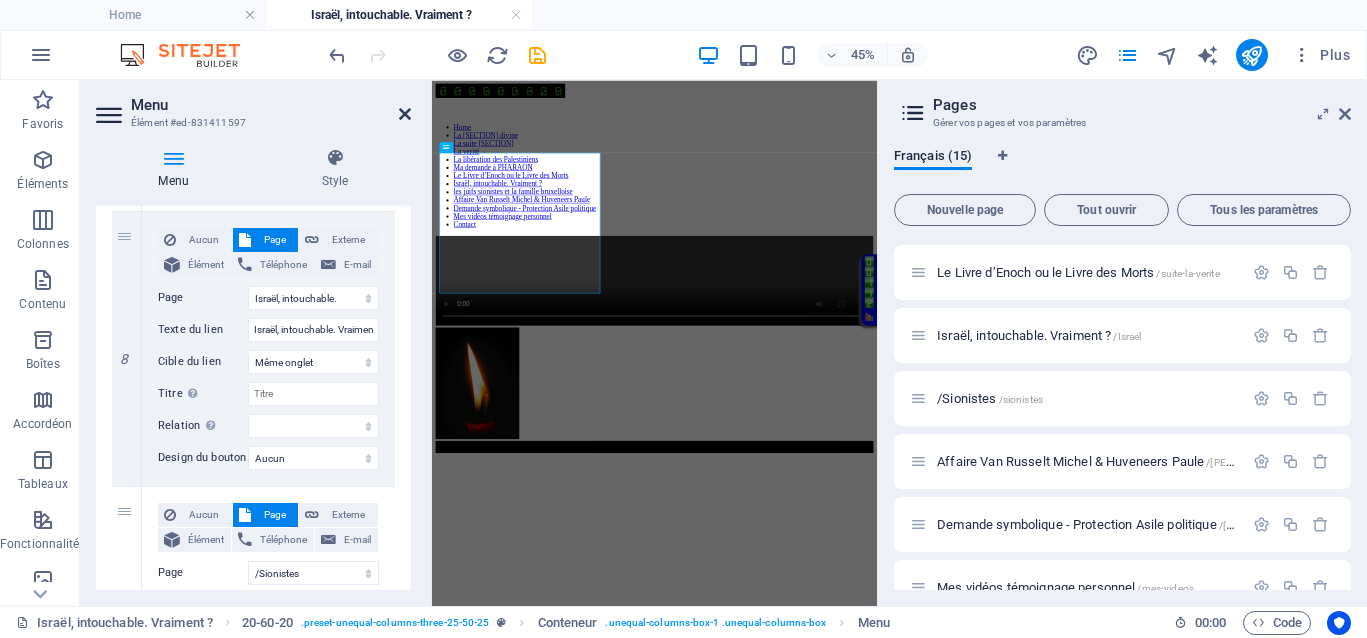drag, startPoint x: 400, startPoint y: 115, endPoint x: 843, endPoint y: 158, distance: 445.082 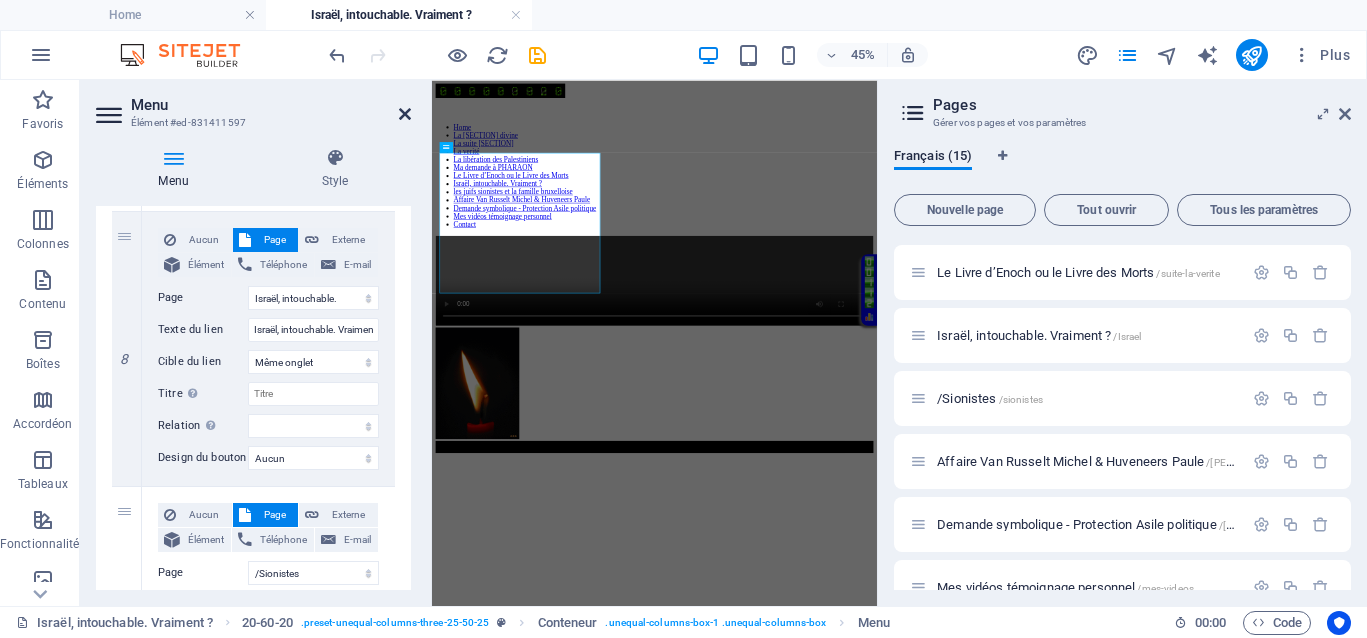 click at bounding box center [405, 114] 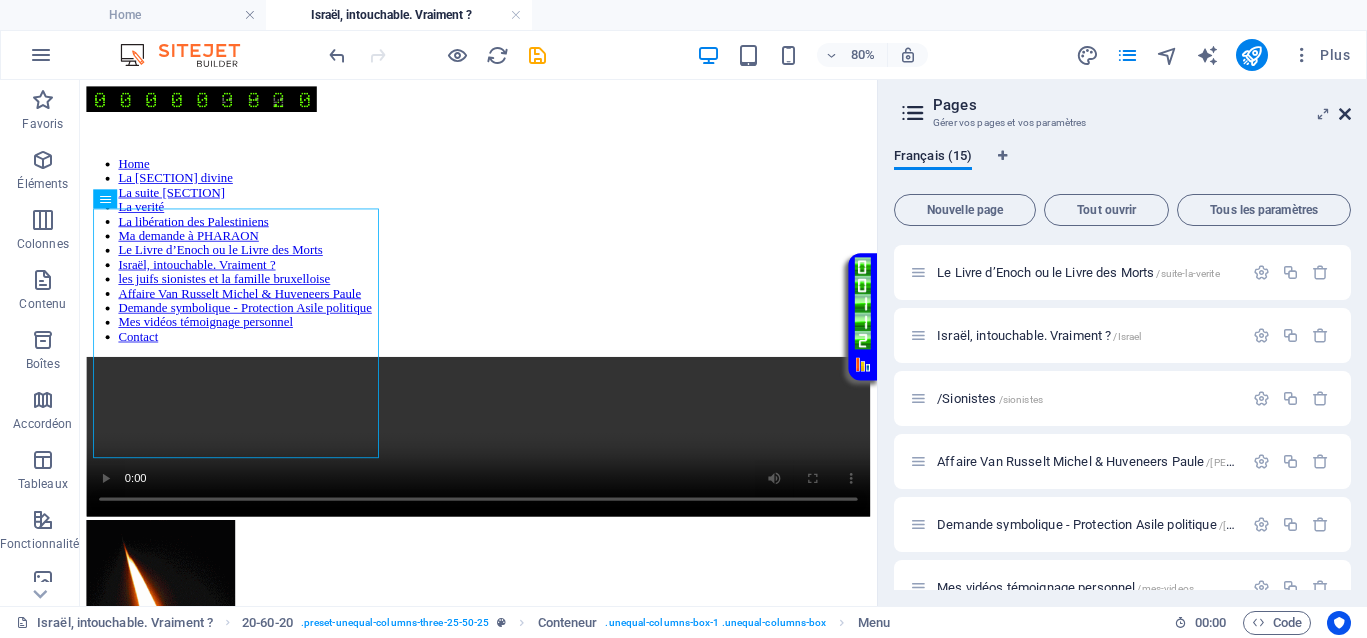 click at bounding box center (1345, 114) 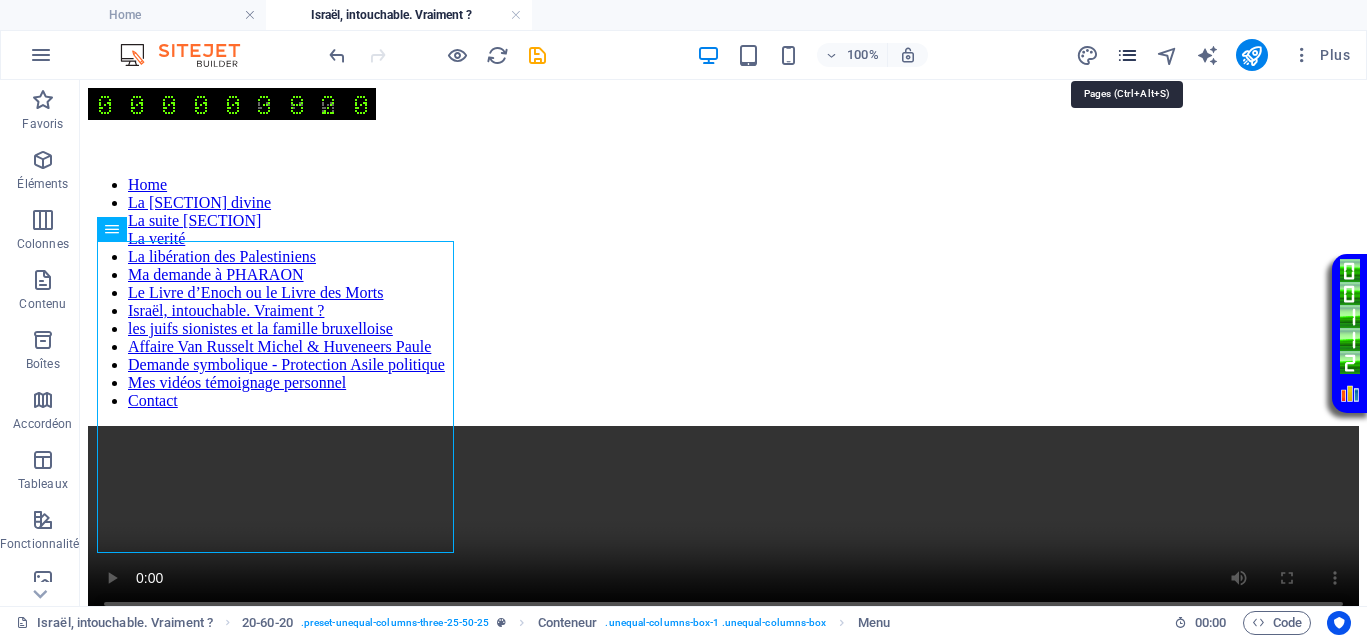 click at bounding box center (1127, 55) 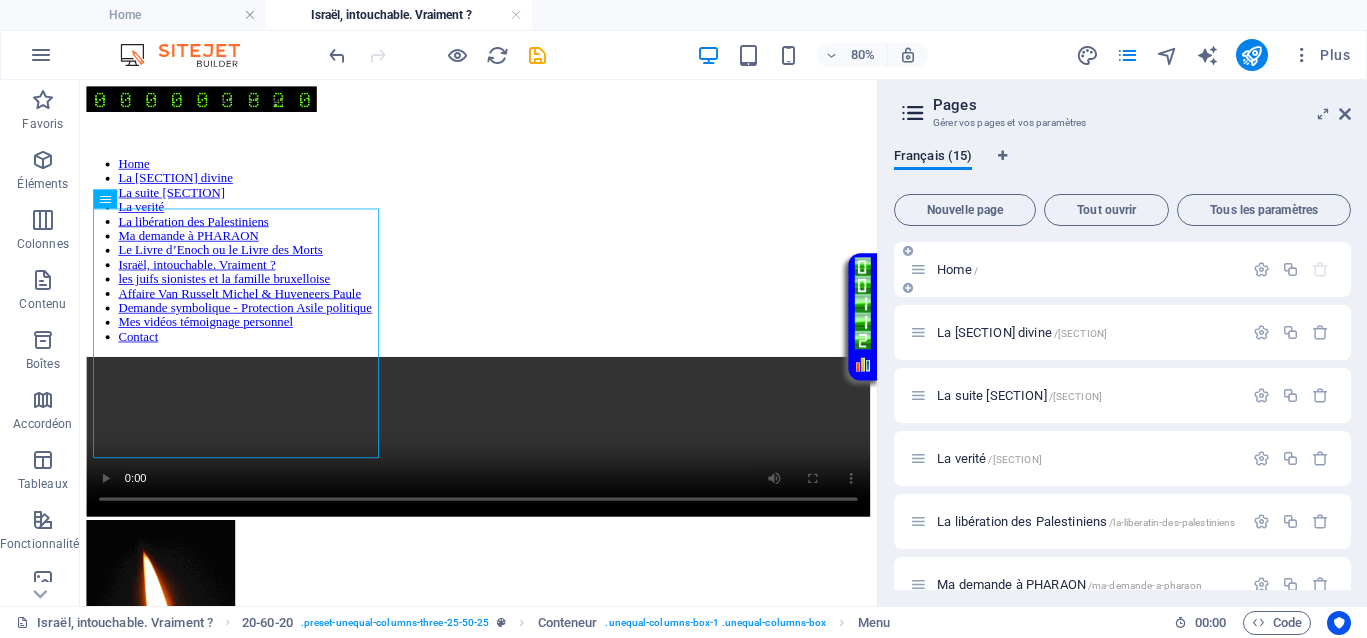 click on "Home /" at bounding box center (957, 269) 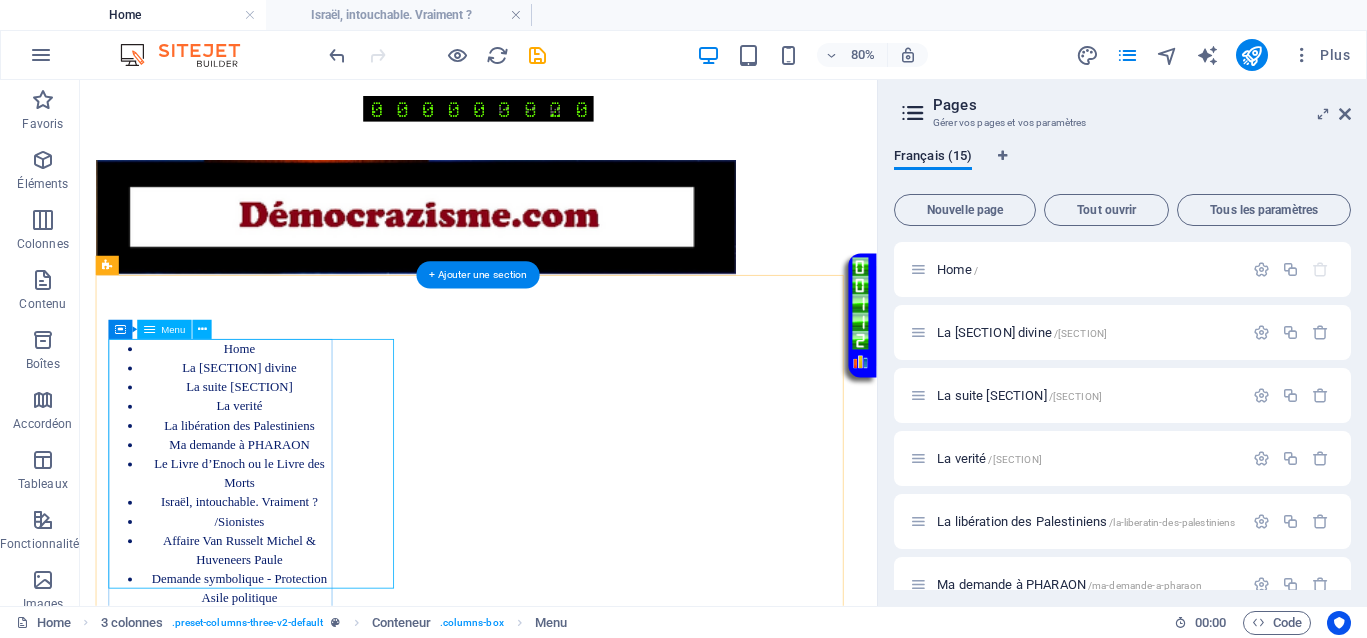 click on "Home La justice divine La suite Justice La verité La libération des Palestiniens les juifs sionistes et la famille bruxelloise  Ma demande à PHARAON Le Livre d’Enoch ou le Livre des Morts Israël, intouchable. Vraiment ? Affaire Van Russelt Michel & Huveneers Paule Demande symbolique  - Protection Asile politique Mes vidéos témoignage personnel Contact" at bounding box center [259, 596] 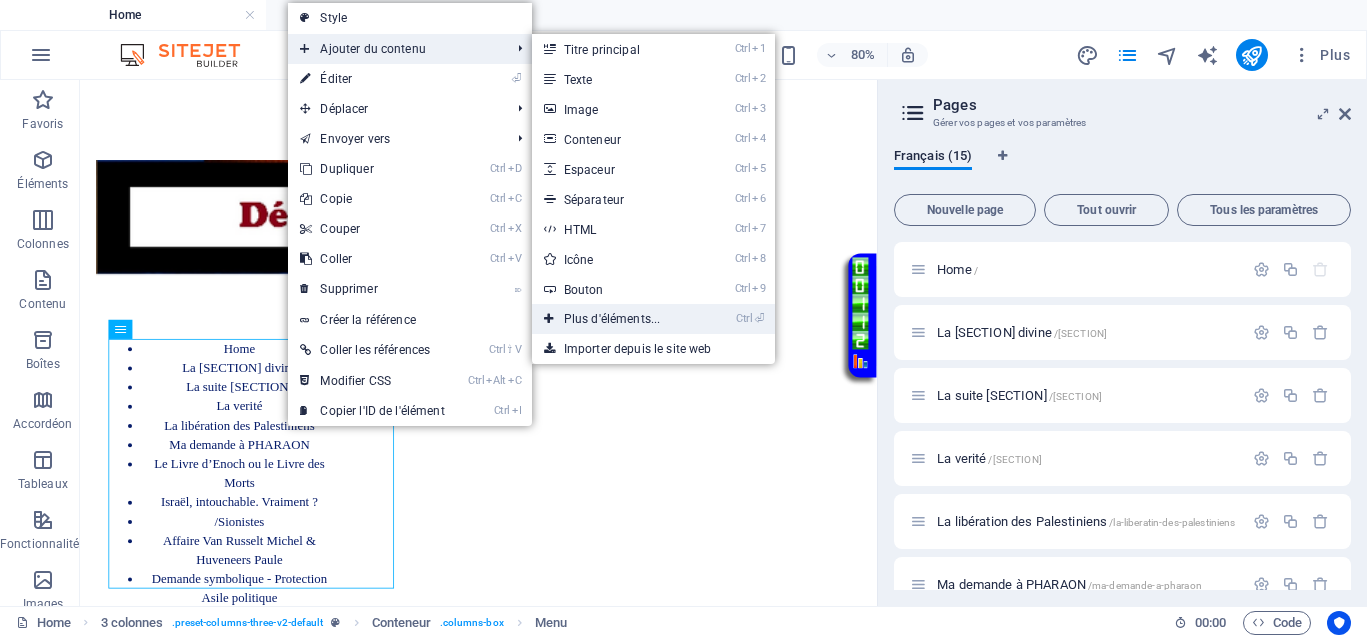 click on "Ctrl ⏎  Plus d'éléments..." at bounding box center (616, 319) 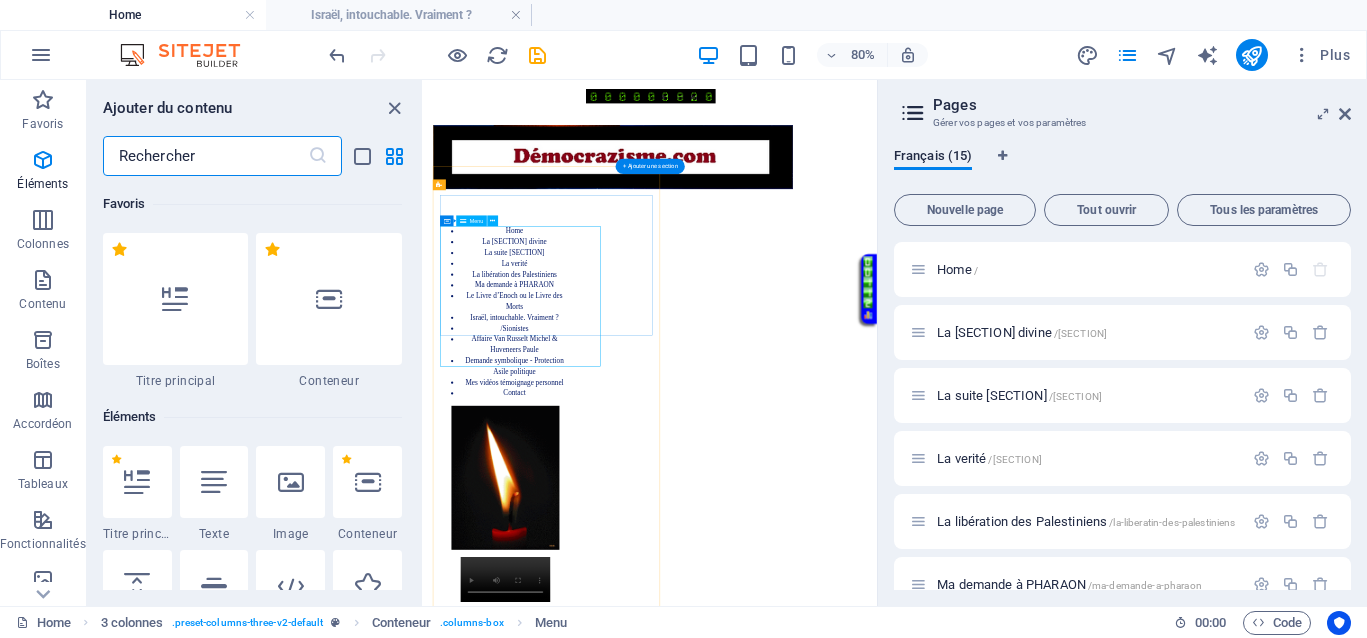scroll, scrollTop: 213, scrollLeft: 0, axis: vertical 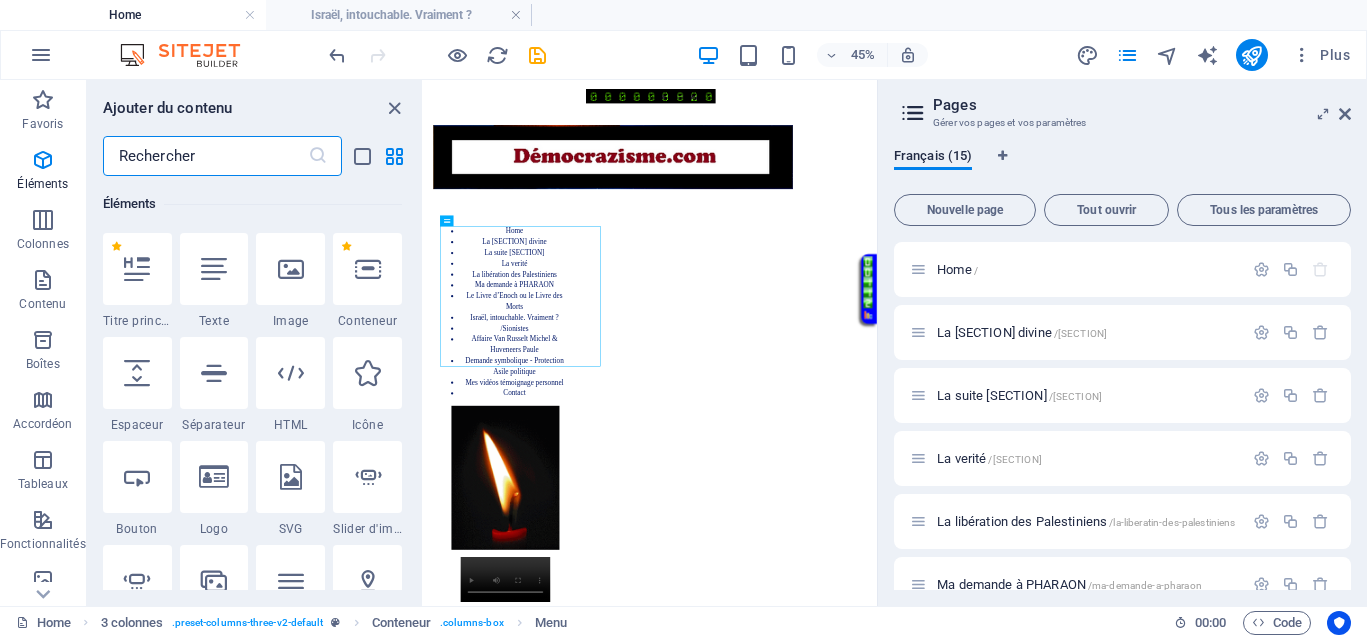 click at bounding box center (205, 156) 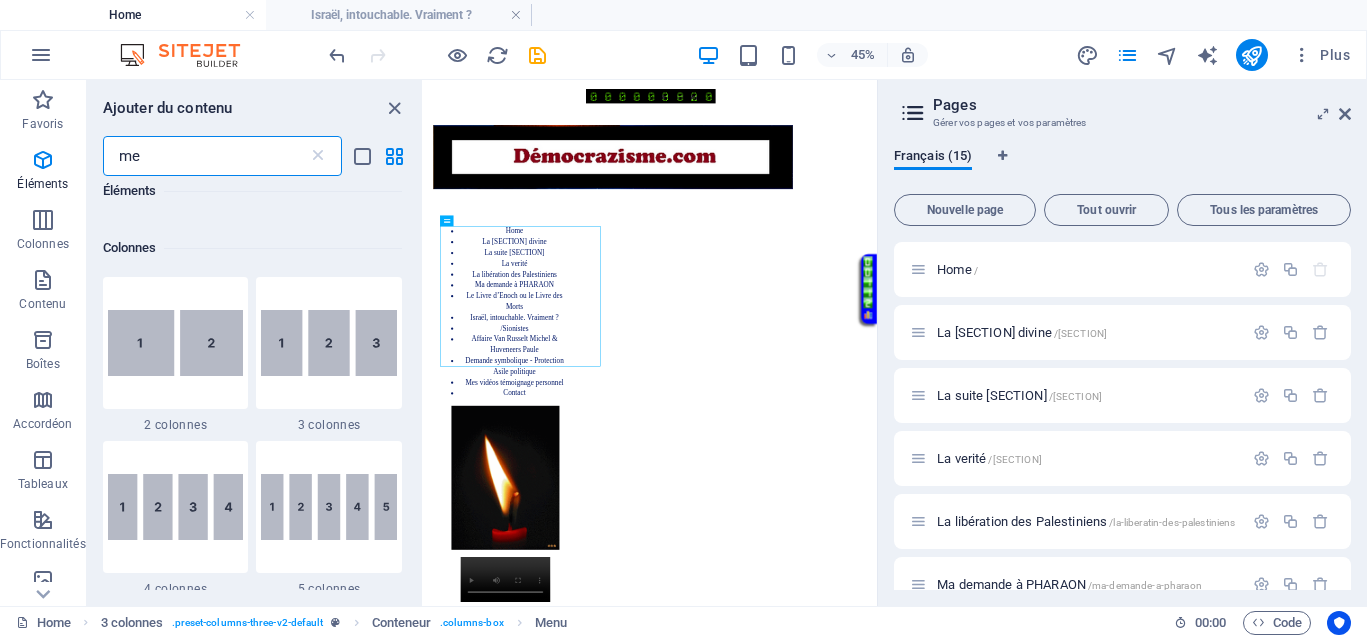 scroll, scrollTop: 0, scrollLeft: 0, axis: both 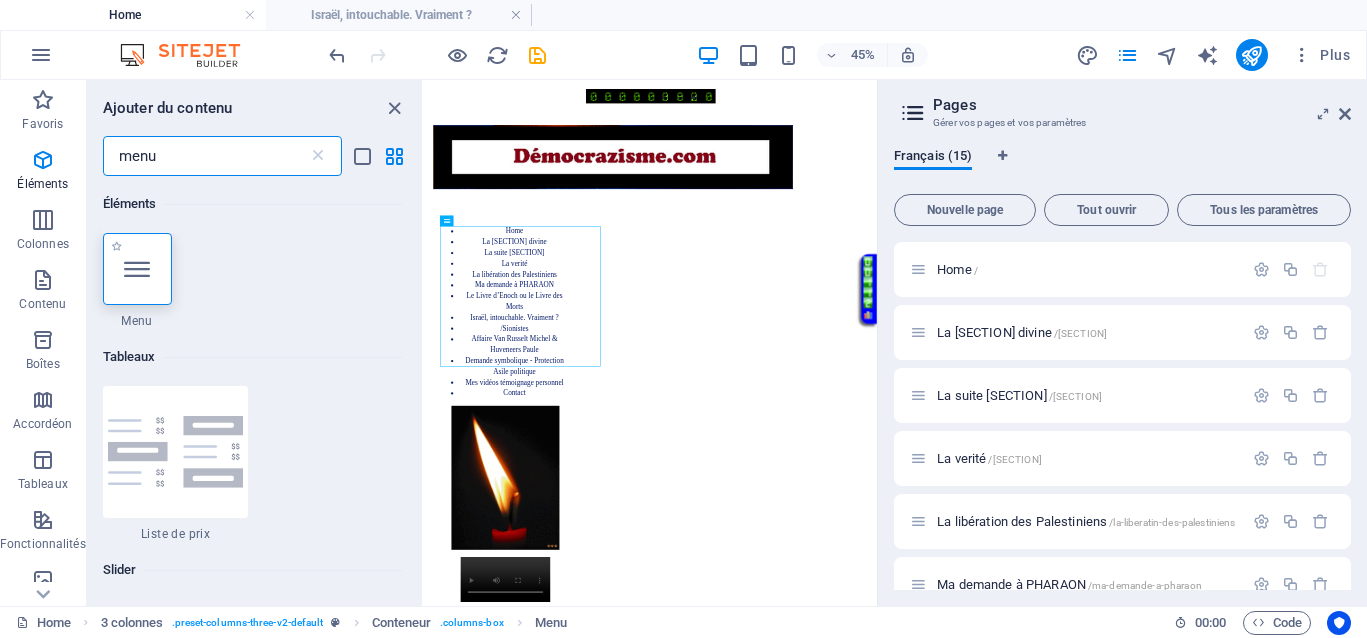 type on "menu" 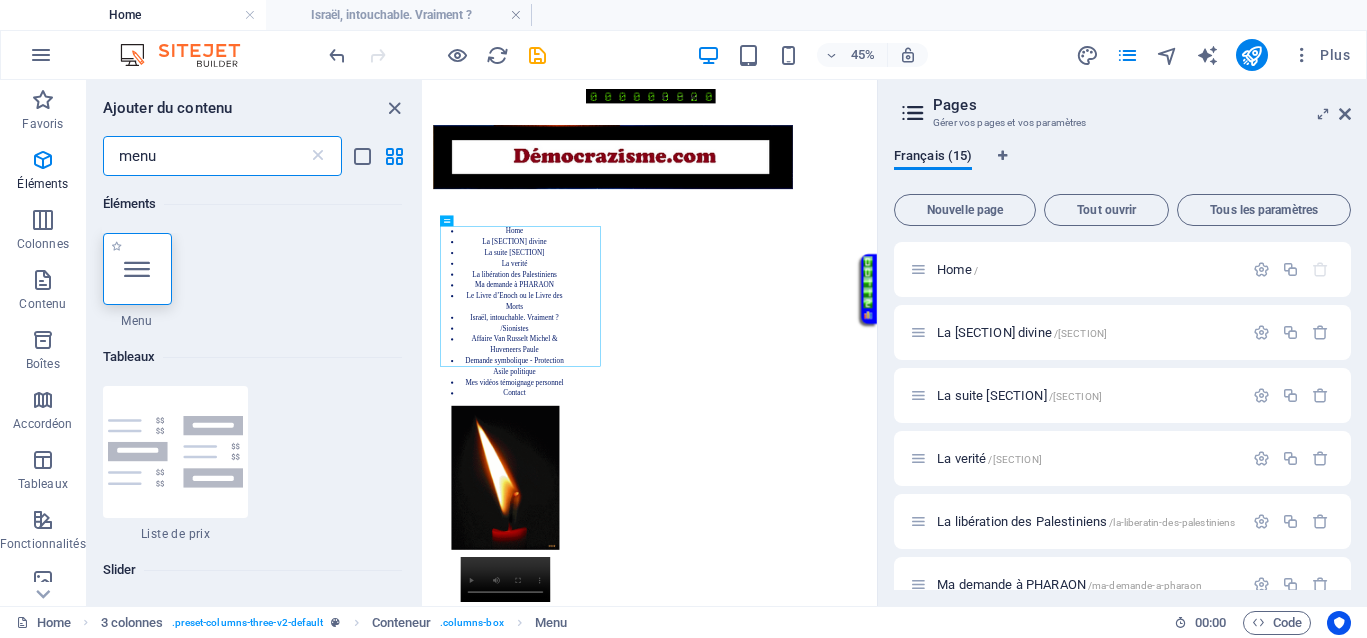click at bounding box center (137, 269) 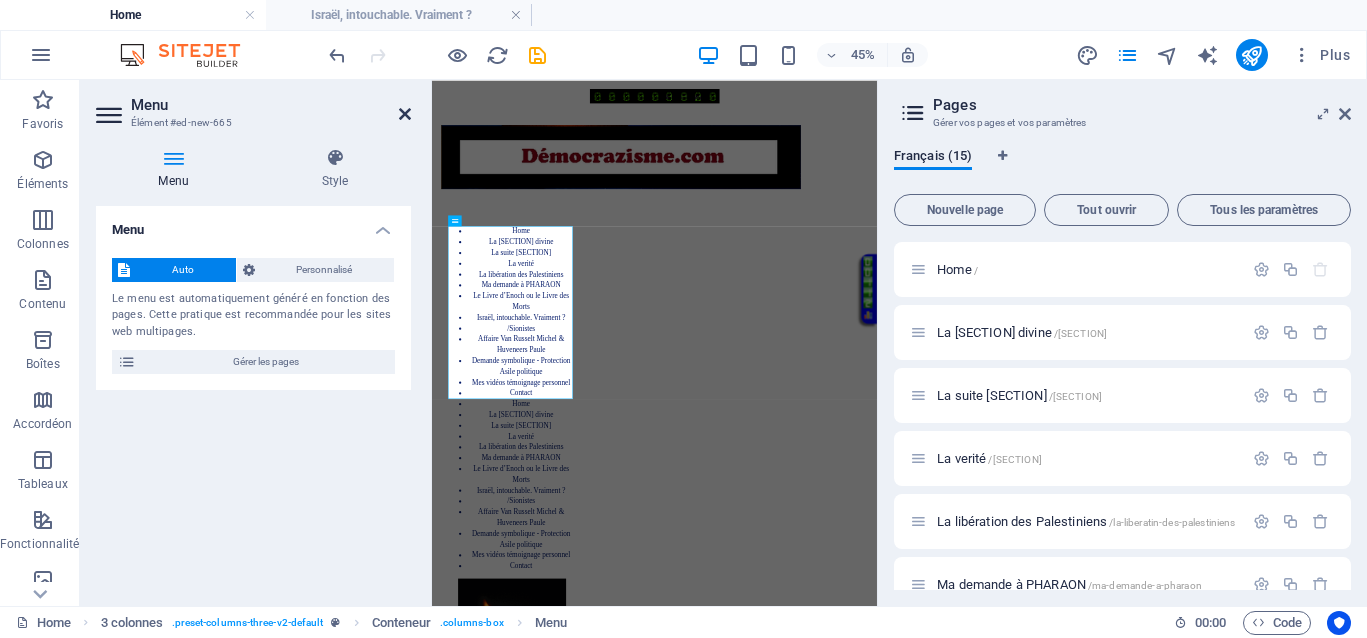 click at bounding box center [405, 114] 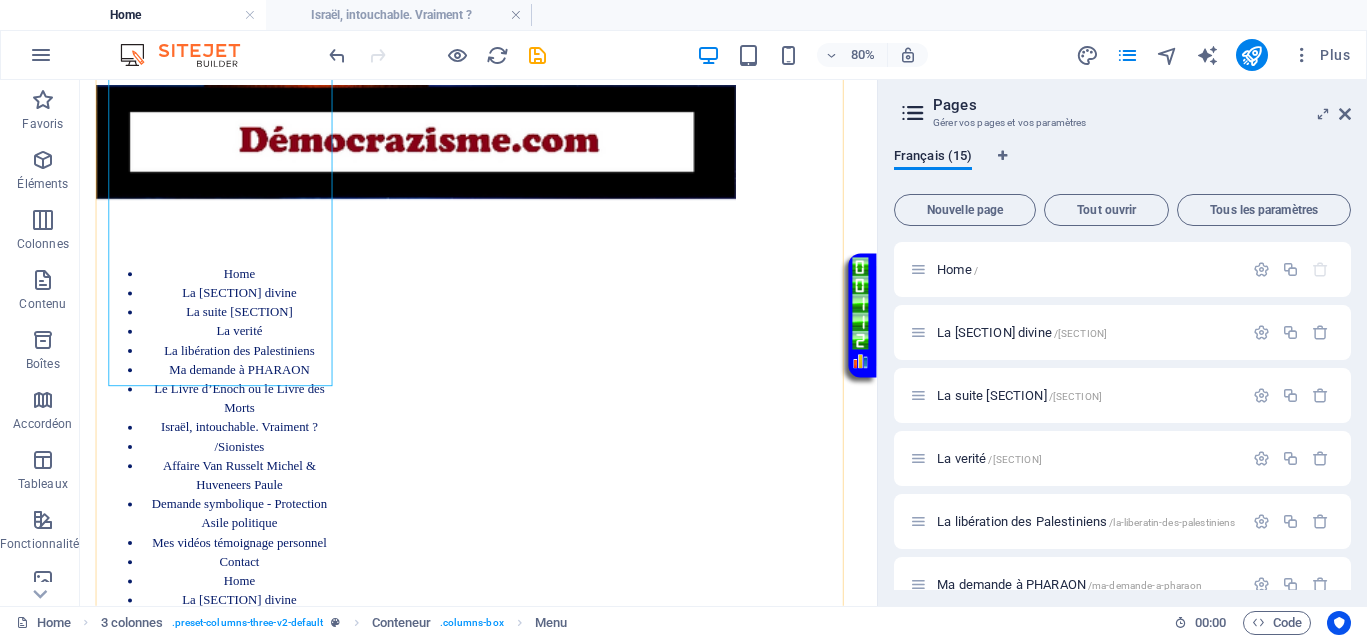 scroll, scrollTop: 375, scrollLeft: 0, axis: vertical 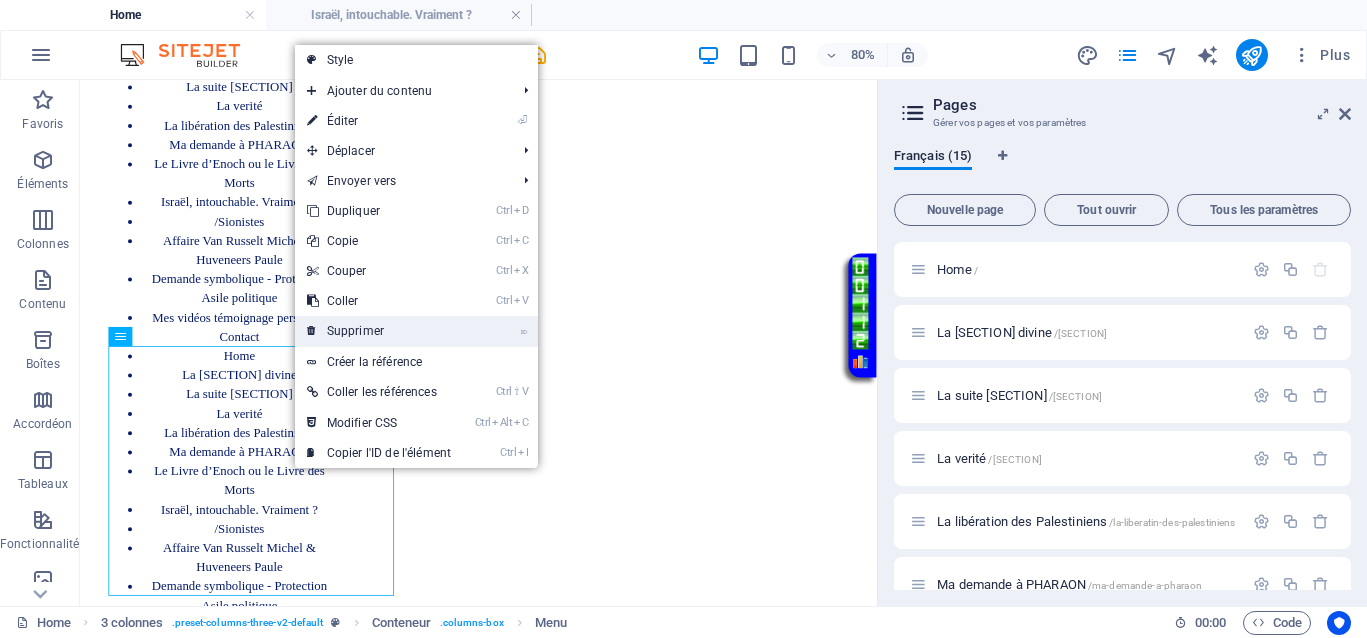 click on "⌦  Supprimer" at bounding box center (379, 331) 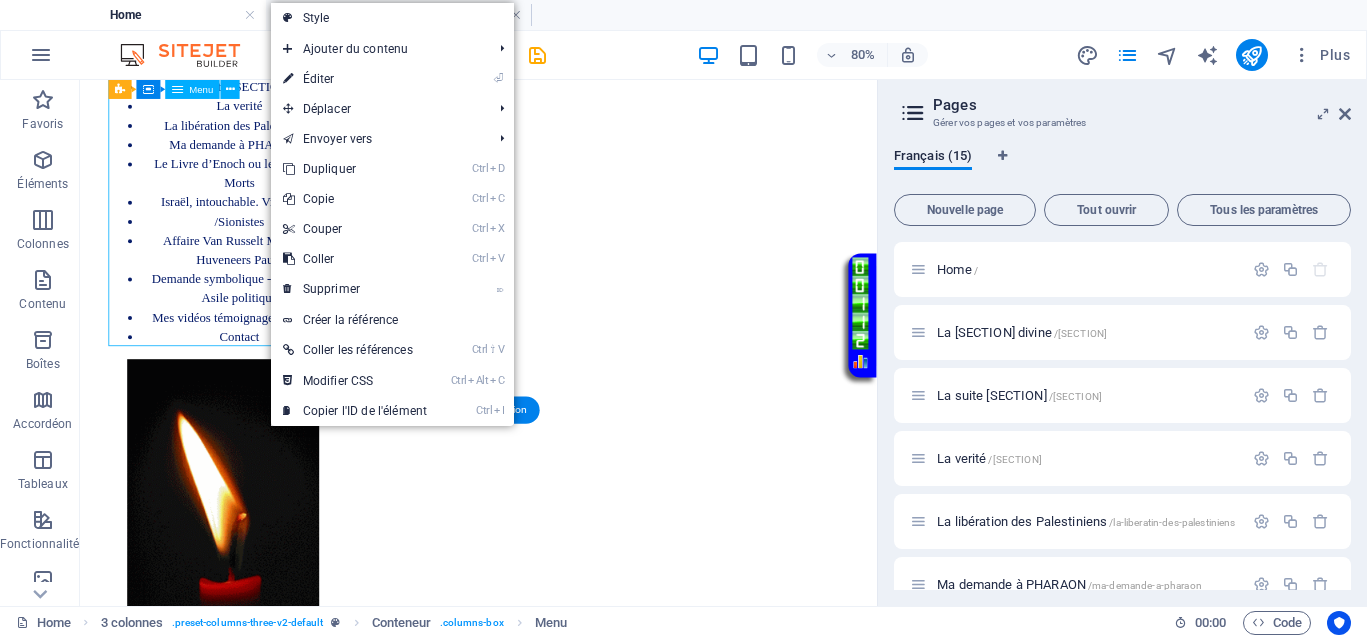 click on "Home La justice divine La suite Justice La verité La libération des Palestiniens les juifs sionistes et la famille bruxelloise  Ma demande à PHARAON Le Livre d’Enoch ou le Livre des Morts Israël, intouchable. Vraiment ? Affaire Van Russelt Michel & Huveneers Paule Demande symbolique  - Protection Asile politique Mes vidéos témoignage personnel Contact" at bounding box center (259, 221) 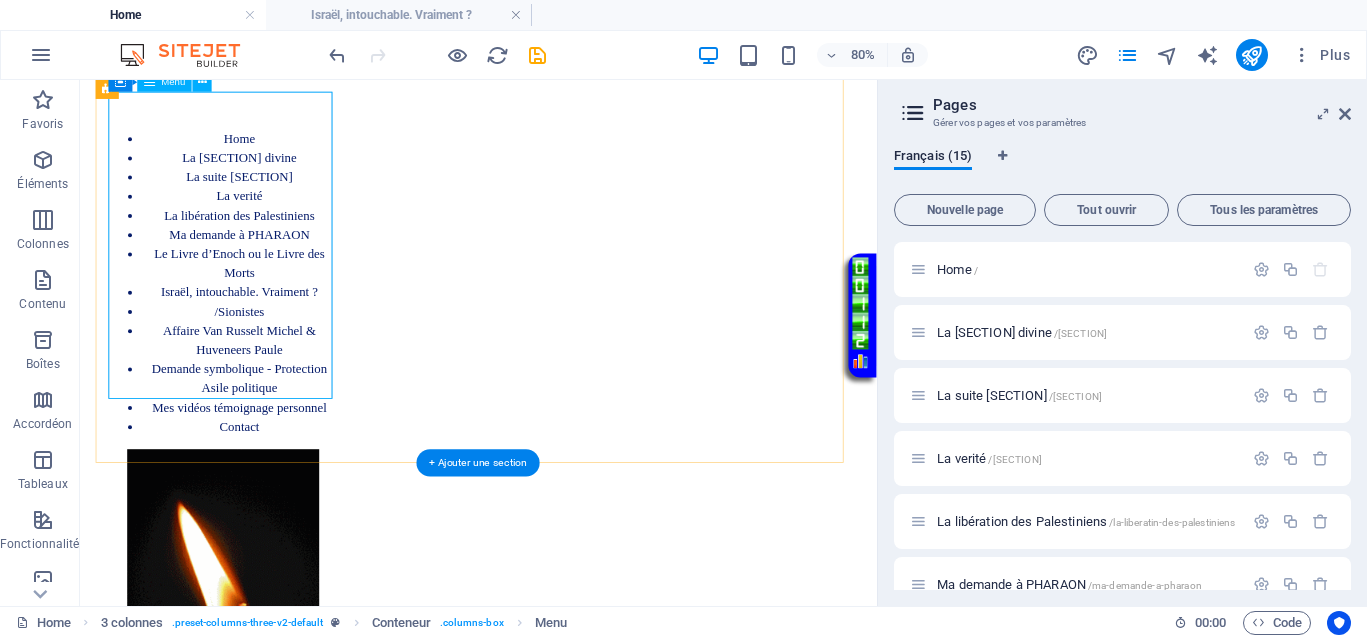 scroll, scrollTop: 250, scrollLeft: 0, axis: vertical 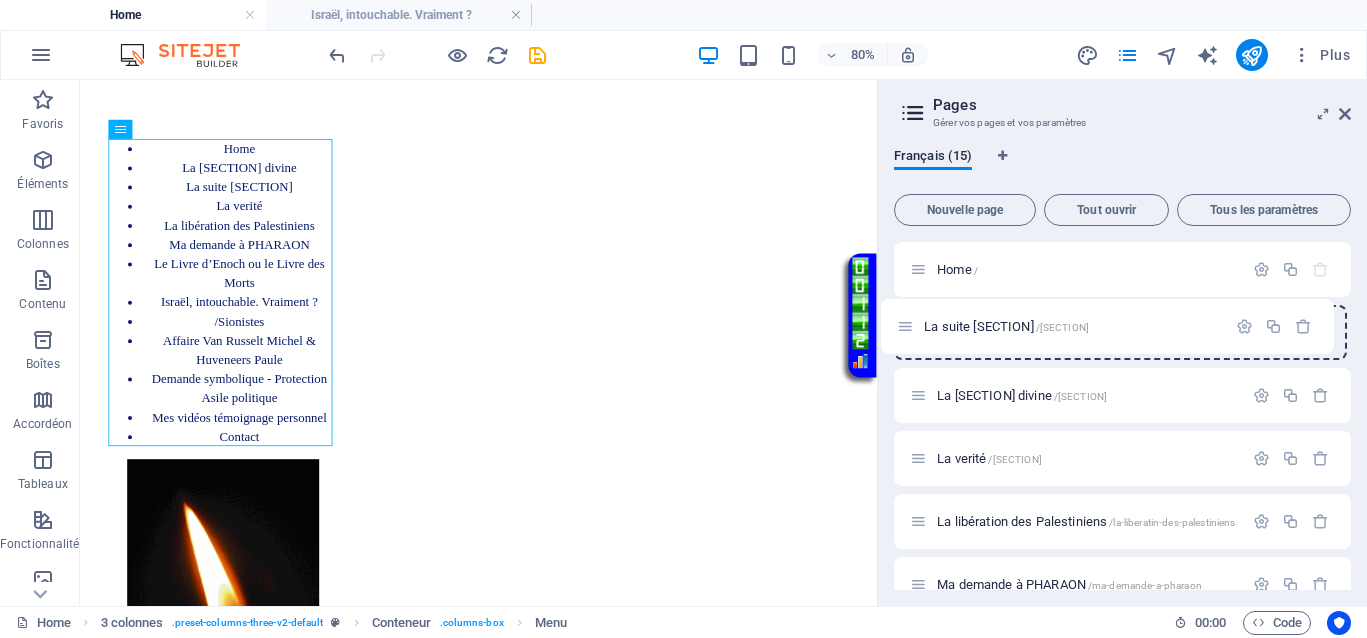 drag, startPoint x: 919, startPoint y: 390, endPoint x: 903, endPoint y: 314, distance: 77.665955 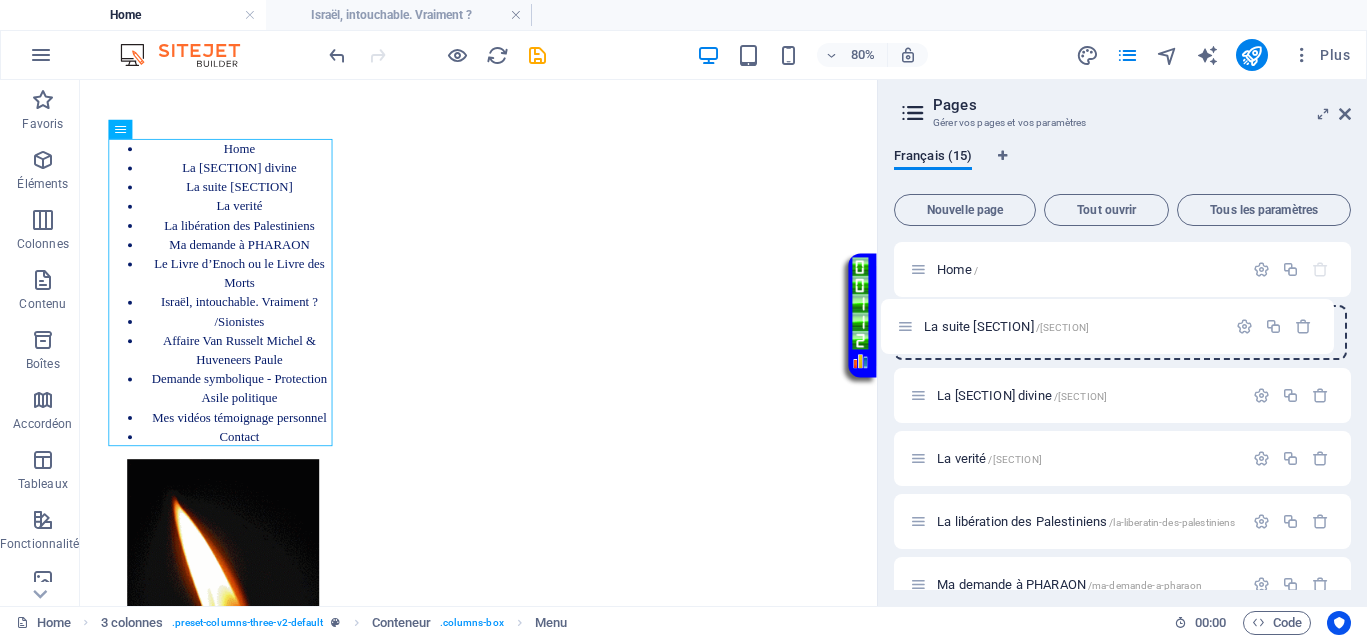 click on "Home / La justice divine /Justice La suite Justice /la-suite-justice La verité /la-verite La libération des Palestiniens /la-liberatin-des-palestiniens Ma demande à PHARAON /ma-demande-a-pharaon Le Livre d’Enoch ou le Livre des Morts /suite-la-verite /Sionistes /sionistes Affaire Van Russelt Michel & Huveneers Paule /JusticeVanrusselthuveneers Demande symbolique - Protection Asile politique /Politique Mes vidéos témoignage personnel /mes-videos Contact /Contact Legal Notice /legal-notice Privacy /privacy" at bounding box center [1122, 710] 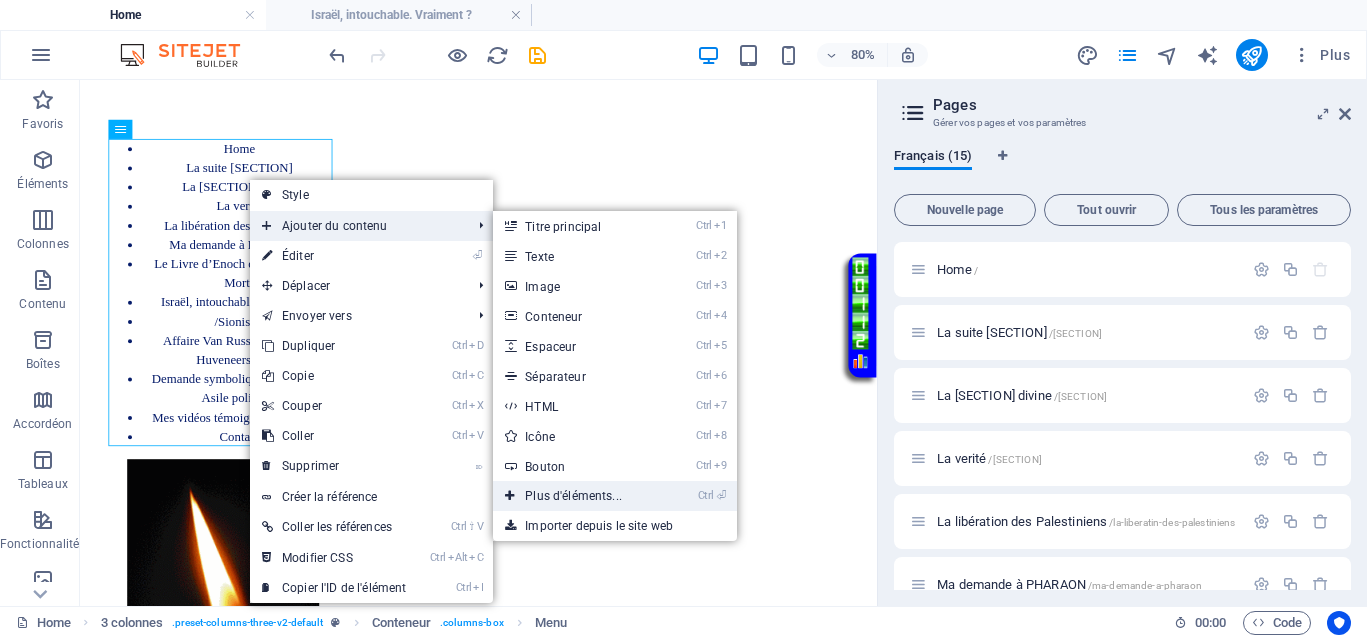 click on "Ctrl ⏎  Plus d'éléments..." at bounding box center (577, 496) 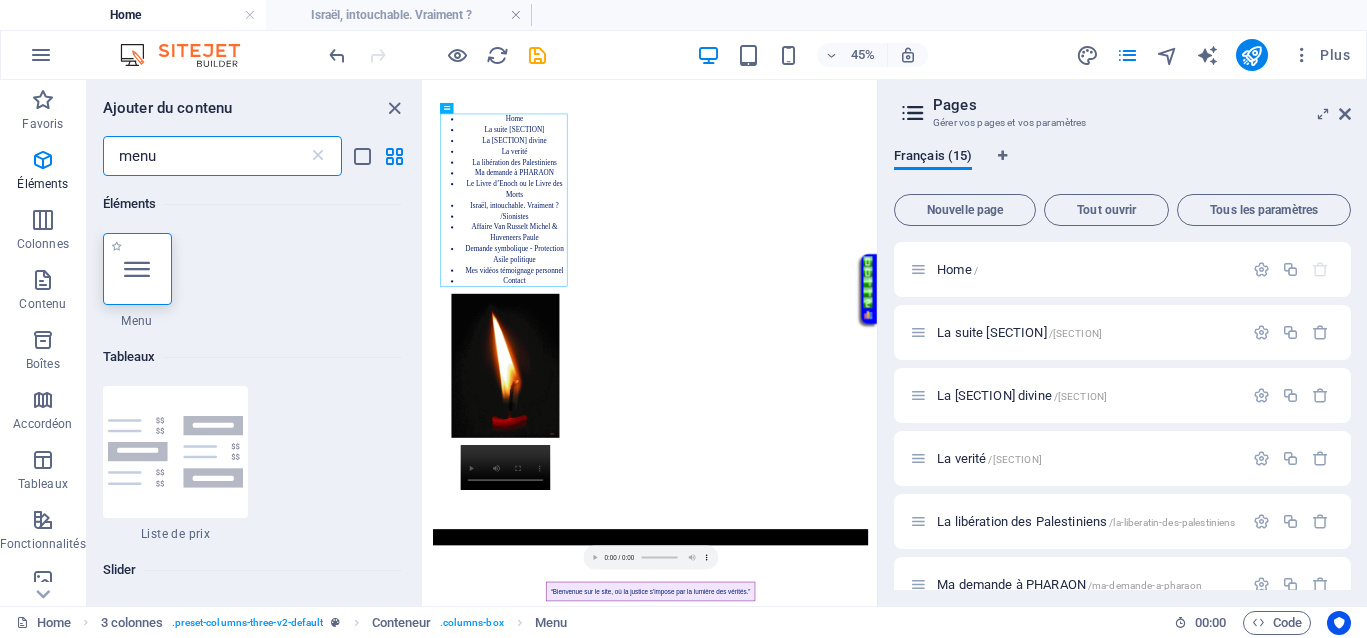click at bounding box center [137, 269] 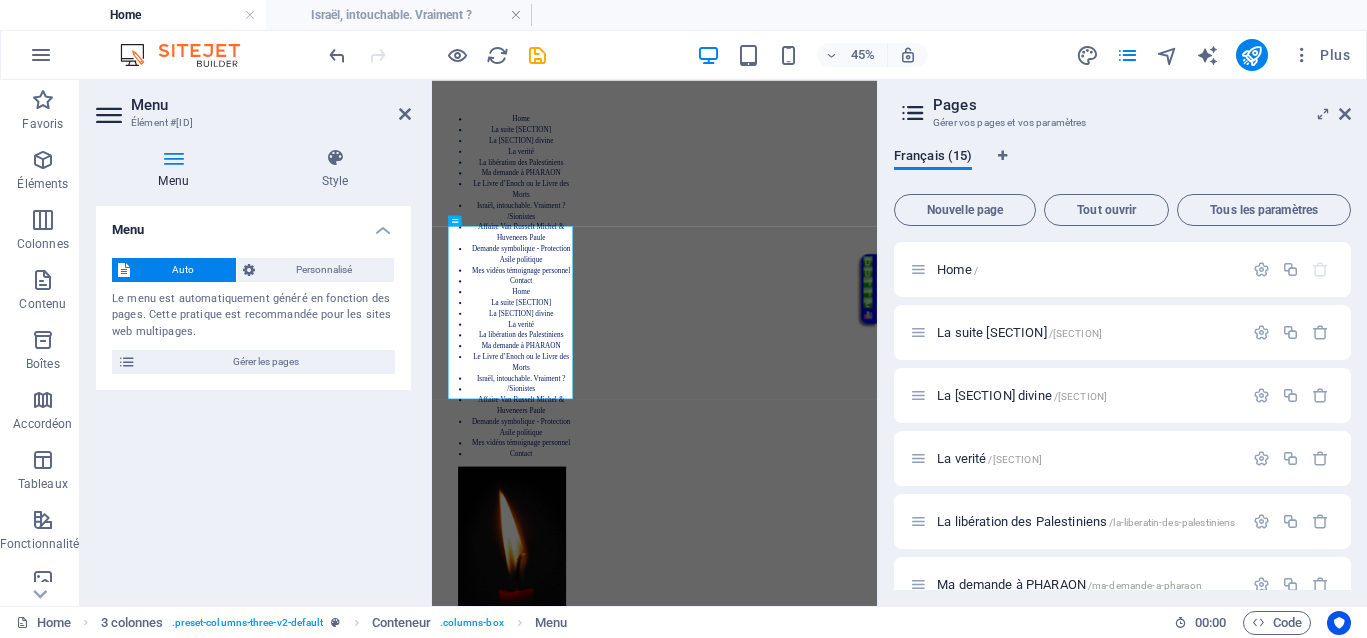 scroll, scrollTop: 0, scrollLeft: 0, axis: both 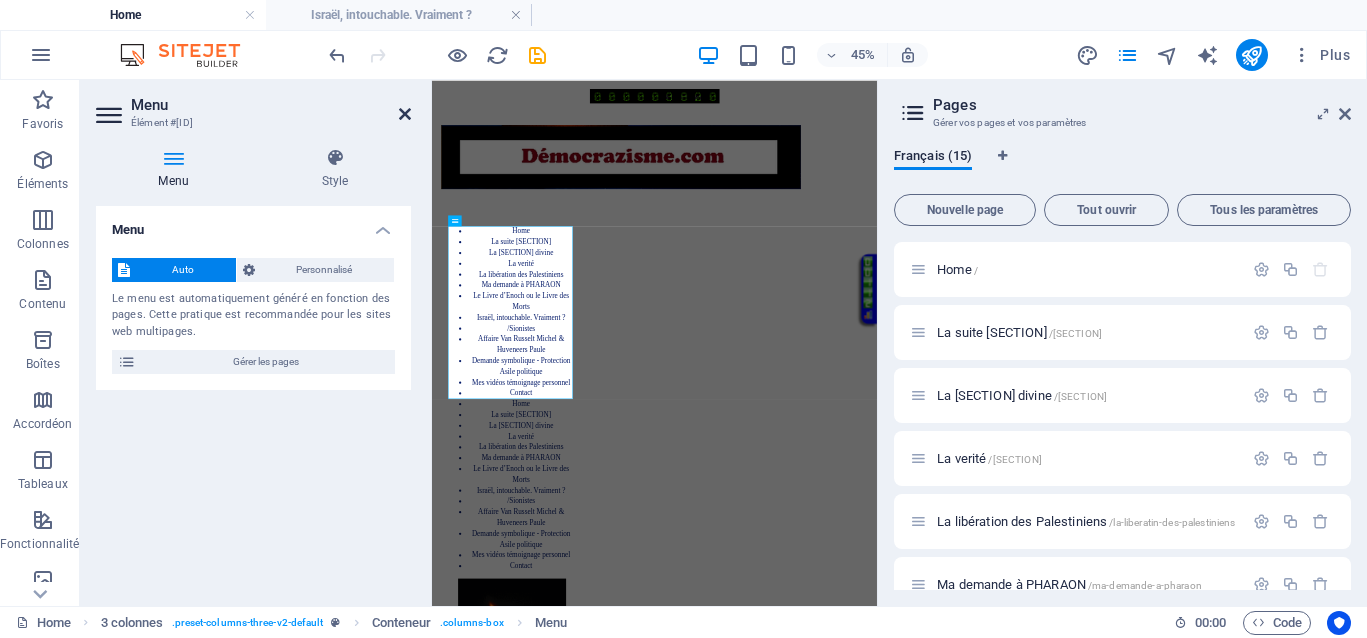 click at bounding box center (405, 114) 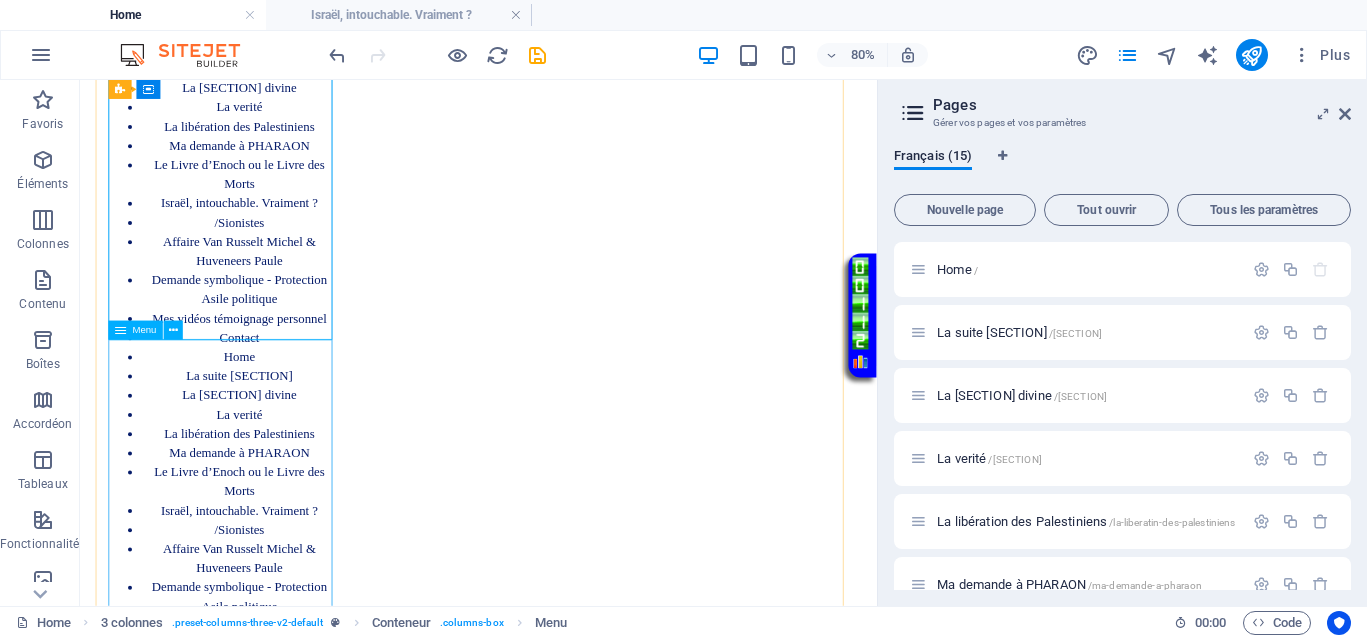 scroll, scrollTop: 250, scrollLeft: 0, axis: vertical 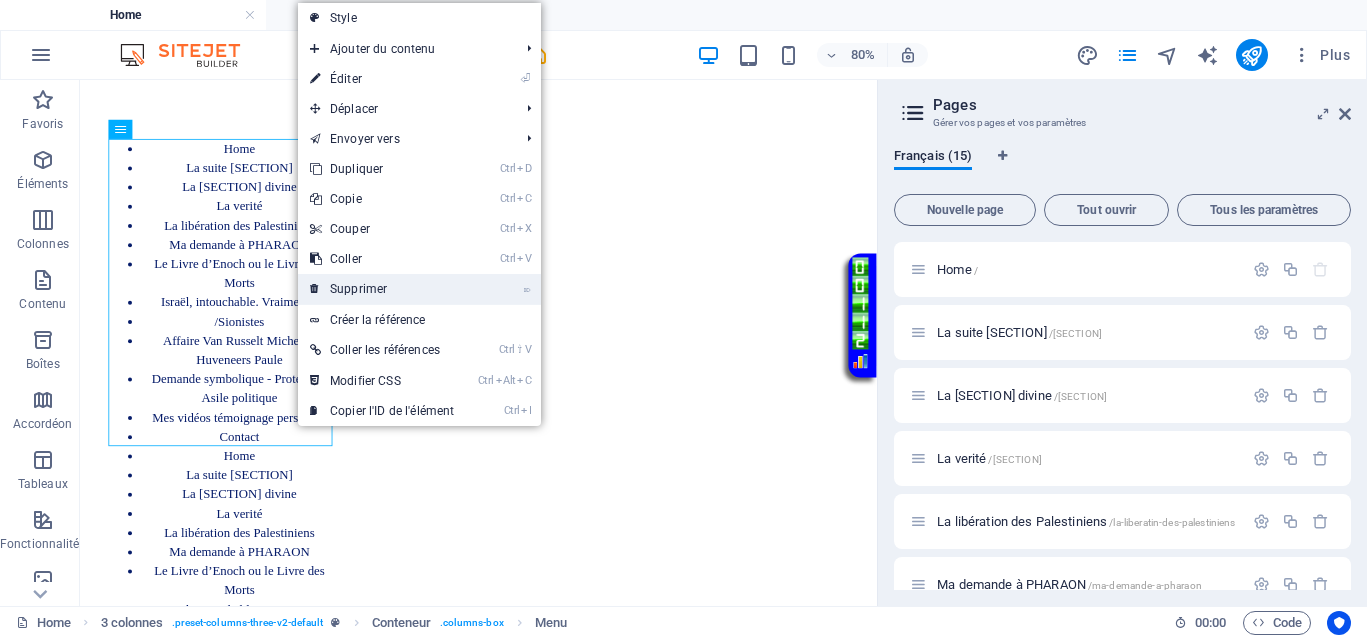 click on "⌦  Supprimer" at bounding box center [382, 289] 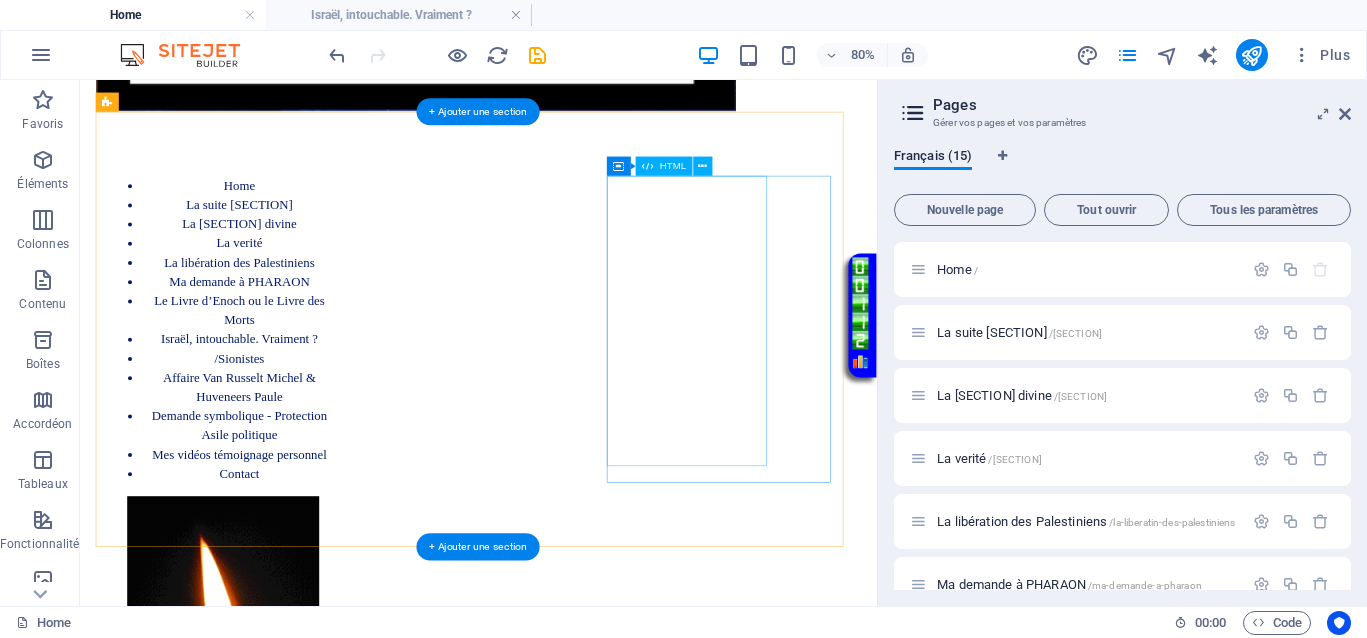 scroll, scrollTop: 250, scrollLeft: 0, axis: vertical 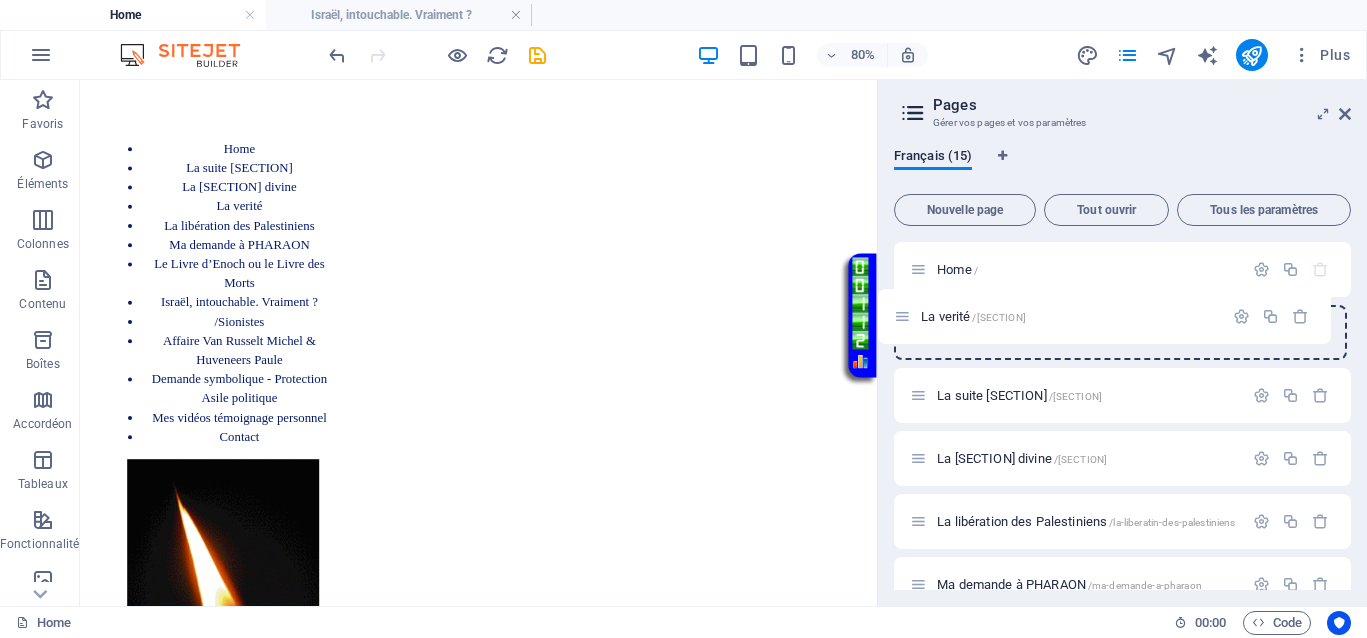 drag, startPoint x: 914, startPoint y: 462, endPoint x: 899, endPoint y: 322, distance: 140.80128 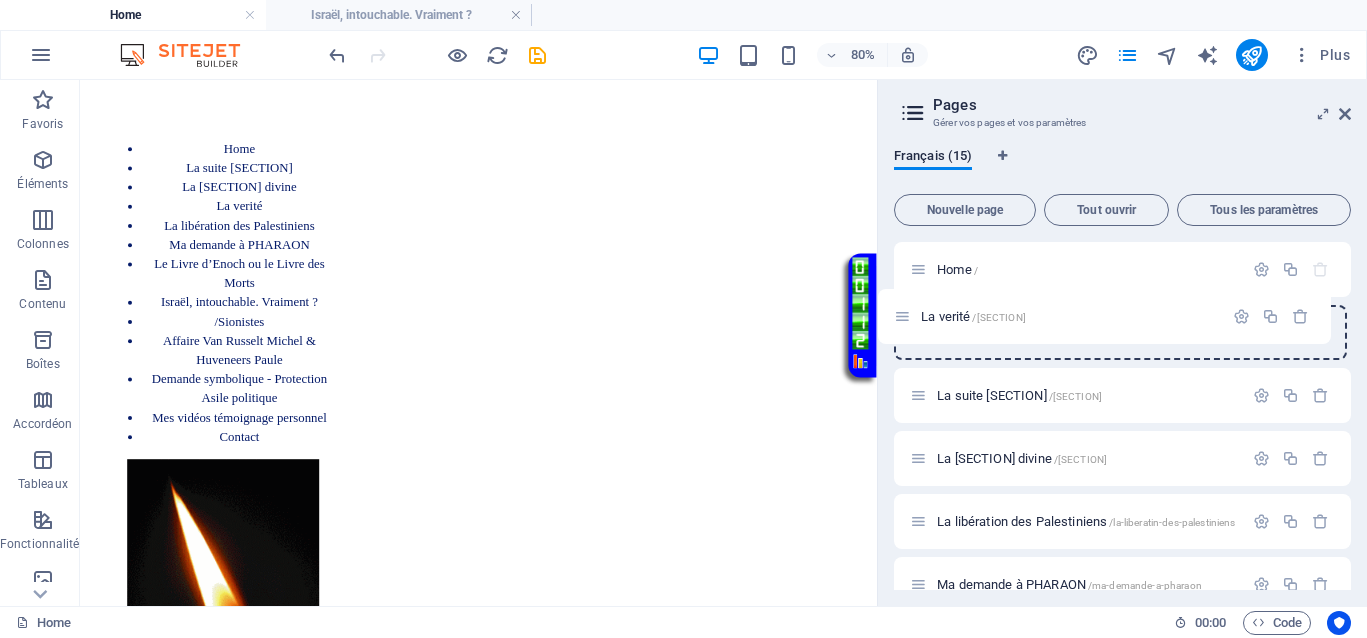 click on "Home / La suite Justice /la-suite-justice La justice divine /Justice La verité /la-verite La libération des Palestiniens /la-liberatin-des-palestiniens Ma demande à PHARAON /ma-demande-a-pharaon Le Livre d’Enoch ou le Livre des Morts /suite-la-verite Israël, intouchable. Vraiment ? /Israel /Sionistes /sionistes Affaire Van Russelt Michel & Huveneers Paule /JusticeVanrusselthuveneers Demande symbolique  - Protection Asile politique /Politique Mes vidéos témoignage personnel /mes-videos Contact /Contact Legal Notice /legal-notice Privacy /privacy" at bounding box center [1122, 710] 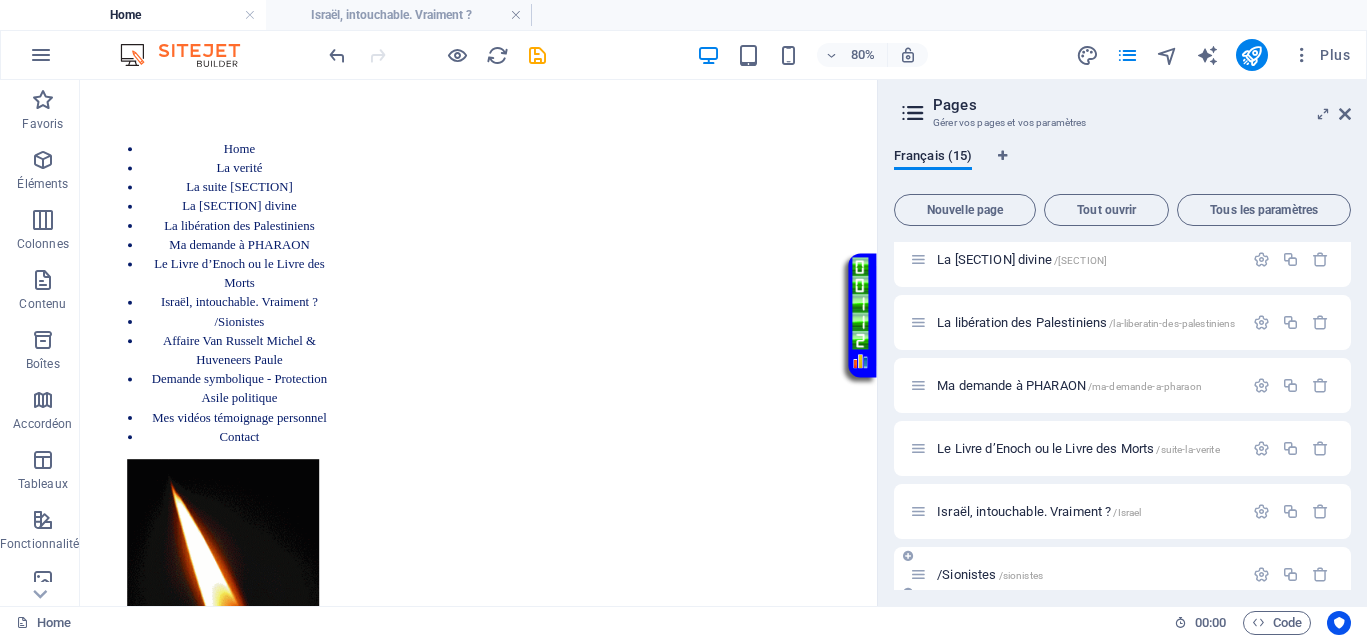 scroll, scrollTop: 250, scrollLeft: 0, axis: vertical 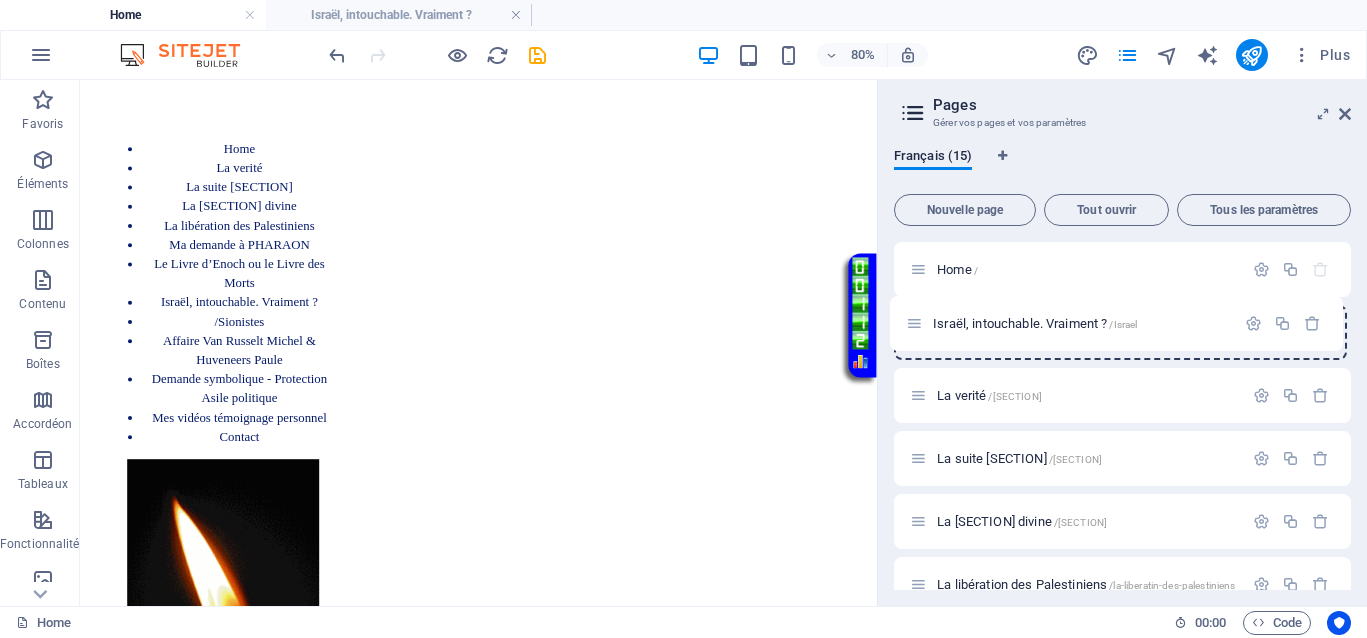 drag, startPoint x: 918, startPoint y: 458, endPoint x: 916, endPoint y: 315, distance: 143.01399 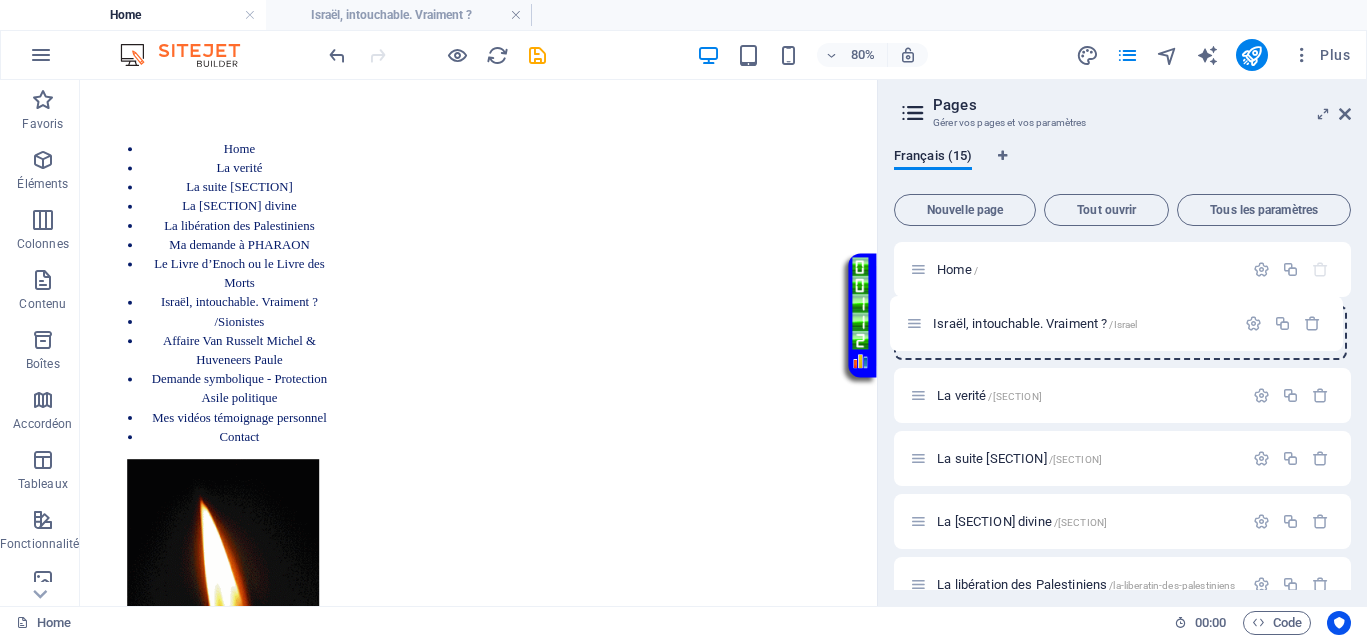 click on "Home / La verité /la-verite La suite Justice /la-suite-justice La justice divine /Justice La libération des Palestiniens /la-liberatin-des-palestiniens Ma demande à PHARAON /ma-demande-a-pharaon Le Livre d’Enoch ou le Livre des Morts /suite-la-verite Israël, intouchable. Vraiment ? /Israel /Sionistes /sionistes Affaire Van Russelt Michel & Huveneers Paule /JusticeVanrusselthuveneers Demande symbolique  - Protection Asile politique /Politique Mes vidéos témoignage personnel /mes-videos Contact /Contact Legal Notice /legal-notice Privacy /privacy" at bounding box center (1122, 710) 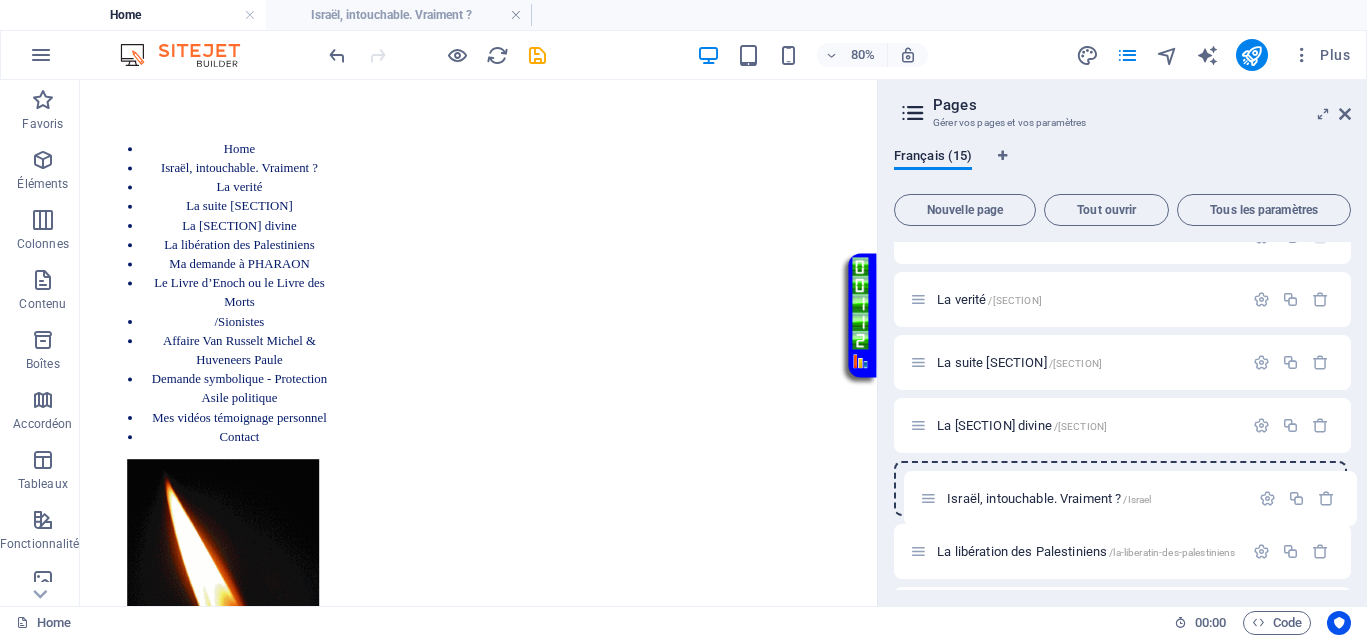 scroll, scrollTop: 35, scrollLeft: 0, axis: vertical 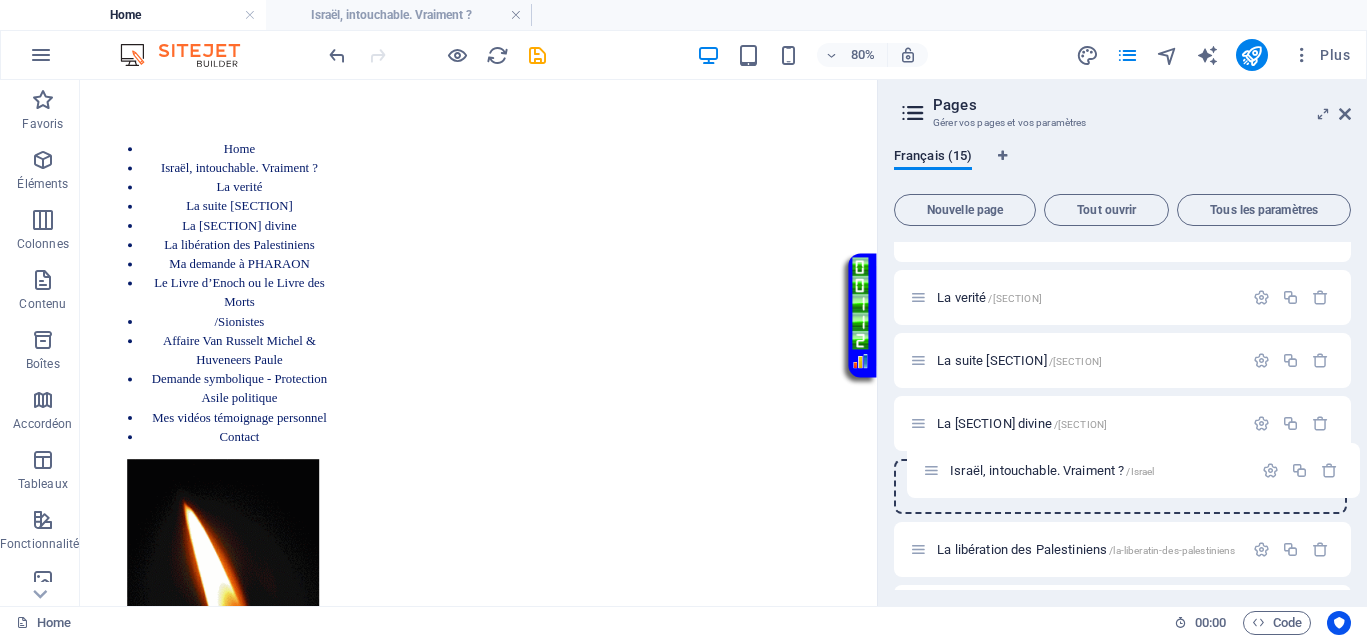 drag, startPoint x: 916, startPoint y: 332, endPoint x: 929, endPoint y: 475, distance: 143.58969 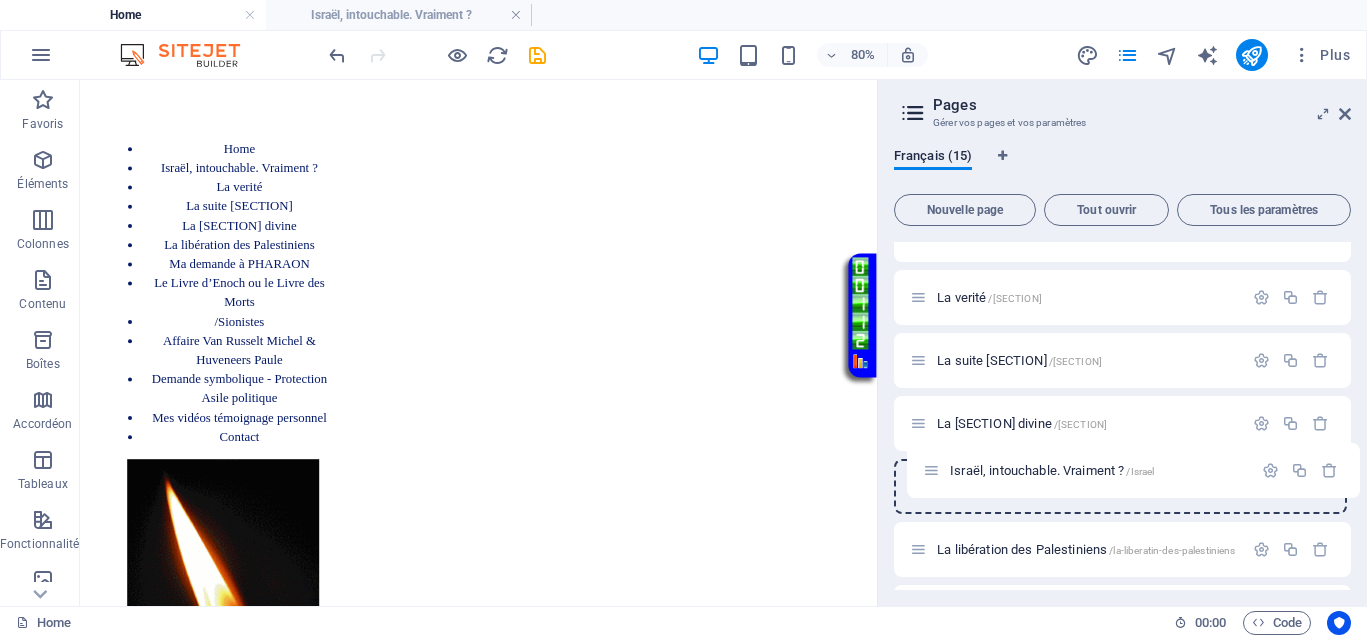 click on "Home / Israël, intouchable. Vraiment ? /Israel La verité /la-verite La suite Justice /la-suite-justice La justice divine /Justice La libération des Palestiniens /la-liberatin-des-palestiniens Ma demande à PHARAON /ma-demande-a-pharaon Le Livre d’Enoch ou le Livre des Morts /suite-la-verite /Sionistes /sionistes Affaire Van Russelt Michel & Huveneers Paule /JusticeVanrusselthuveneers Demande symbolique - Protection Asile politique /Politique Mes vidéos témoignage personnel /mes-videos Contact /Contact Legal Notice /legal-notice Privacy /privacy" at bounding box center [1122, 675] 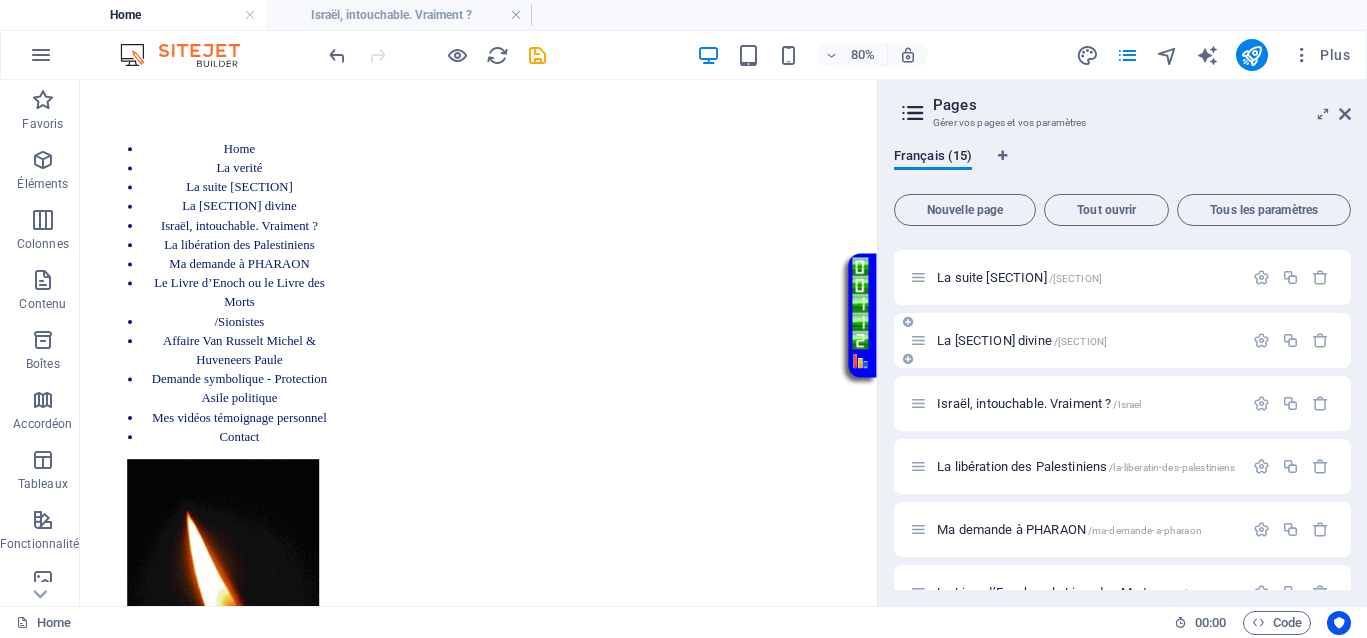 scroll, scrollTop: 160, scrollLeft: 0, axis: vertical 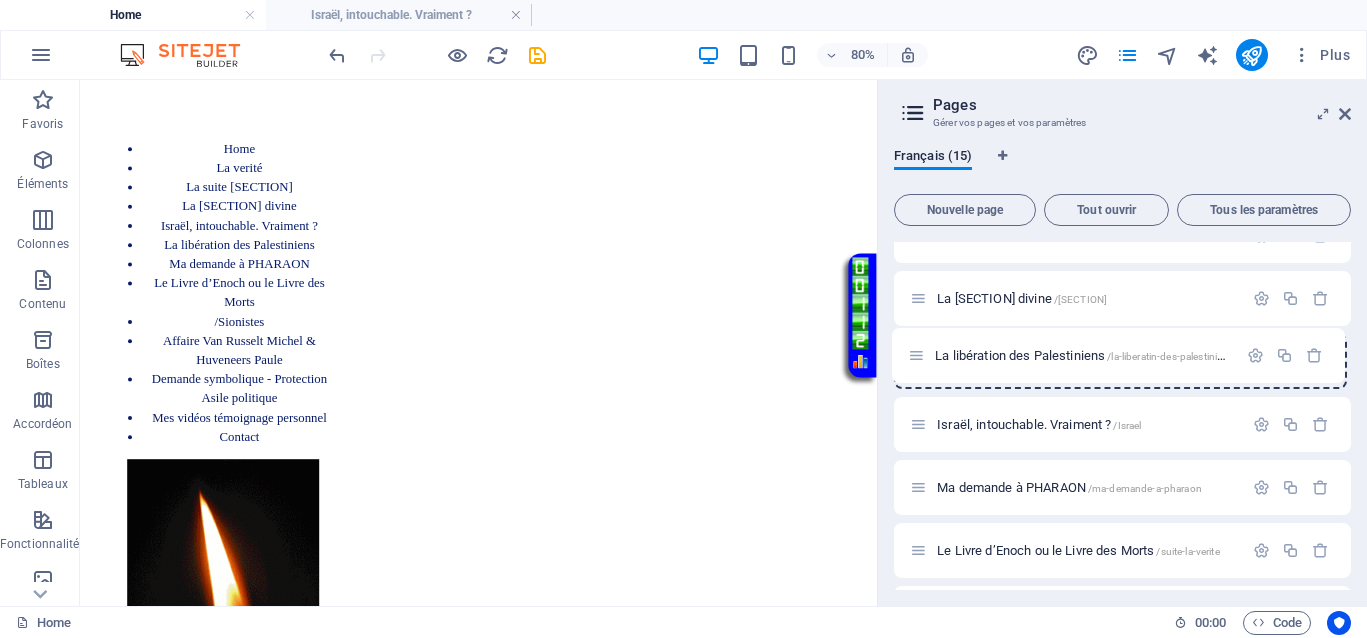 drag, startPoint x: 920, startPoint y: 428, endPoint x: 923, endPoint y: 350, distance: 78.05767 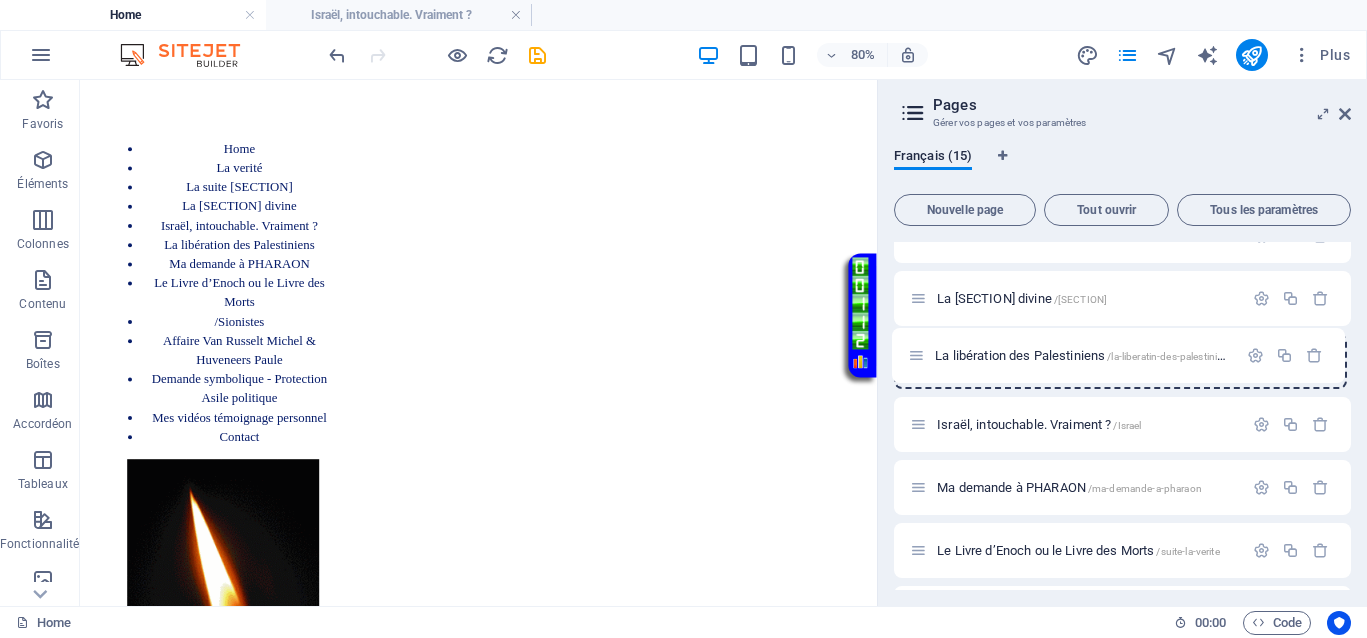 click on "Home / La verité /la-verite La suite Justice /la-suite-justice La justice divine /Justice La libération des Palestiniens /la-liberatin-des-palestiniens Ma demande à PHARAON /ma-demande-a-pharaon Le Livre d’Enoch ou le Livre des Morts /suite-la-verite /Sionistes /sionistes Affaire Van Russelt Michel & Huveneers Paule /JusticeVanrusselthuveneers Demande symbolique - Protection Asile politique /Politique Mes vidéos témoignage personnel /mes-videos Contact /Contact Legal Notice /legal-notice Privacy /privacy" at bounding box center [1122, 550] 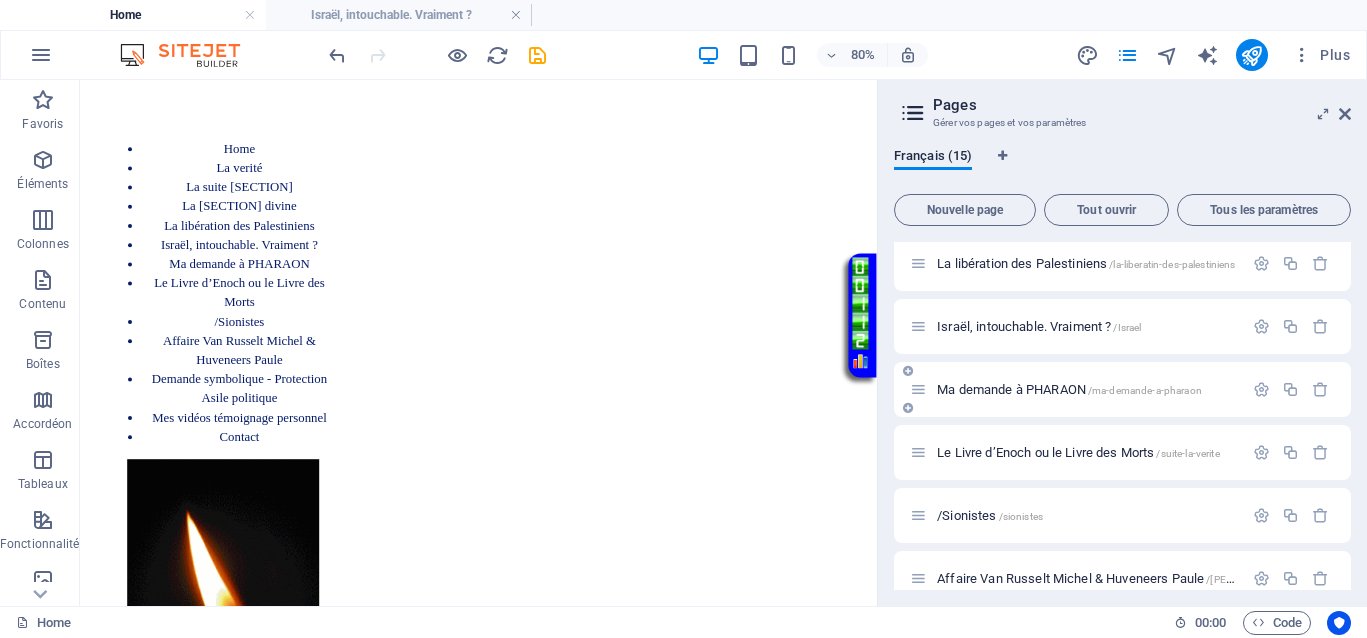 scroll, scrollTop: 285, scrollLeft: 0, axis: vertical 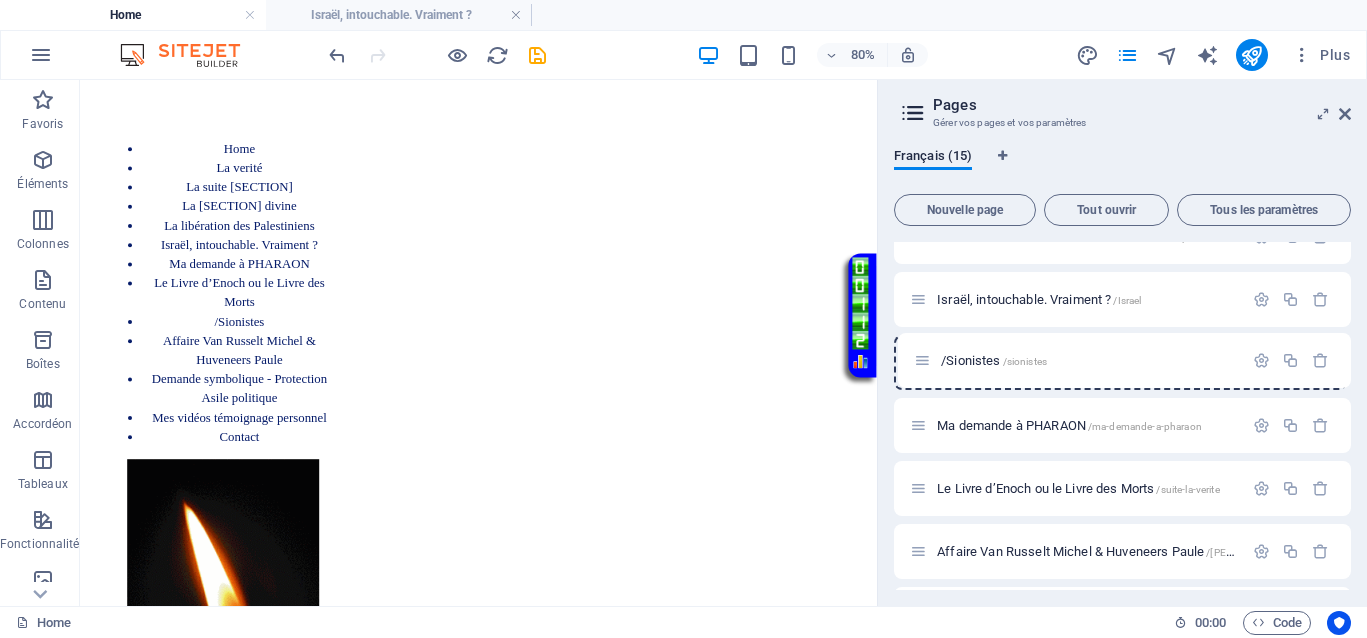 drag, startPoint x: 916, startPoint y: 492, endPoint x: 922, endPoint y: 358, distance: 134.13426 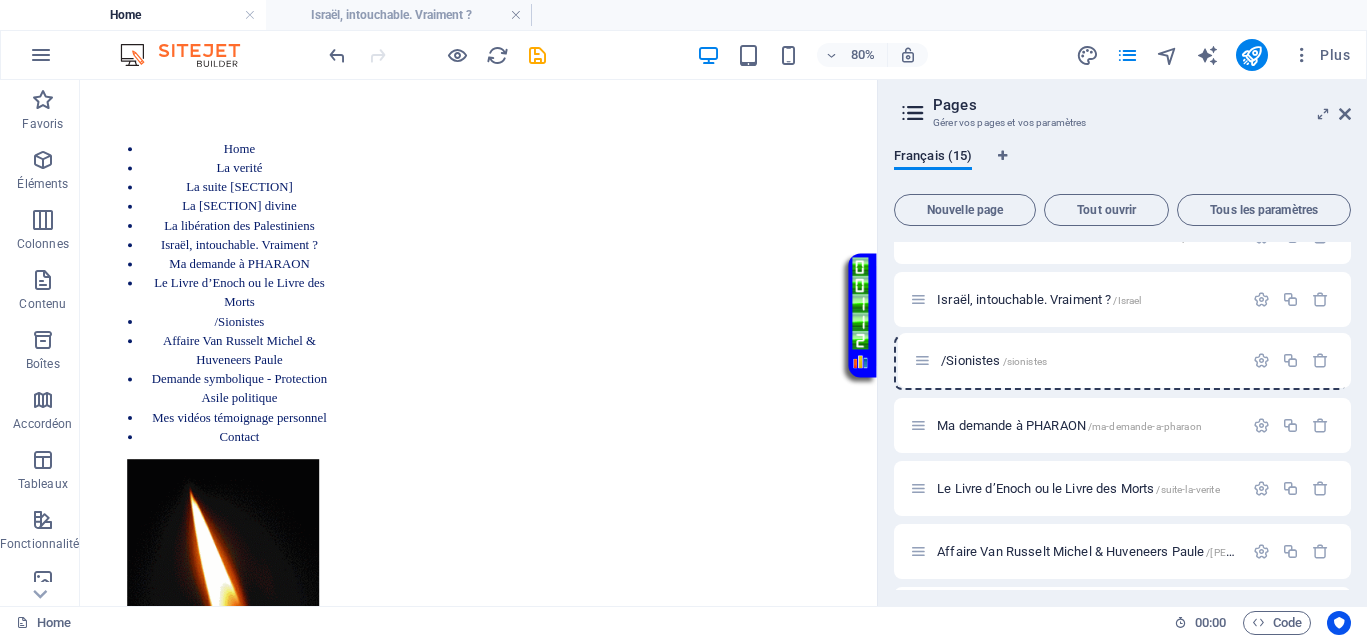 click on "Home / La verité /la-verite La suite Justice /la-suite-justice La justice divine /Justice La libération des Palestiniens /la-liberatin-des-palestiniens Israël, intouchable. Vraiment ? /Israel Ma demande à PHARAON /ma-demande-a-pharaon Le Livre d’Enoch ou le Livre des Morts /suite-la-verite /Sionistes /sionistes Affaire Van Russelt Michel & Huveneers Paule /JusticeVanrusselthuveneers Demande symbolique - Protection Asile politique /Politique Mes vidéos témoignage personnel /mes-videos Contact /Contact Legal Notice /legal-notice Privacy /privacy" at bounding box center [1122, 425] 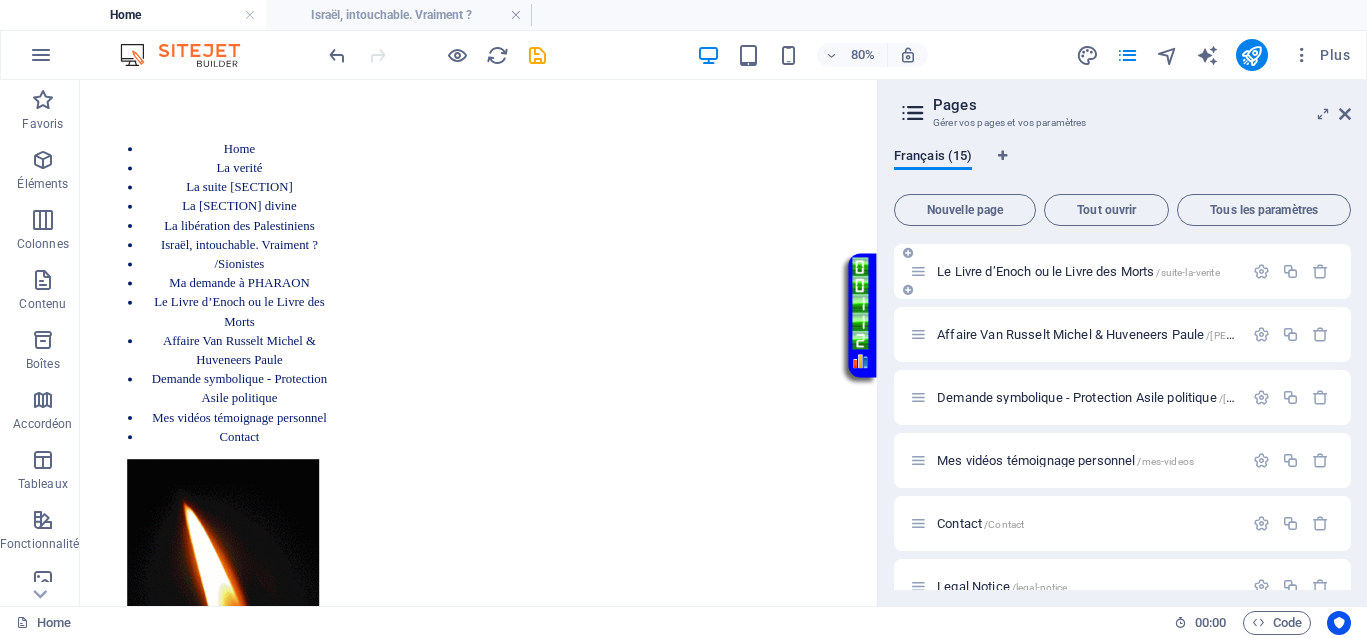 scroll, scrollTop: 535, scrollLeft: 0, axis: vertical 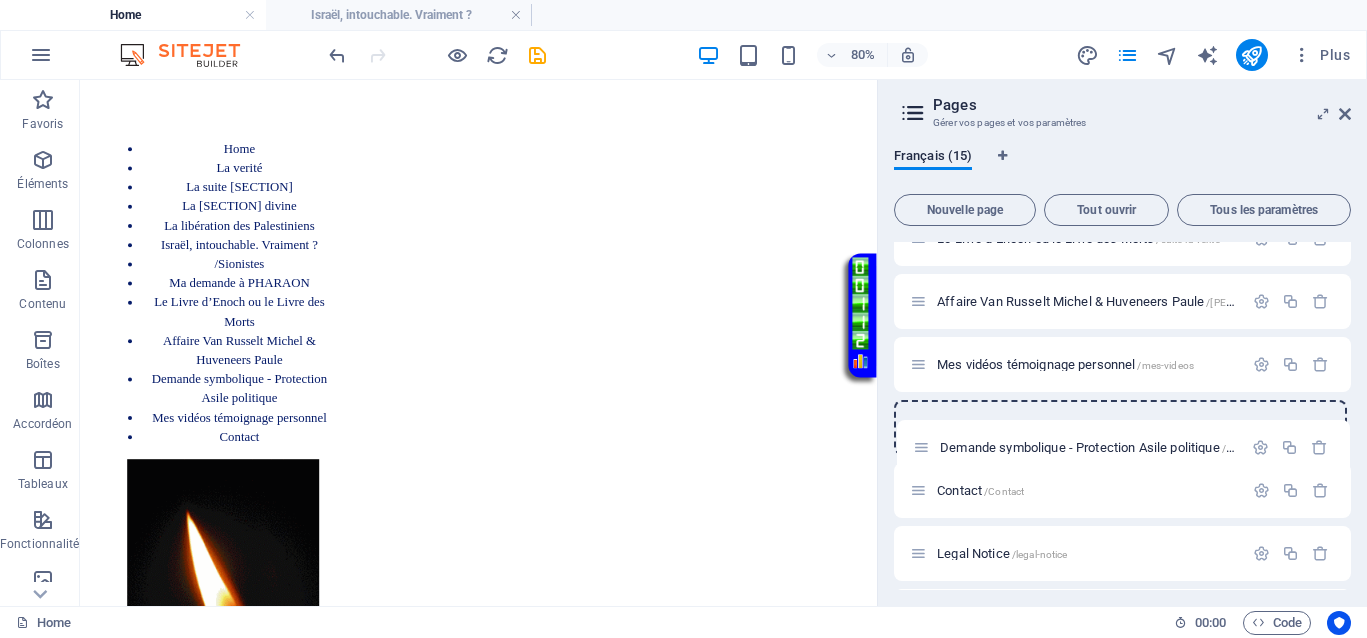 drag, startPoint x: 916, startPoint y: 372, endPoint x: 922, endPoint y: 460, distance: 88.20431 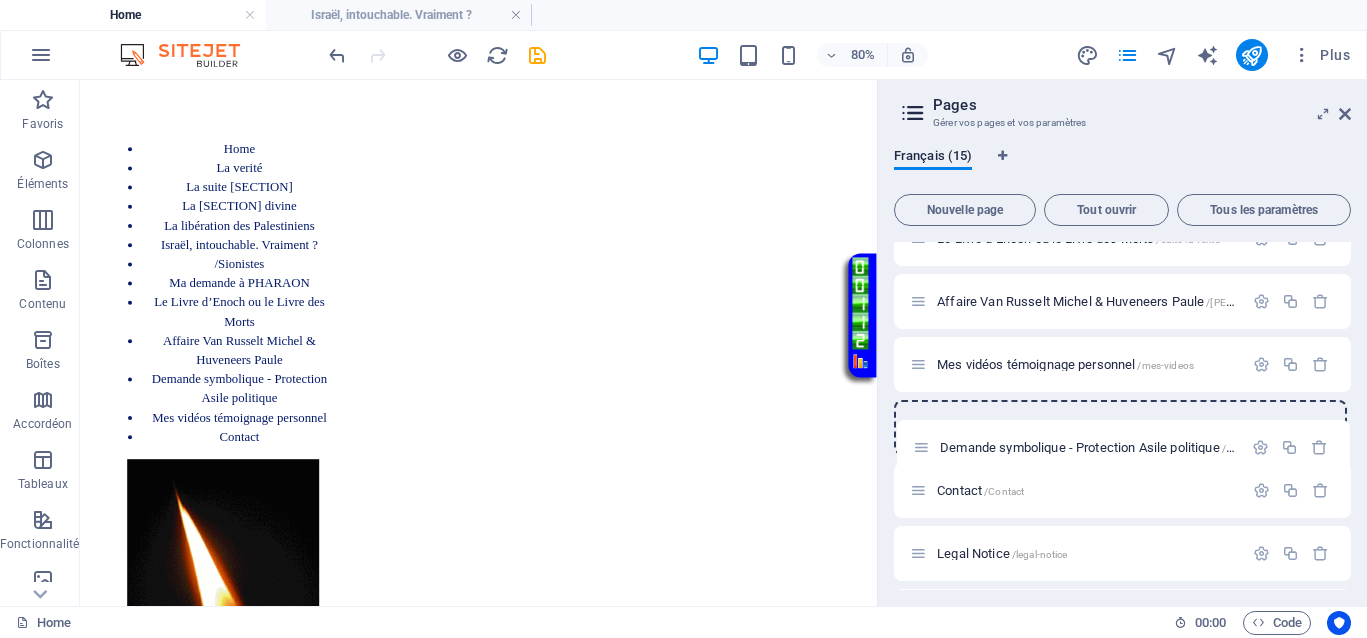click on "Home / La verité /la-verite La suite Justice /la-suite-justice La justice divine /Justice La libération des Palestiniens /la-liberatin-des-palestiniens Israël, intouchable. Vraiment ? /Israel /Sionistes /sionistes Ma demande à PHARAON /ma-demande-a-pharaon Le Livre d’Enoch ou le Livre des Morts /suite-la-verite Affaire Van Russelt Michel & Huveneers Paule /JusticeVanrusselthuveneers Demande symbolique  - Protection Asile politique /Politique Mes vidéos témoignage personnel /mes-videos Contact /Contact Legal Notice /legal-notice Privacy /privacy" at bounding box center [1122, 144] 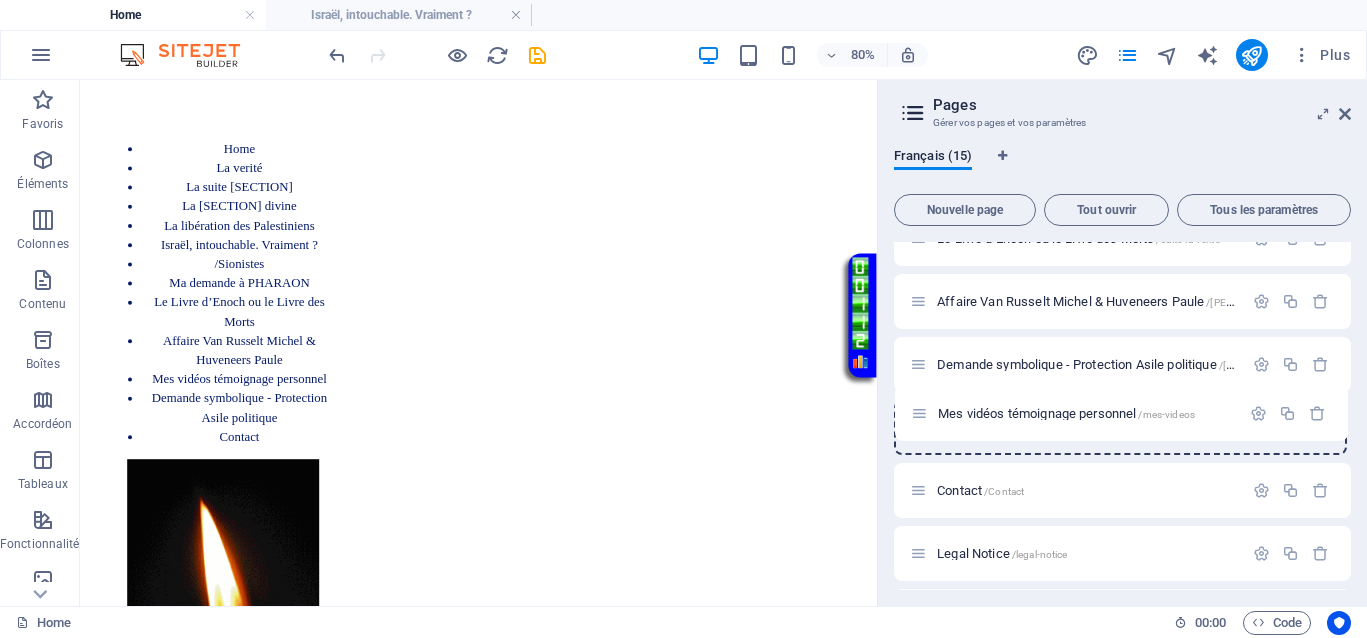 drag, startPoint x: 914, startPoint y: 371, endPoint x: 918, endPoint y: 426, distance: 55.145264 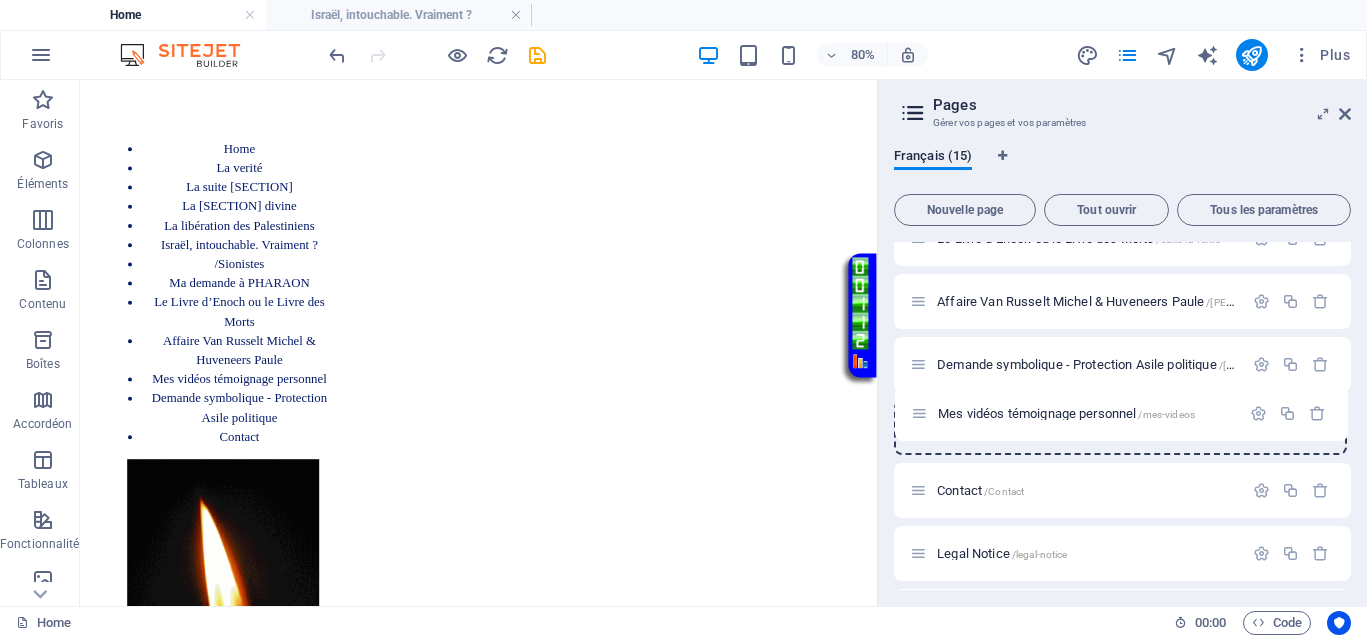 click on "Home / La verité /la-verite La suite Justice /la-suite-justice La justice divine /Justice La libération des Palestiniens /la-liberatin-des-palestiniens Israël, intouchable. Vraiment ? /Israel /Sionistes /sionistes Ma demande à PHARAON /ma-demande-a-pharaon Le Livre d’Enoch ou le Livre des Morts /suite-la-verite Affaire Van Russelt Michel & Huveneers Paule /JusticeVanrusselthuveneers Mes vidéos témoignage personnel /mes-videos Demande symbolique  - Protection Asile politique /Politique Contact /Contact Legal Notice /legal-notice Privacy /privacy" at bounding box center [1122, 175] 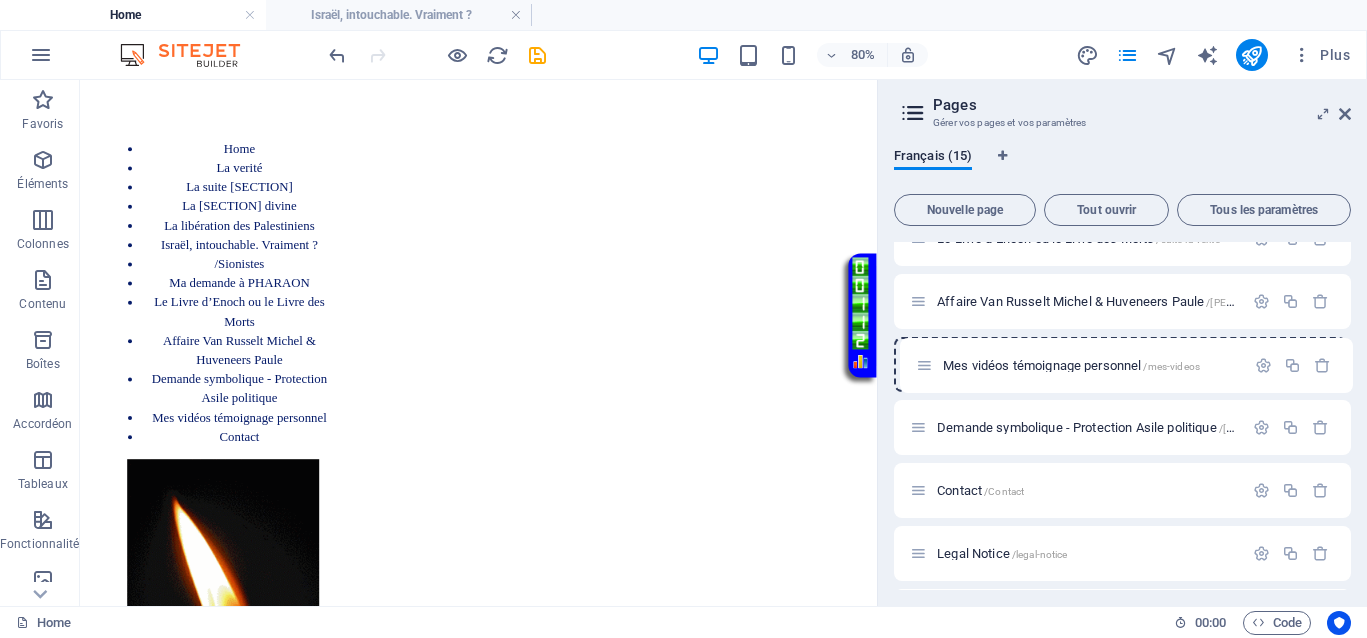 drag, startPoint x: 919, startPoint y: 423, endPoint x: 927, endPoint y: 353, distance: 70.45566 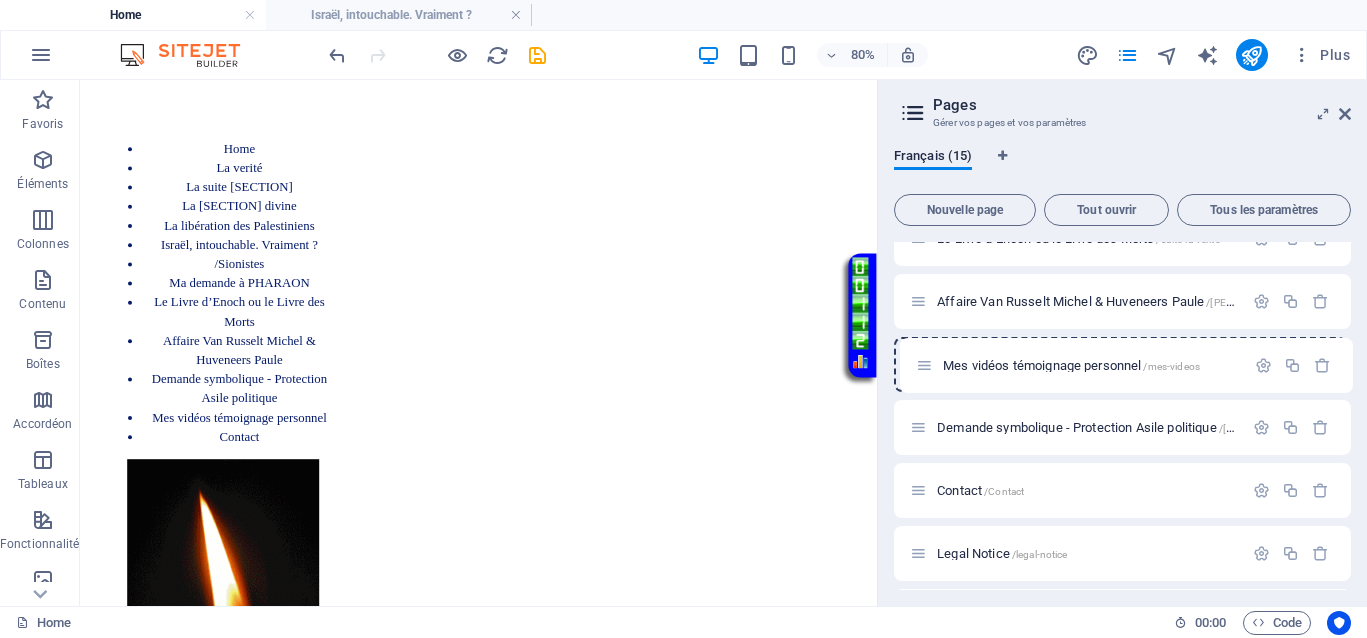 click on "Home / La verité /la-verite La suite Justice /la-suite-justice La justice divine /Justice La libération des Palestiniens /la-liberatin-des-palestiniens Israël, intouchable. Vraiment ? /Israel /Sionistes /sionistes Ma demande à PHARAON /ma-demande-a-pharaon Le Livre d’Enoch ou le Livre des Morts /suite-la-verite Affaire Van Russelt Michel & Huveneers Paule /JusticeVanrusselthuveneers Demande symbolique  - Protection Asile politique /Politique Mes vidéos témoignage personnel /mes-videos Contact /Contact Legal Notice /legal-notice Privacy /privacy" at bounding box center (1122, 175) 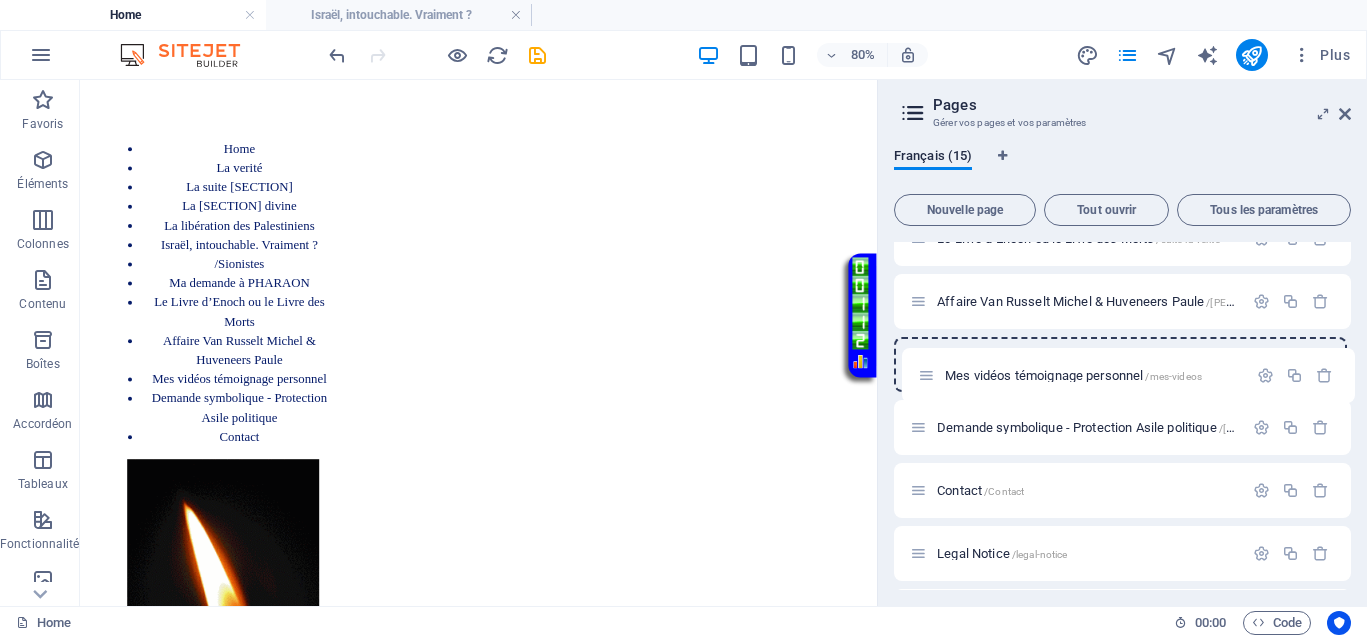 drag, startPoint x: 917, startPoint y: 366, endPoint x: 925, endPoint y: 382, distance: 17.888544 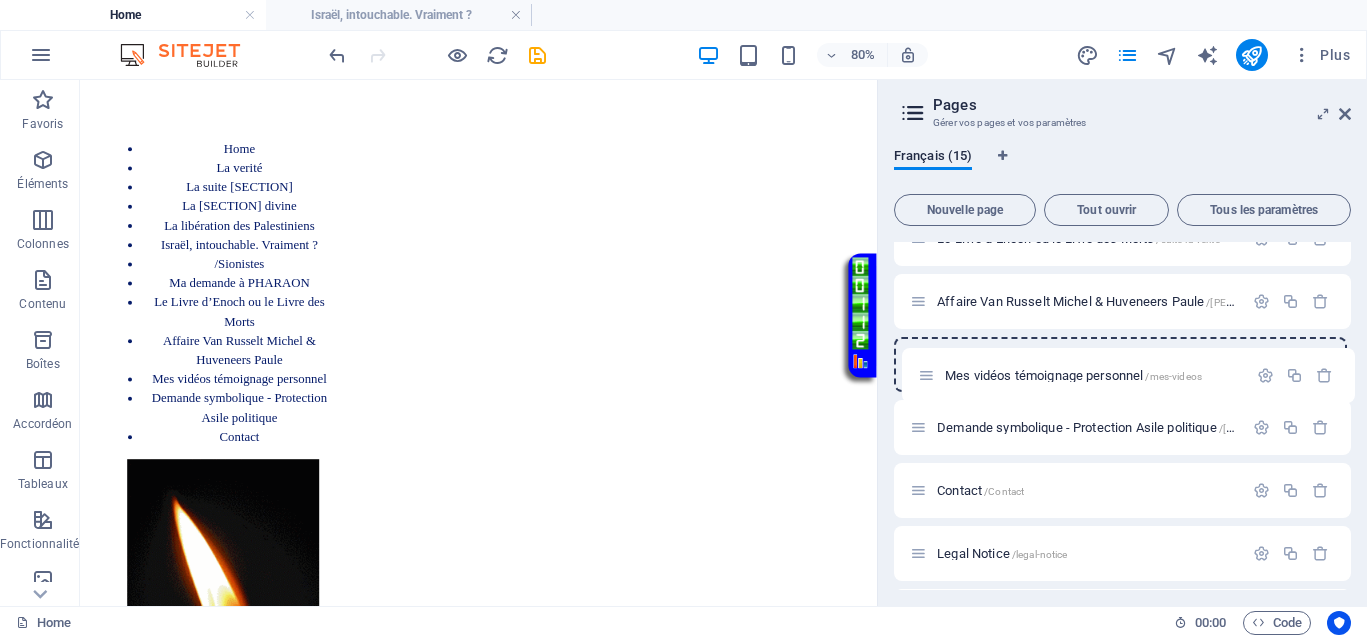 click on "Home / La verité /la-verite La suite Justice /la-suite-justice La justice divine /Justice La libération des Palestiniens /la-liberatin-des-palestiniens Israël, intouchable. Vraiment ? /Israel /Sionistes /sionistes Ma demande à PHARAON /ma-demande-a-pharaon Le Livre d’Enoch ou le Livre des Morts /suite-la-verite Affaire Van Russelt Michel & Huveneers Paule /JusticeVanrusselthuveneers Mes vidéos témoignage personnel /mes-videos Demande symbolique  - Protection Asile politique /Politique Contact /Contact Legal Notice /legal-notice Privacy /privacy" at bounding box center [1122, 175] 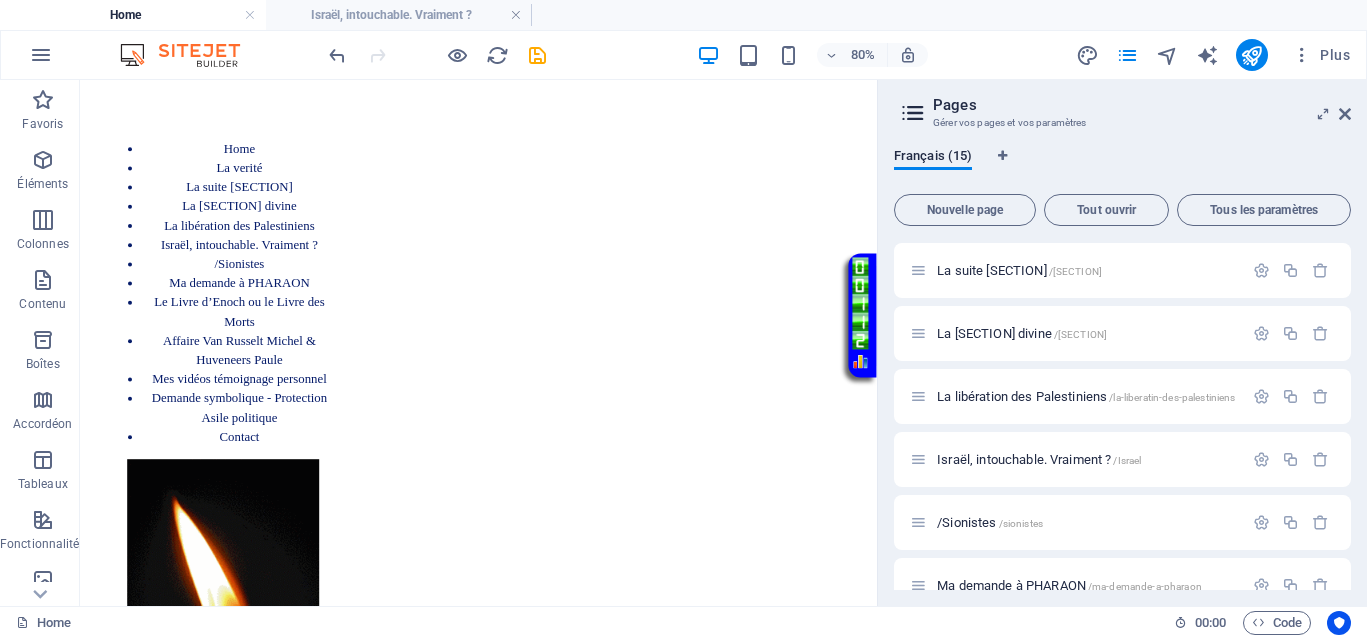 scroll, scrollTop: 0, scrollLeft: 0, axis: both 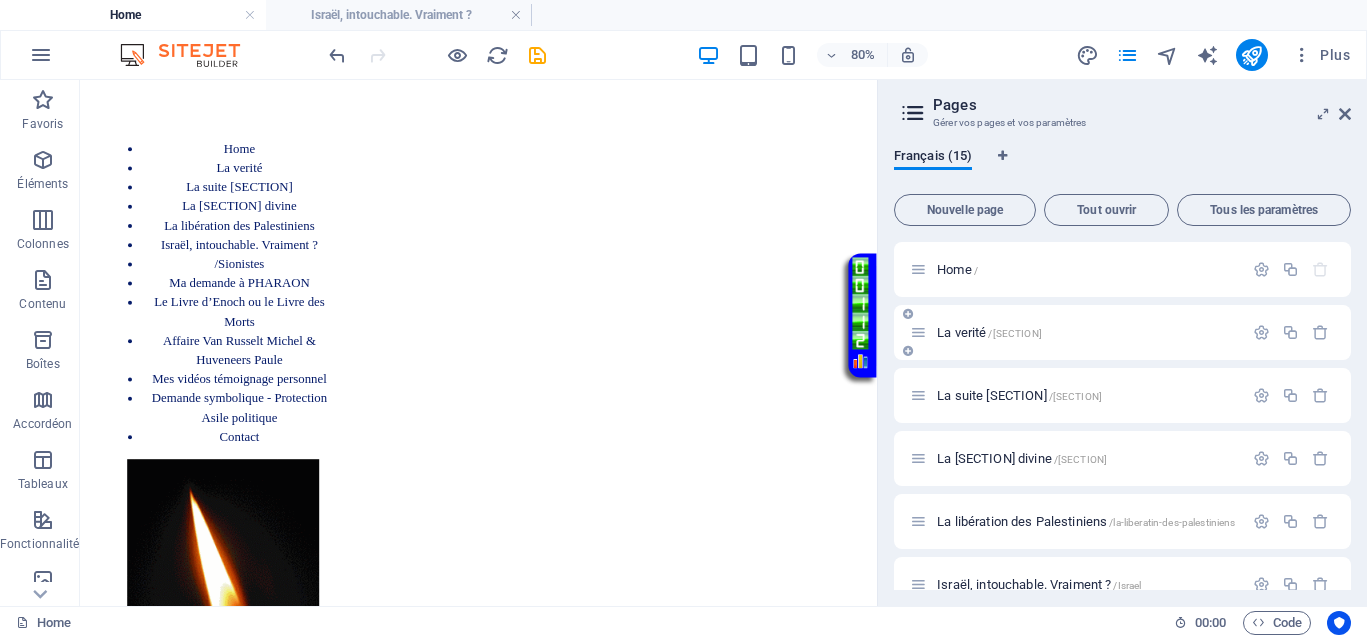 drag, startPoint x: 908, startPoint y: 332, endPoint x: 926, endPoint y: 354, distance: 28.42534 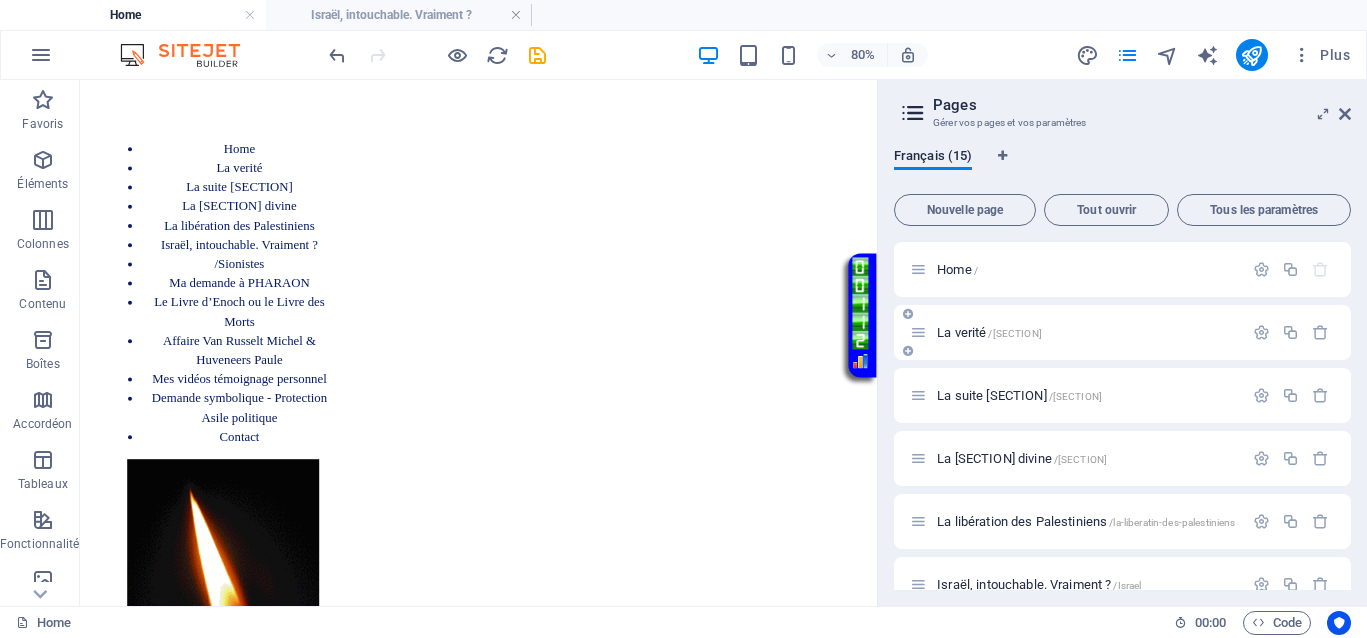click on "La verité /la-verite" at bounding box center [1122, 332] 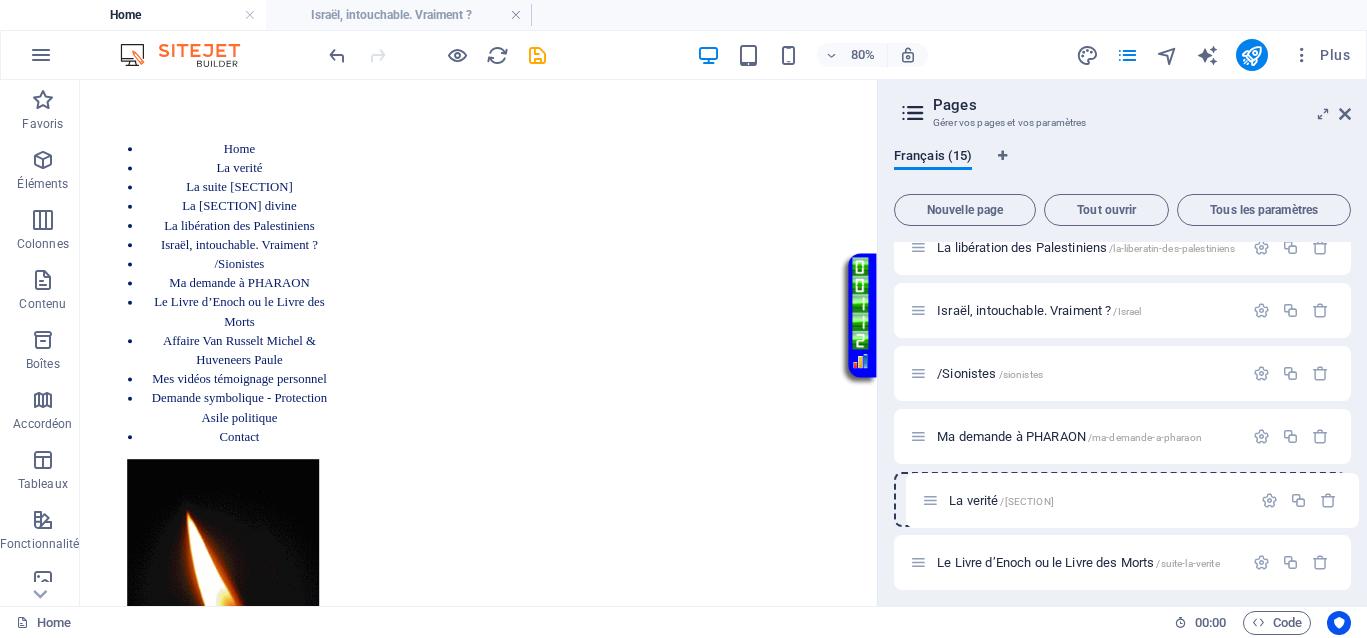 scroll, scrollTop: 213, scrollLeft: 0, axis: vertical 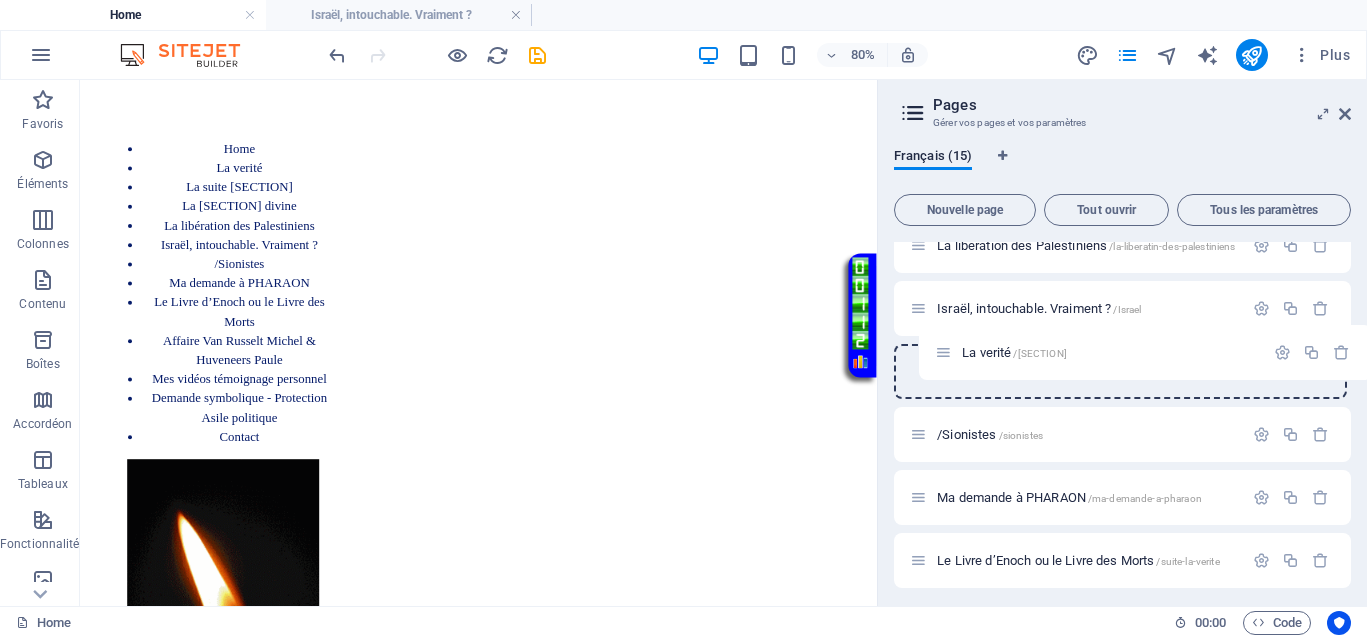 drag, startPoint x: 914, startPoint y: 332, endPoint x: 939, endPoint y: 358, distance: 36.069378 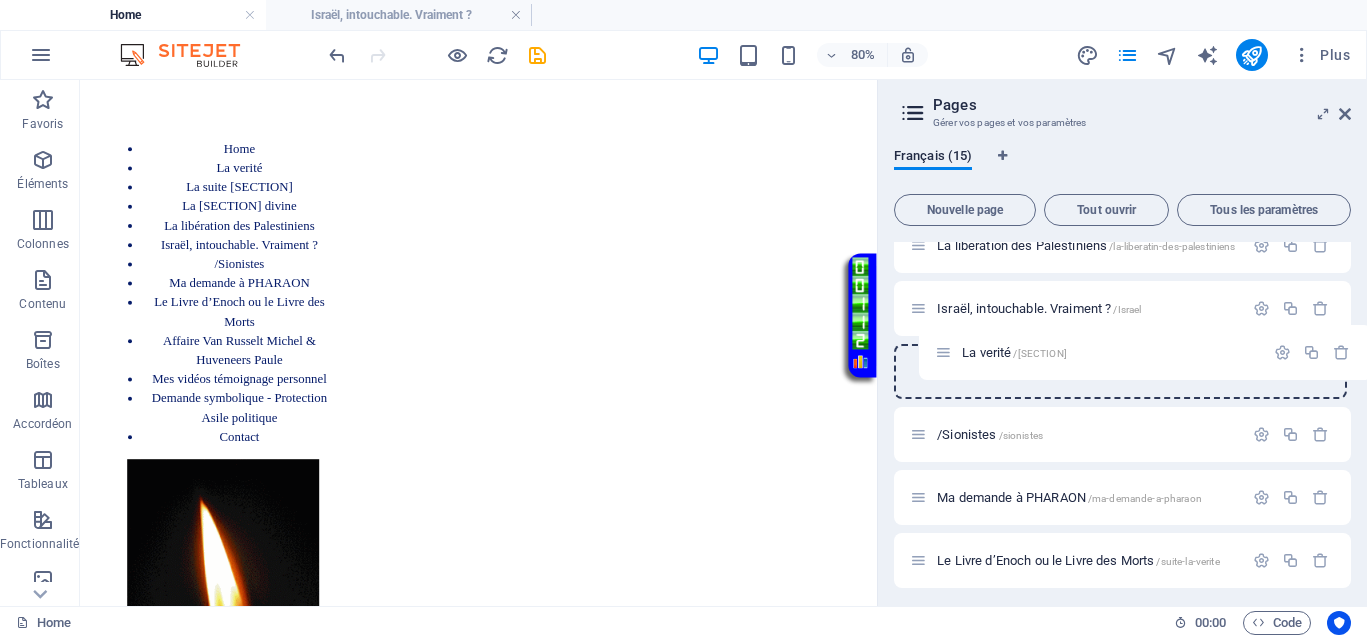 click on "Home / La verité /la-verite La suite Justice /la-suite-justice La justice divine /Justice La libération des Palestiniens /la-liberatin-des-palestiniens Israël, intouchable. Vraiment ? /Israel /Sionistes /sionistes Ma demande à PHARAON /ma-demande-a-pharaon Le Livre d’Enoch ou le Livre des Morts /suite-la-verite Affaire Van Russelt Michel & Huveneers Paule /JusticeVanrusselthuveneers Mes vidéos témoignage personnel /mes-videos Demande symbolique  - Protection Asile politique /Politique Contact /Contact Legal Notice /legal-notice Privacy /privacy" at bounding box center (1122, 497) 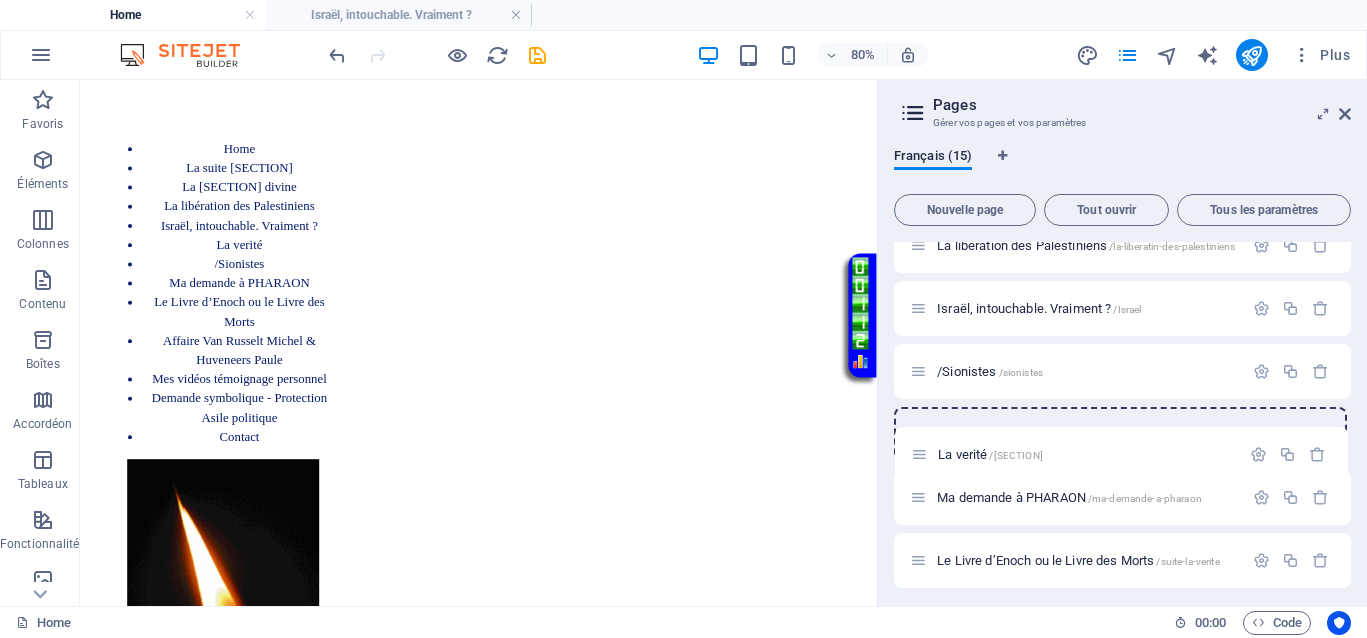 drag, startPoint x: 915, startPoint y: 376, endPoint x: 911, endPoint y: 445, distance: 69.115845 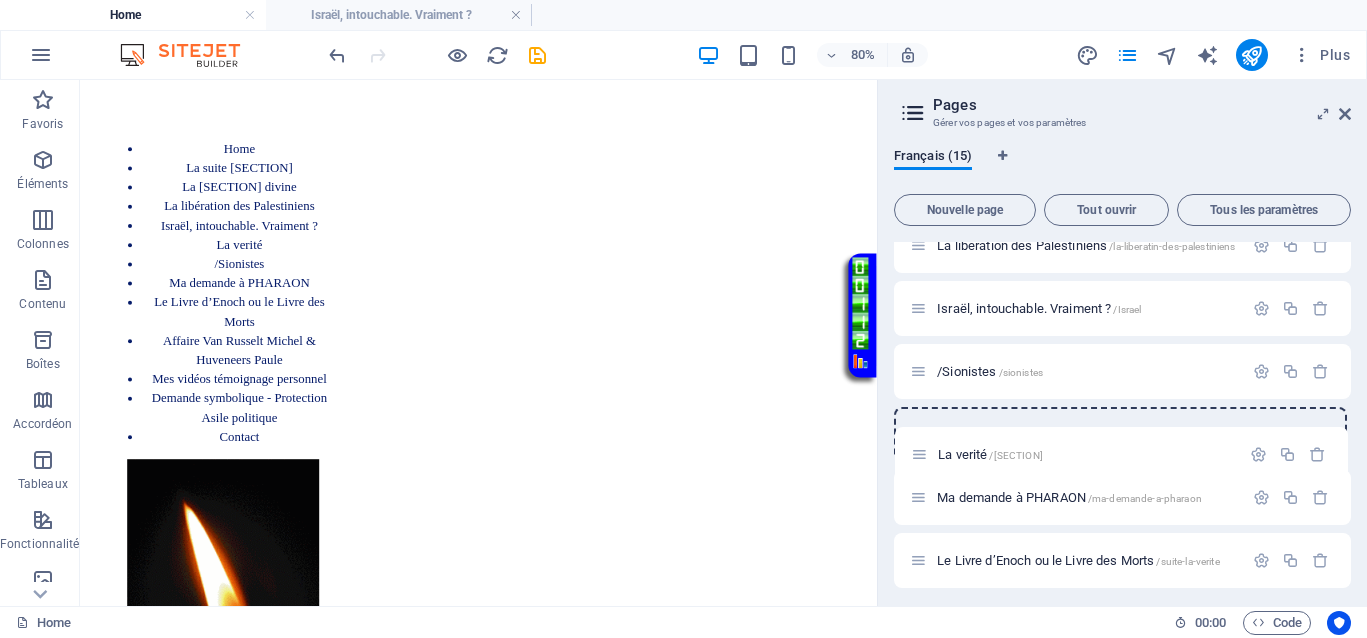 click on "Home / La suite Justice /la-suite-justice La justice divine /Justice La libération des Palestiniens /la-liberatin-des-palestiniens Israël, intouchable. Vraiment ? /Israel La verité /la-verite /Sionistes /sionistes Ma demande à PHARAON /ma-demande-a-pharaon Le Livre d’Enoch ou le Livre des Morts /suite-la-verite Affaire Van Russelt Michel & Huveneers Paule /JusticeVanrusselthuveneers Mes vidéos témoignage personnel /mes-videos Demande symbolique  - Protection Asile politique /Politique Contact /Contact Legal Notice /legal-notice Privacy /privacy" at bounding box center (1122, 497) 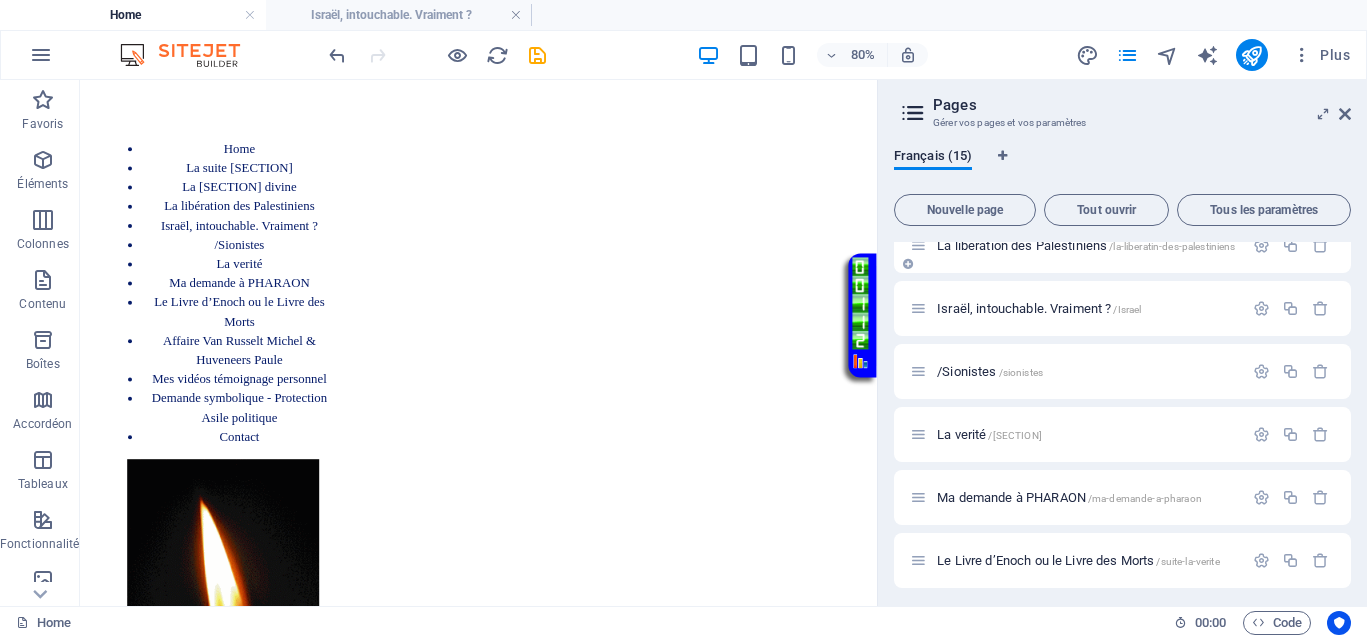 scroll, scrollTop: 0, scrollLeft: 0, axis: both 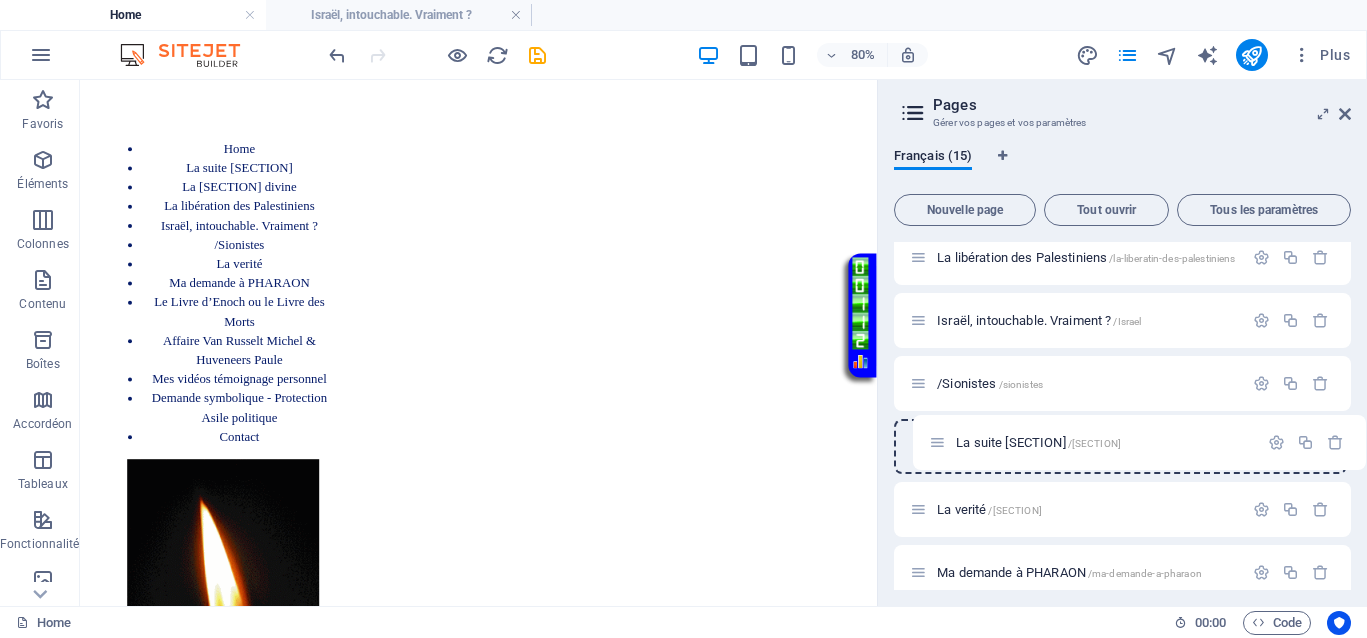 drag, startPoint x: 914, startPoint y: 333, endPoint x: 938, endPoint y: 436, distance: 105.75916 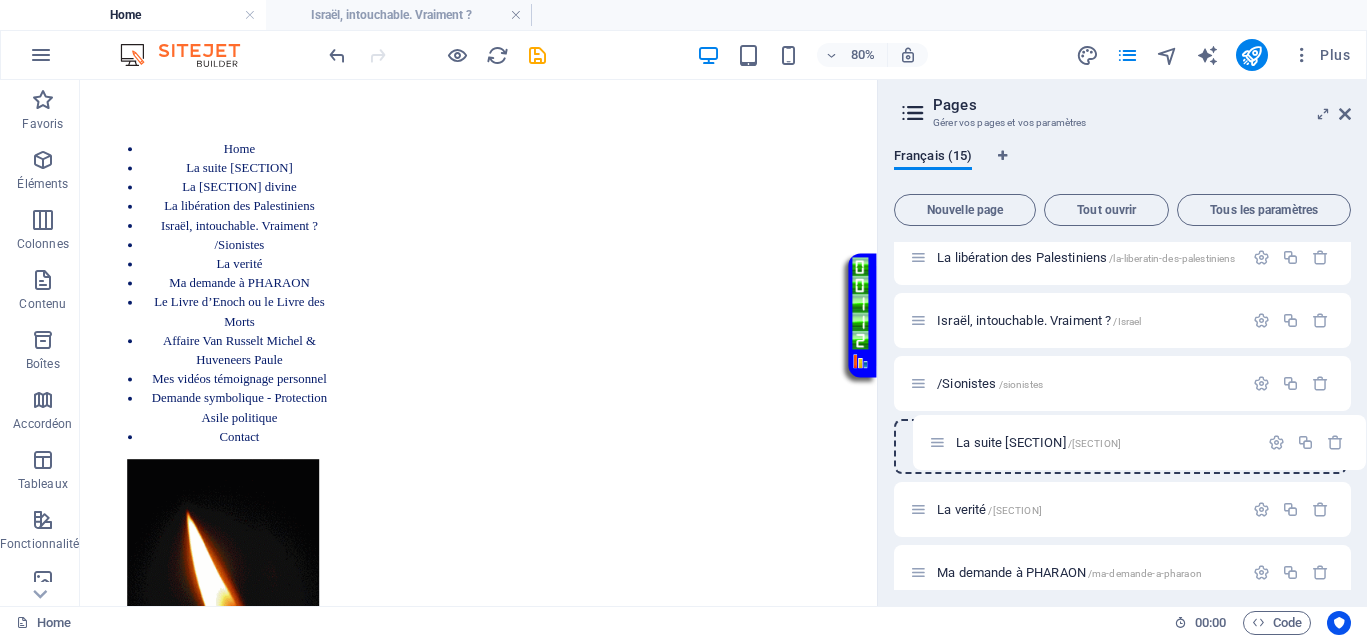 click on "Home / La suite Justice /la-suite-justice La justice divine /Justice La libération des Palestiniens /la-liberatin-des-palestiniens Israël, intouchable. Vraiment ? /Israel /Sionistes /sionistes La verité /la-verite Ma demande à PHARAON /ma-demande-a-pharaon Le Livre d’Enoch ou le Livre des Morts /suite-la-verite Affaire Van Russelt Michel & Huveneers Paule /JusticeVanrusselthuveneers Mes vidéos témoignage personnel /mes-videos Demande symbolique  - Protection Asile politique /Politique Contact /Contact Legal Notice /legal-notice Privacy /privacy" at bounding box center [1122, 572] 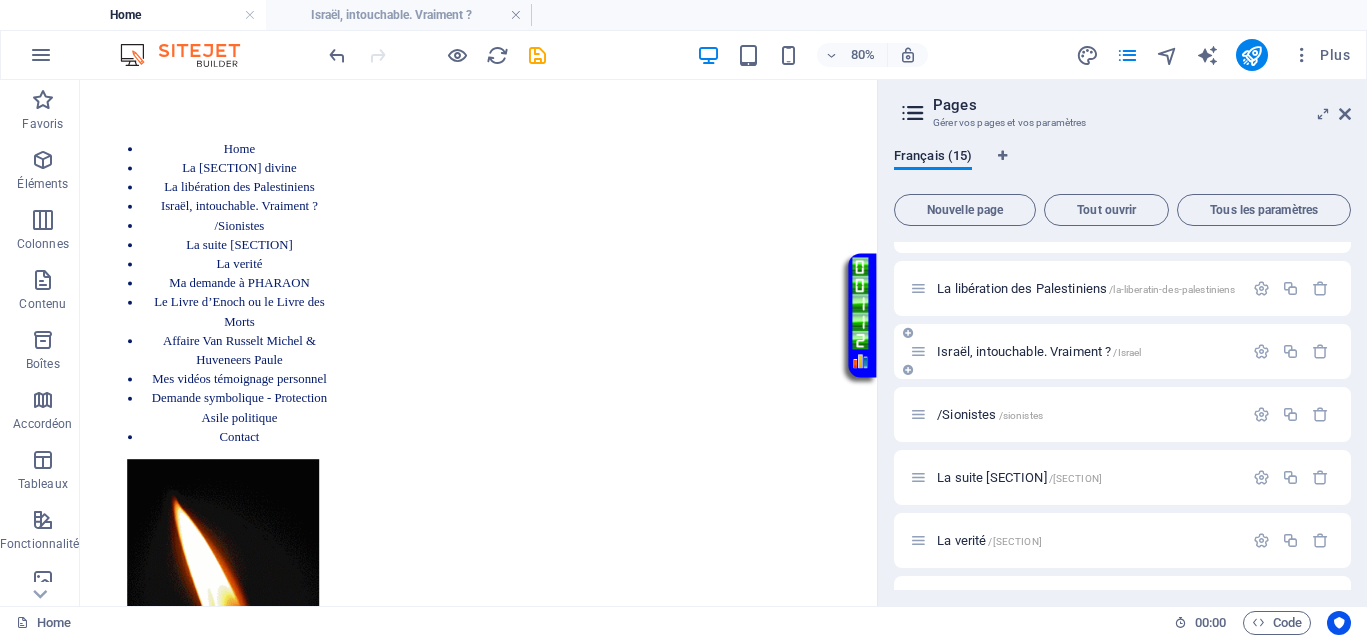 scroll, scrollTop: 125, scrollLeft: 0, axis: vertical 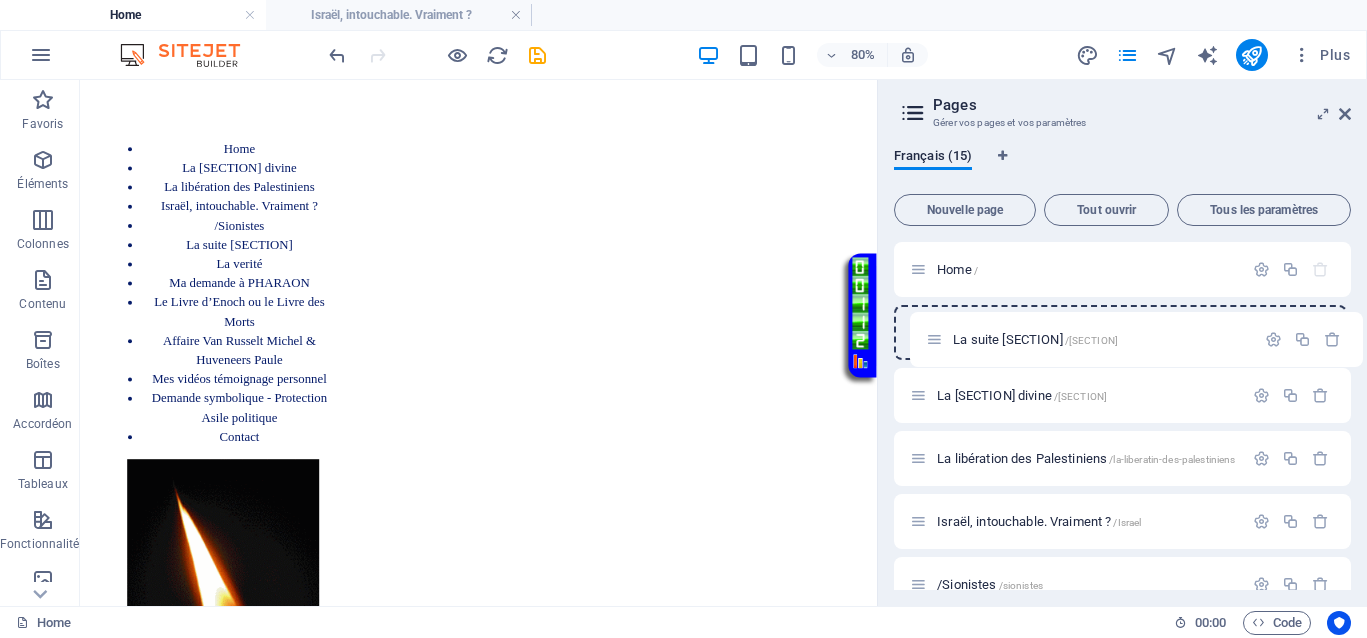 drag, startPoint x: 913, startPoint y: 462, endPoint x: 931, endPoint y: 337, distance: 126.28935 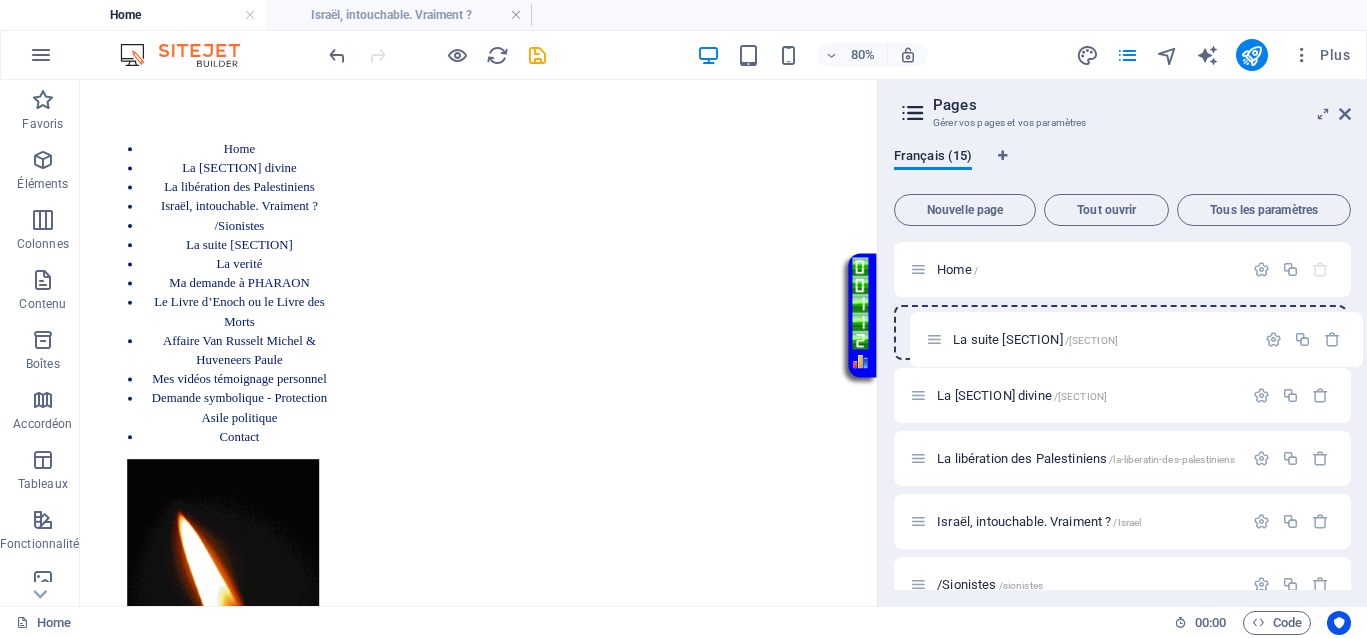click on "Home / La justice divine /Justice La libération des Palestiniens /la-liberatin-des-palestiniens Israël, intouchable. Vraiment ? /Israel /Sionistes /sionistes La suite Justice /la-suite-justice La verité /la-verite Ma demande à PHARAON /ma-demande-a-pharaon Le Livre d’Enoch ou le Livre des Morts /suite-la-verite Affaire Van Russelt Michel & Huveneers Paule /JusticeVanrusselthuveneers Mes vidéos témoignage personnel /mes-videos Demande symbolique  - Protection Asile politique /Politique Contact /Contact Legal Notice /legal-notice Privacy /privacy" at bounding box center (1122, 710) 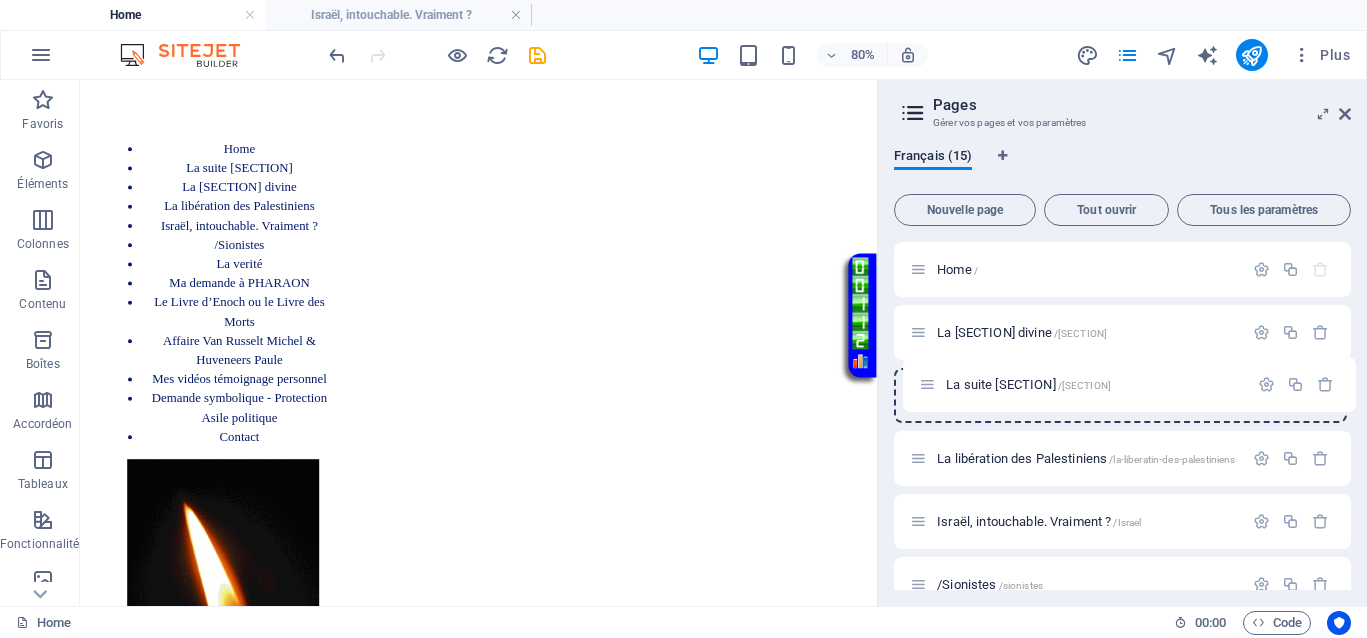 drag, startPoint x: 920, startPoint y: 329, endPoint x: 930, endPoint y: 388, distance: 59.841457 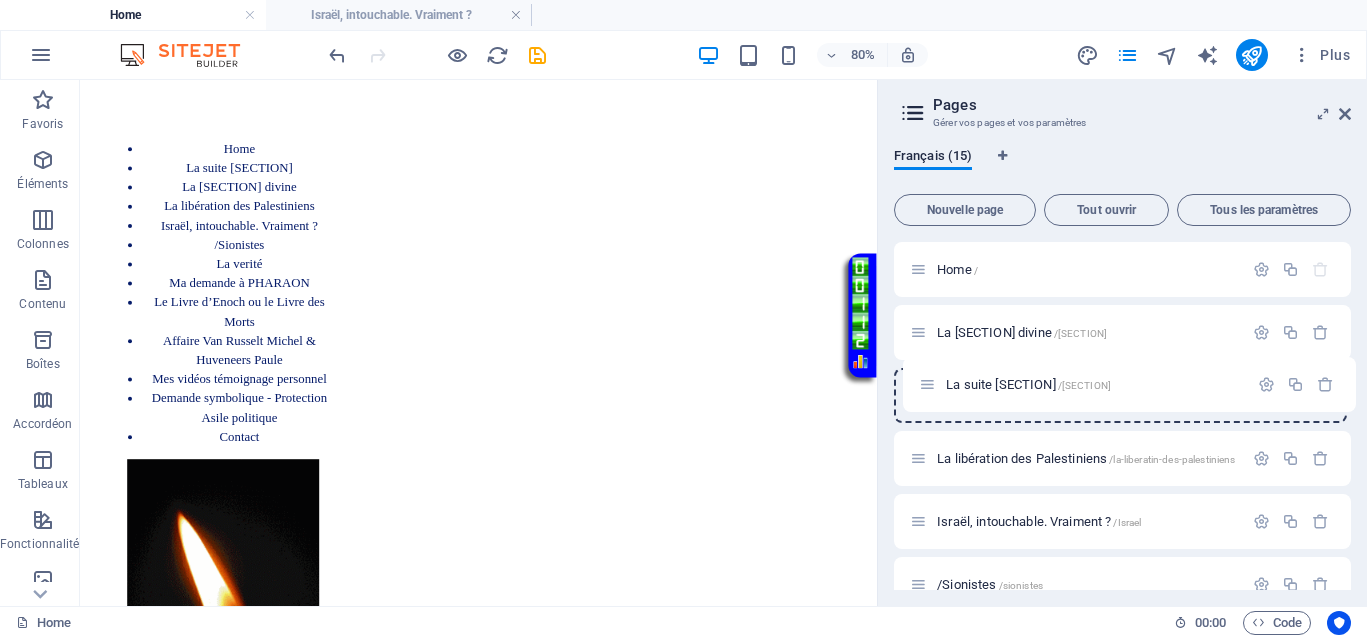 click on "Home / La suite Justice /la-suite-justice La justice divine /Justice La libération des Palestiniens /la-liberatin-des-palestiniens Israël, intouchable. Vraiment ? /Israel /Sionistes /sionistes La verité /la-verite Ma demande à PHARAON /ma-demande-a-pharaon Le Livre d’Enoch ou le Livre des Morts /suite-la-verite Affaire Van Russelt Michel & Huveneers Paule /JusticeVanrusselthuveneers Mes vidéos témoignage personnel /mes-videos Demande symbolique  - Protection Asile politique /Politique Contact /Contact Legal Notice /legal-notice Privacy /privacy" at bounding box center (1122, 710) 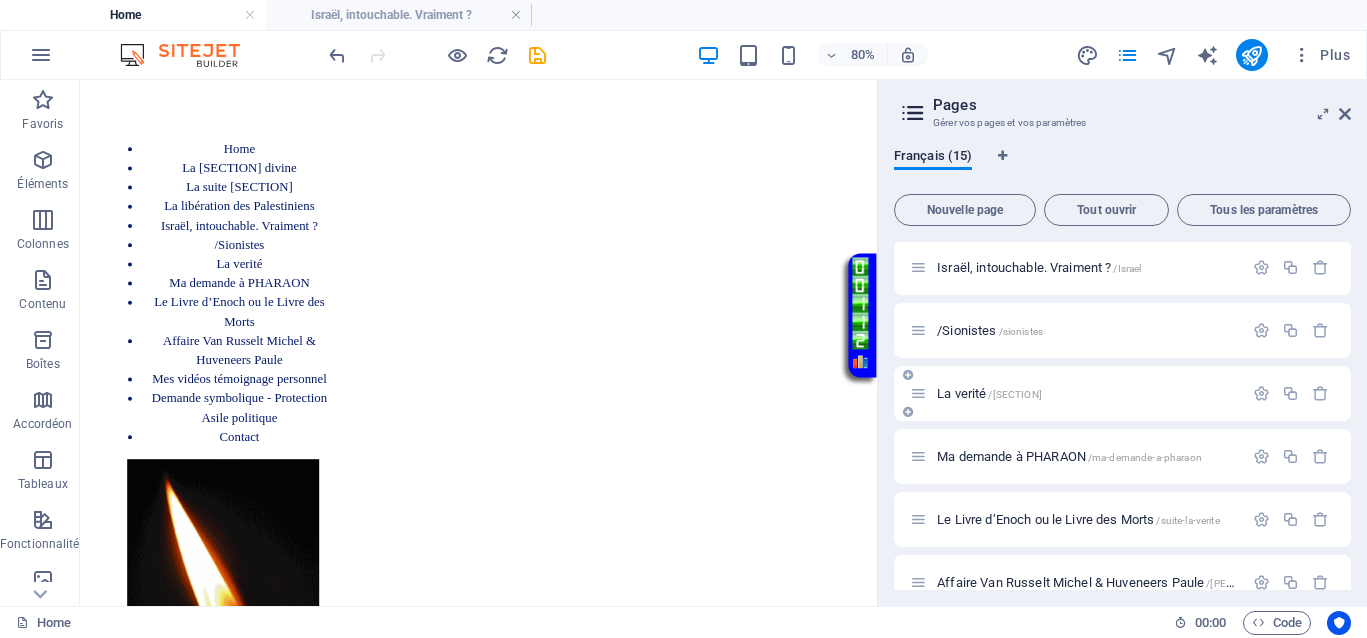 scroll, scrollTop: 375, scrollLeft: 0, axis: vertical 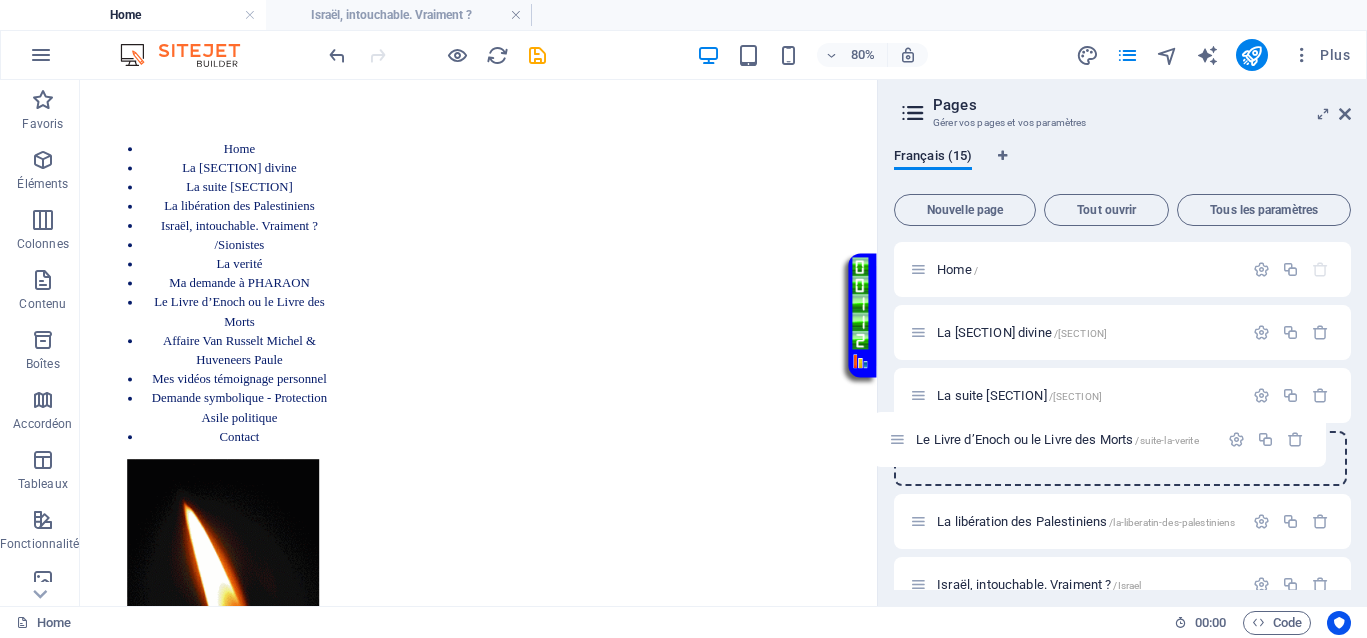 drag, startPoint x: 917, startPoint y: 401, endPoint x: 896, endPoint y: 434, distance: 39.115215 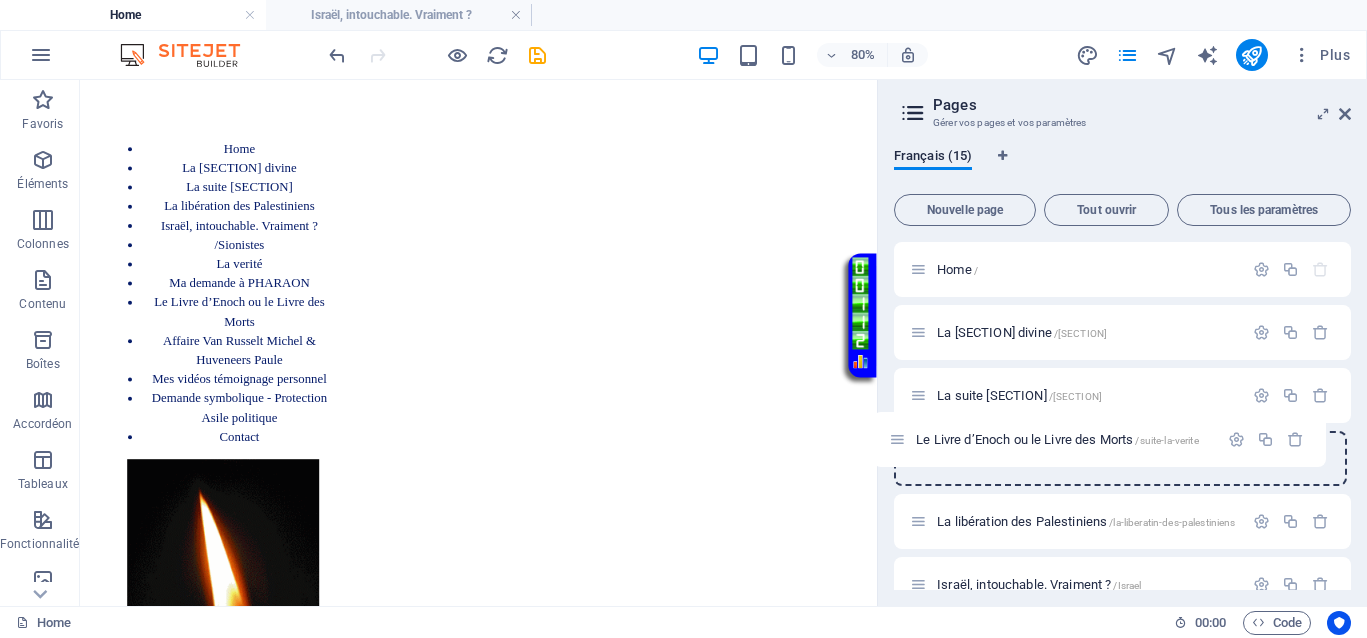 click on "Home / La justice divine /Justice La suite Justice /la-suite-justice La libération des Palestiniens /la-liberatin-des-palestiniens Israël, intouchable. Vraiment ? /Israel /Sionistes /sionistes La verité /la-verite Ma demande à PHARAON /ma-demande-a-pharaon Le Livre d’Enoch ou le Livre des Morts /suite-la-verite Affaire Van Russelt Michel & Huveneers Paule /JusticeVanrusselthuveneers Mes vidéos témoignage personnel /mes-videos Demande symbolique  - Protection Asile politique /Politique Contact /Contact Legal Notice /legal-notice Privacy /privacy" at bounding box center [1122, 710] 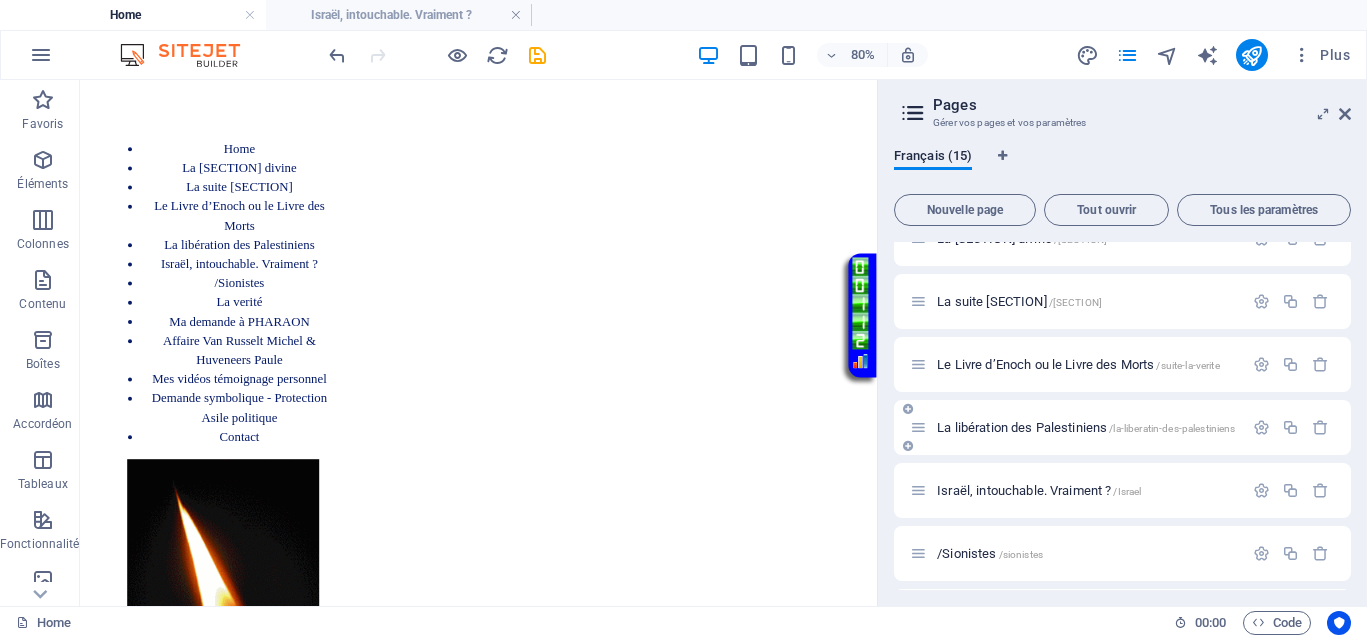 scroll, scrollTop: 125, scrollLeft: 0, axis: vertical 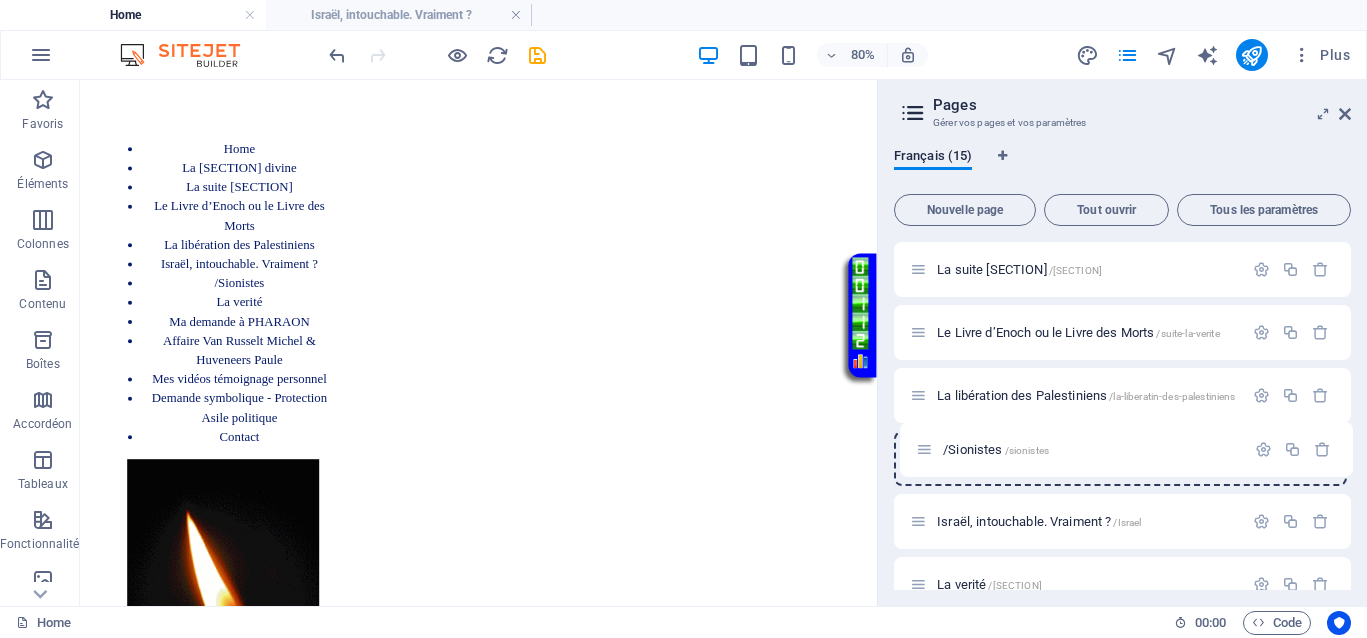 drag, startPoint x: 919, startPoint y: 524, endPoint x: 930, endPoint y: 449, distance: 75.802376 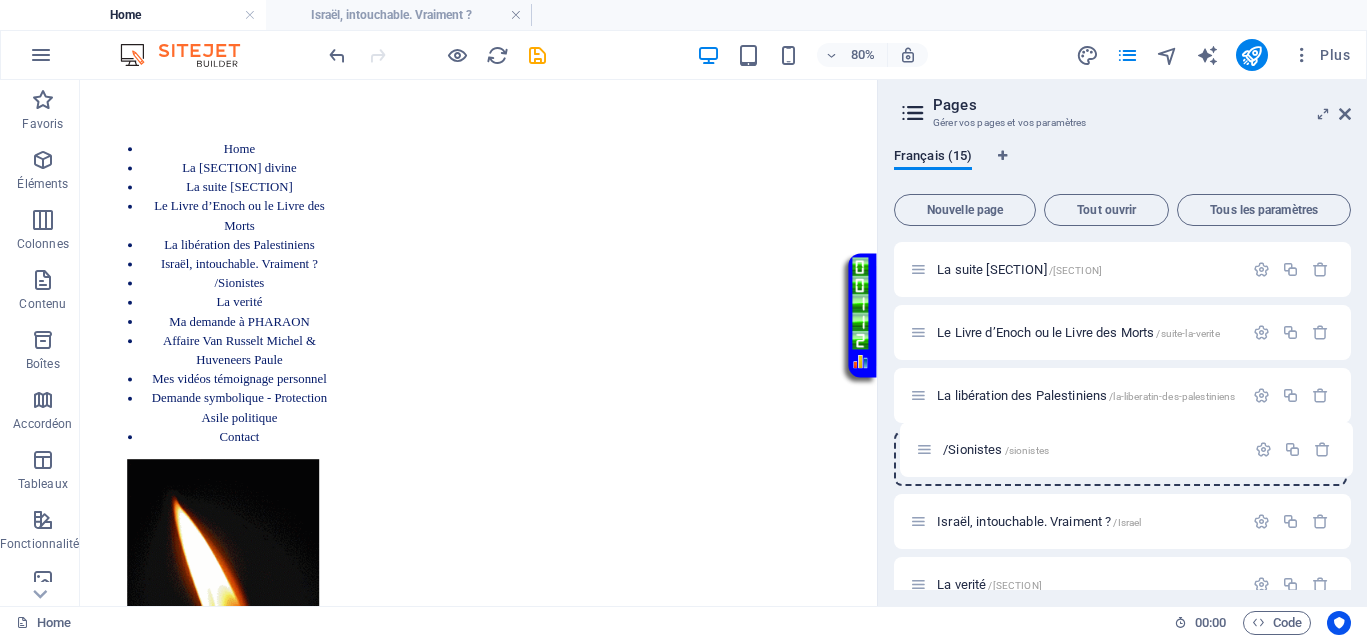 click on "Home / La justice divine /Justice La suite Justice /la-suite-justice Le Livre d’Enoch ou le Livre des Morts /suite-la-verite La libération des Palestiniens /la-liberatin-des-palestiniens /Sionistes /sionistes Israël, intouchable. Vraiment ? /Israel /Sionistes /sionistes La verité /la-verite Ma demande à PHARAON /ma-demande-a-pharaon Affaire Van Russelt Michel & Huveneers Paule /JusticeVanrusselthuveneers Mes vidéos témoignage personnel /mes-videos Demande symbolique - Protection Asile politique /Politique Contact /Contact Legal Notice /legal-notice Privacy /privacy" at bounding box center (1122, 584) 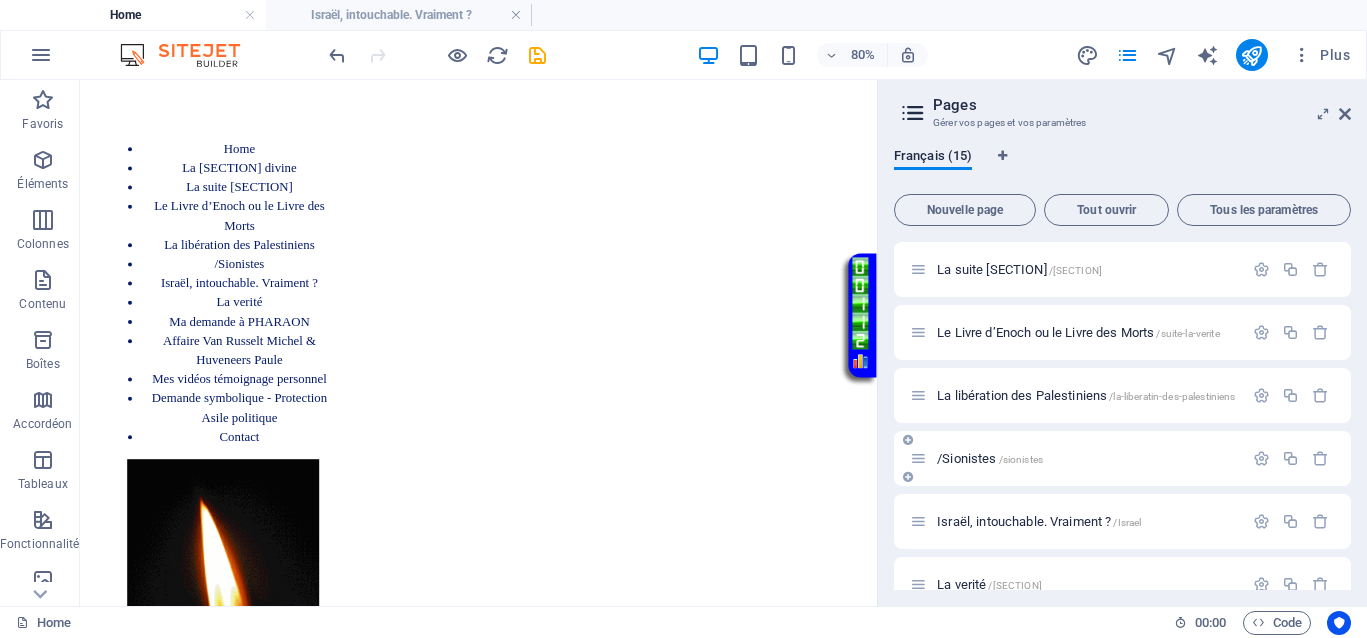 scroll, scrollTop: 130, scrollLeft: 0, axis: vertical 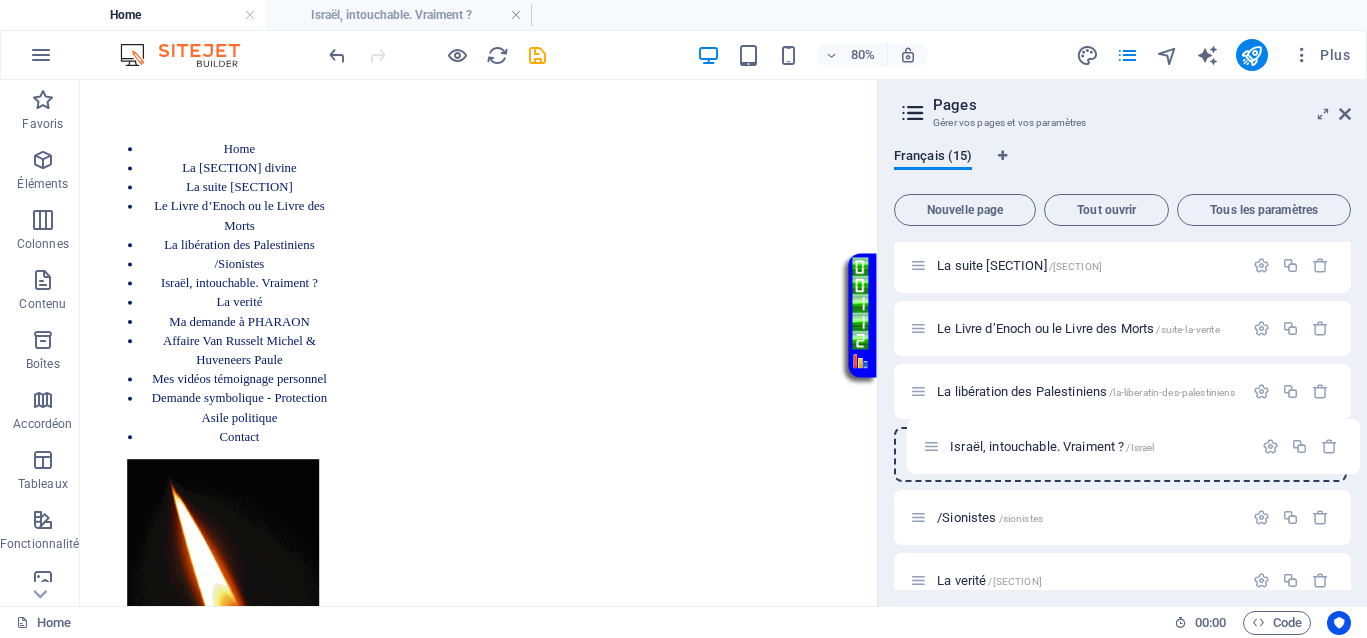 drag, startPoint x: 916, startPoint y: 524, endPoint x: 930, endPoint y: 429, distance: 96.02604 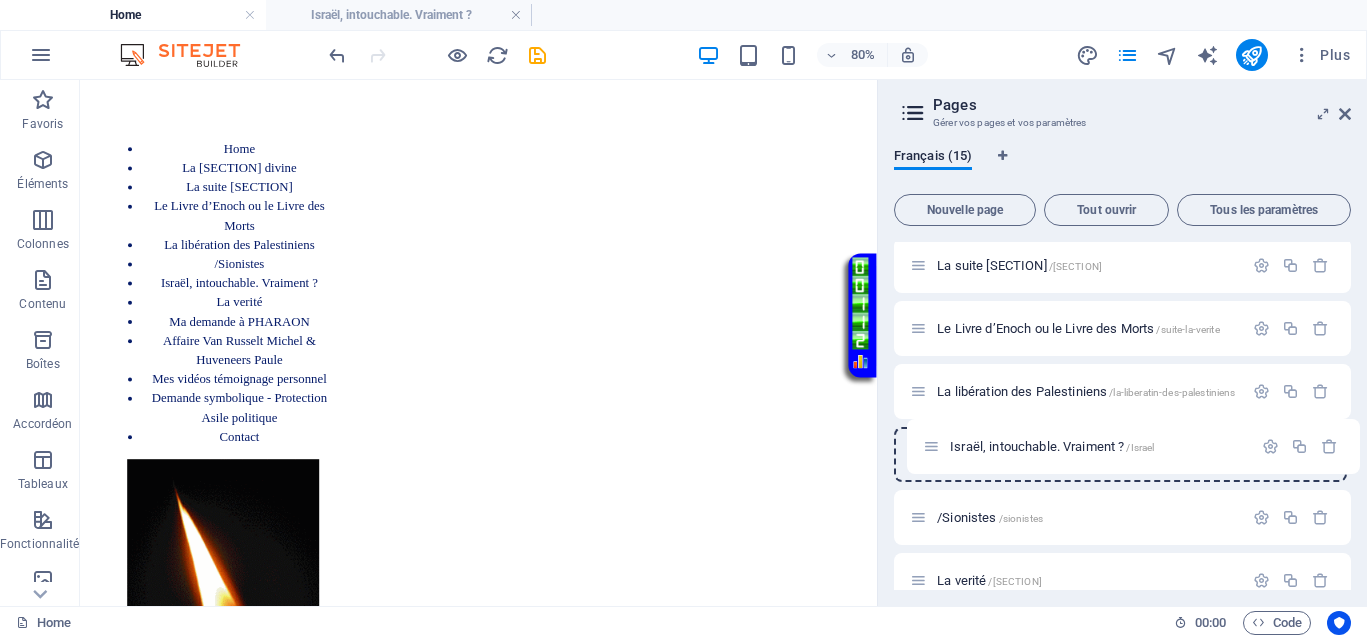 click on "Home / La justice divine /Justice La suite Justice /la-suite-justice Le Livre d’Enoch ou le Livre des Morts /suite-la-verite La libération des Palestiniens /la-liberatin-des-palestiniens /Sionistes /sionistes Israël, intouchable. Vraiment ? /Israel La verité /la-verite Ma demande à PHARAON /ma-demande-a-pharaon Affaire Van Russelt Michel & Huveneers Paule /JusticeVanrusselthuveneers Mes vidéos témoignage personnel /mes-videos Demande symbolique - Protection Asile politique /Politique Contact /Contact Legal Notice /legal-notice Privacy /privacy" at bounding box center (1122, 580) 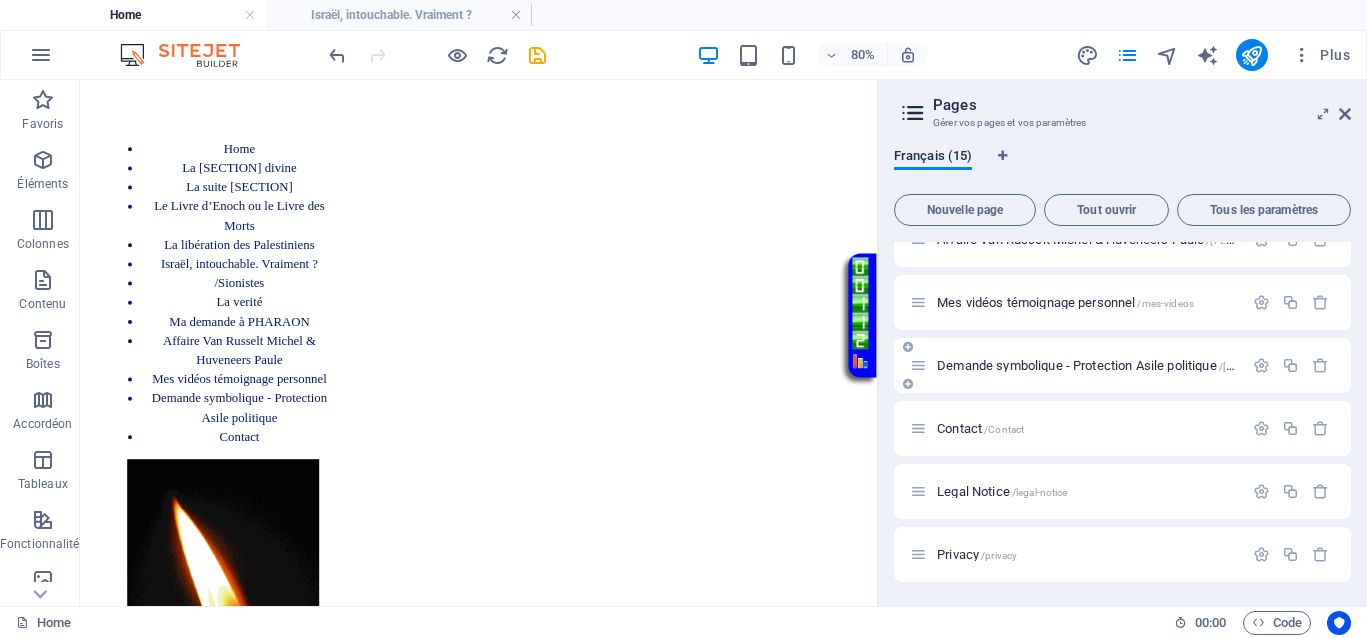scroll, scrollTop: 472, scrollLeft: 0, axis: vertical 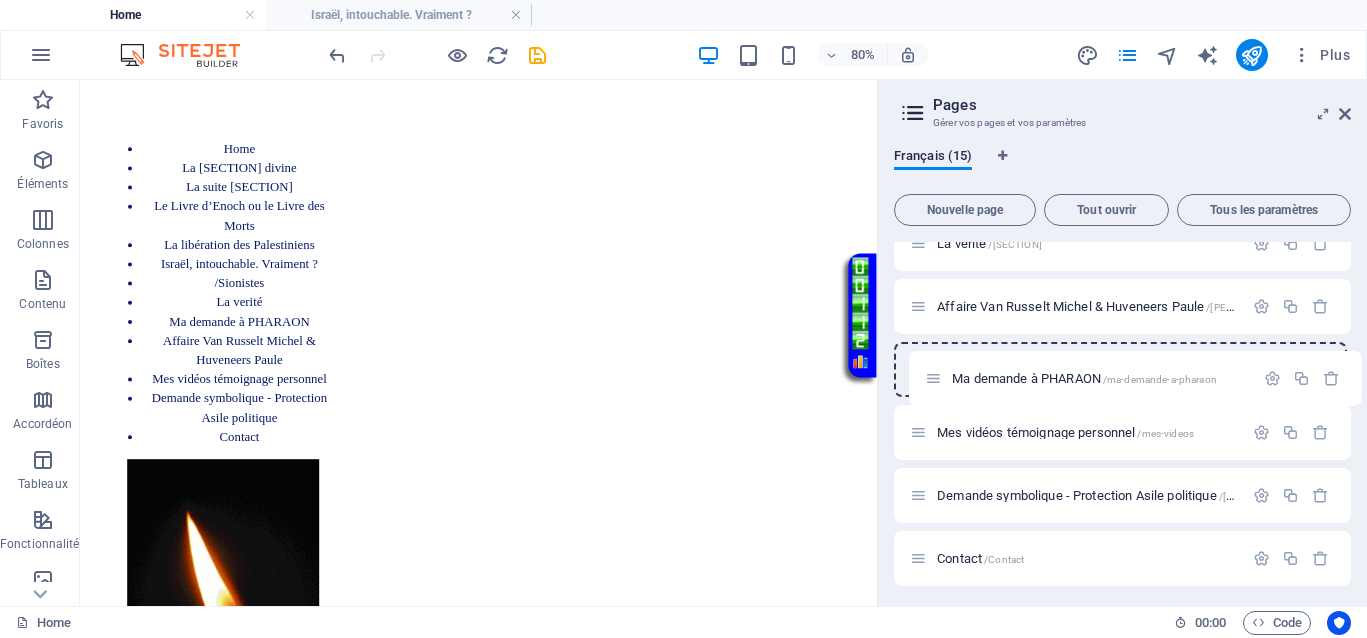 drag, startPoint x: 916, startPoint y: 304, endPoint x: 931, endPoint y: 390, distance: 87.29834 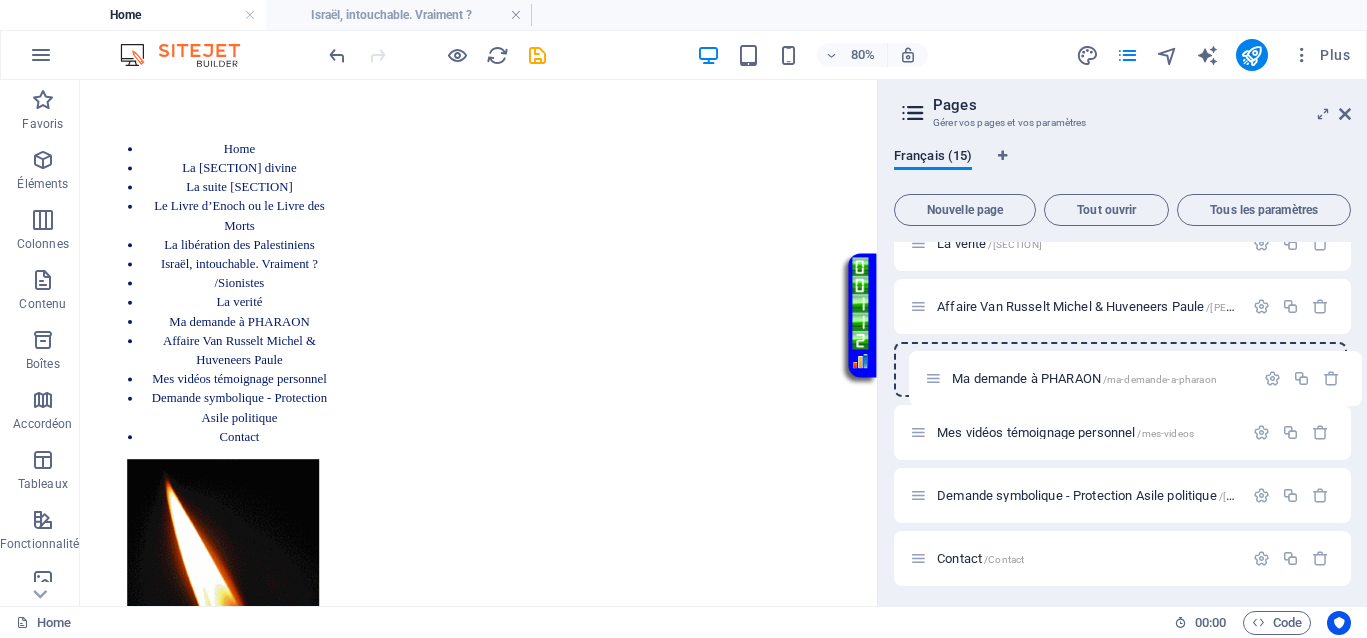 click on "Home / La justice divine /Justice La suite Justice /la-suite-justice Le Livre d’Enoch ou le Livre des Morts /suite-la-verite La libération des Palestiniens /la-liberatin-des-palestiniens /Sionistes /sionistes Israël, intouchable. Vraiment ? /Israel /Sionistes /sionistes La verité /la-verite Ma demande à PHARAON /ma-demande-a-pharaon Affaire Van Russelt Michel & Huveneers Paule /JusticeVanrusselthuveneers Mes vidéos témoignage personnel /mes-videos Demande symbolique - Protection Asile politique /Politique Contact /Contact Legal Notice /legal-notice Privacy /privacy" at bounding box center [1122, 243] 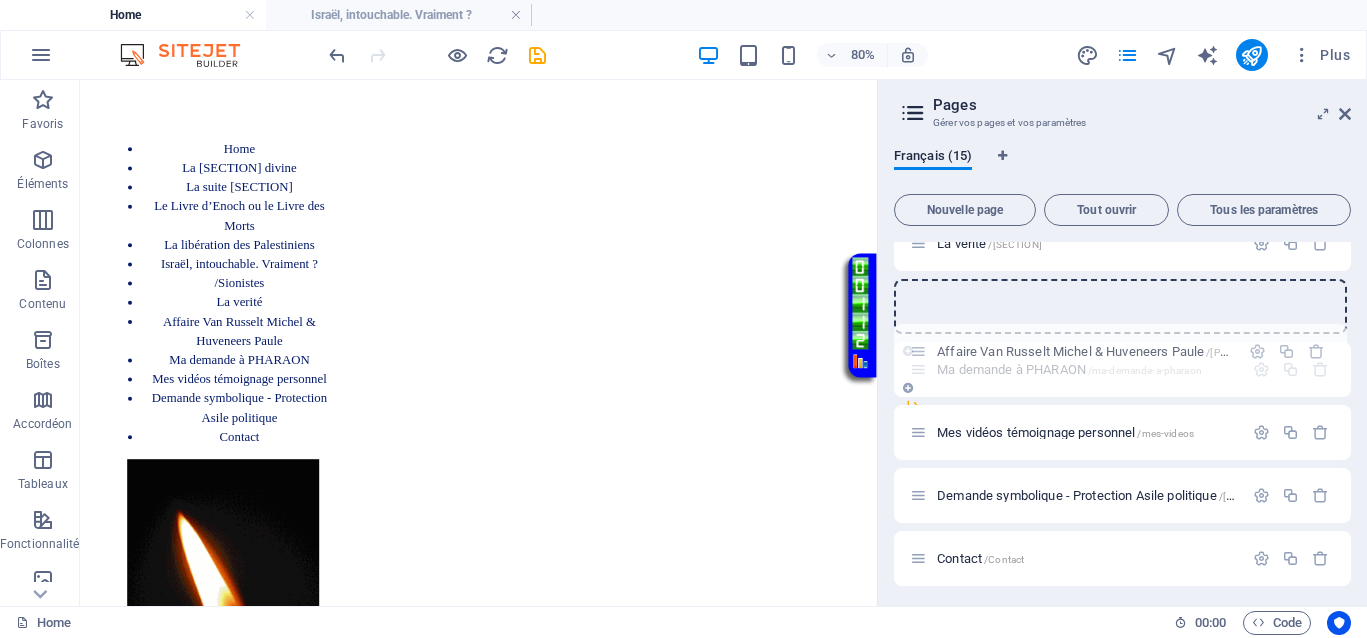 scroll, scrollTop: 461, scrollLeft: 0, axis: vertical 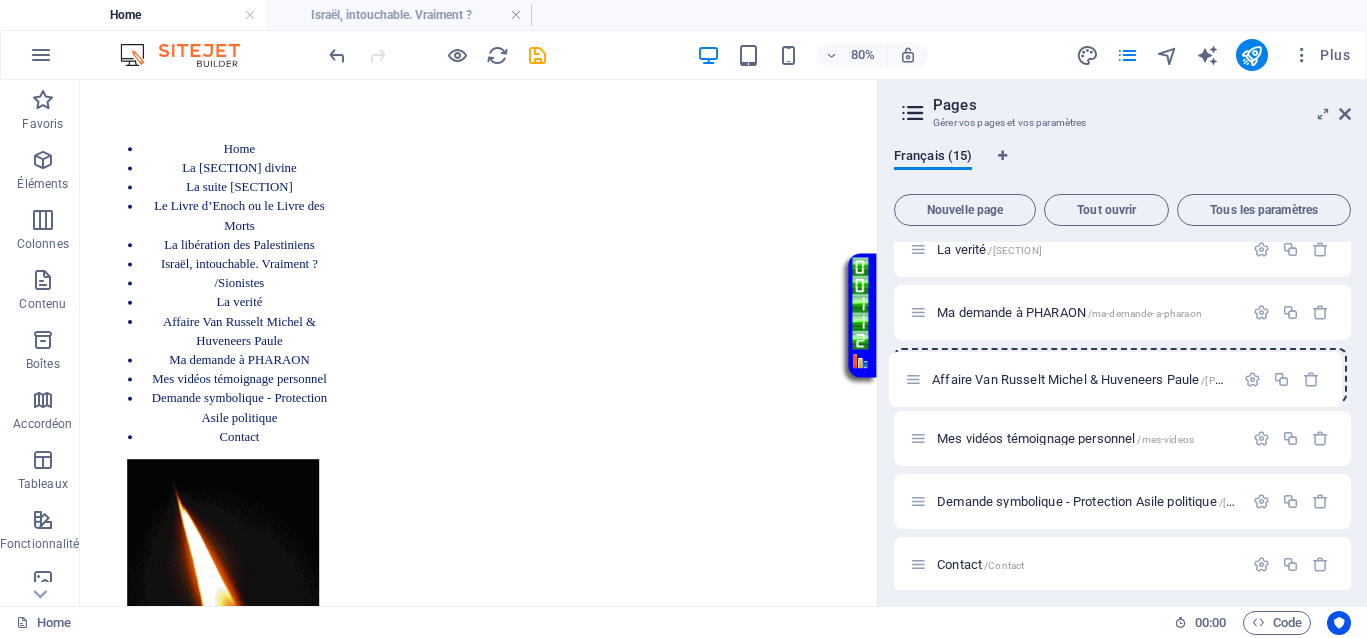 drag, startPoint x: 918, startPoint y: 305, endPoint x: 913, endPoint y: 376, distance: 71.17584 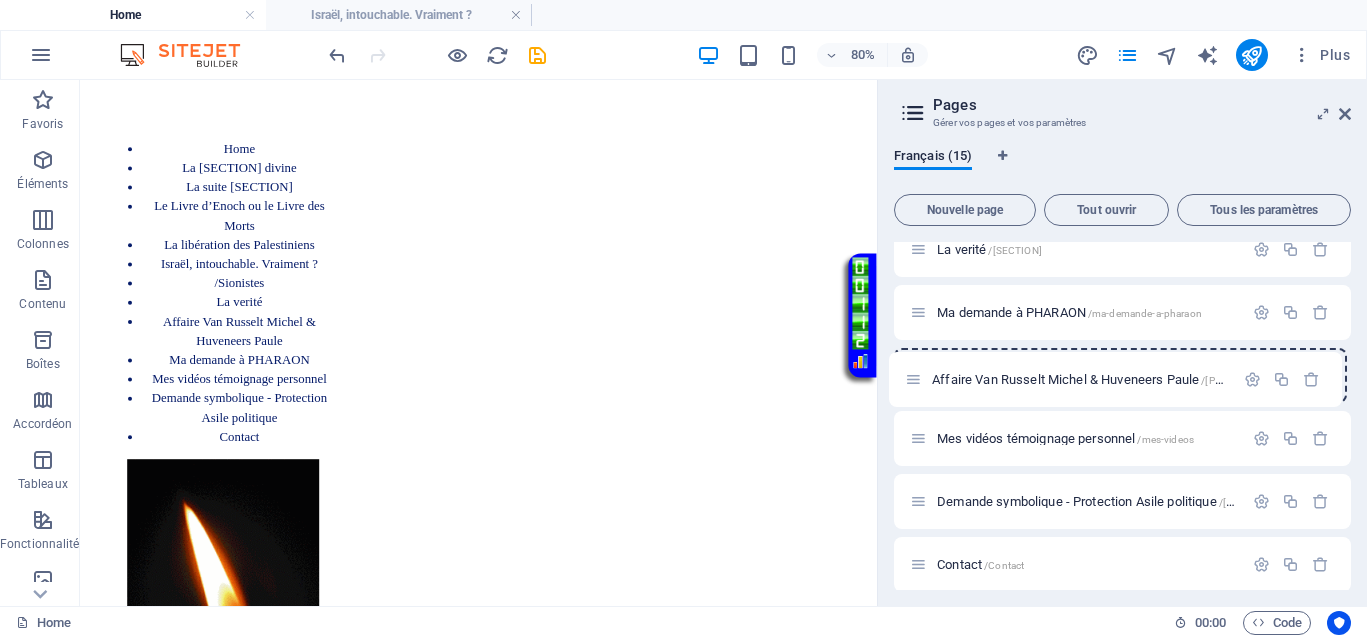 click on "Home / La justice divine /Justice La suite Justice /la-suite-justice Le Livre d’Enoch ou le Livre des Morts /suite-la-verite La libération des Palestiniens /la-liberatin-des-palestiniens /Sionistes /sionistes Israël, intouchable. Vraiment ? /Israel La verité /la-verite Ma demande à PHARAON /ma-demande-a-pharaon Affaire Van Russelt Michel & Huveneers Paule /JusticeVanrusselthuveneers Mes vidéos témoignage personnel /mes-videos Demande symbolique - Protection Asile politique /Politique Contact /Contact Legal Notice /legal-notice Privacy /privacy" at bounding box center [1122, 249] 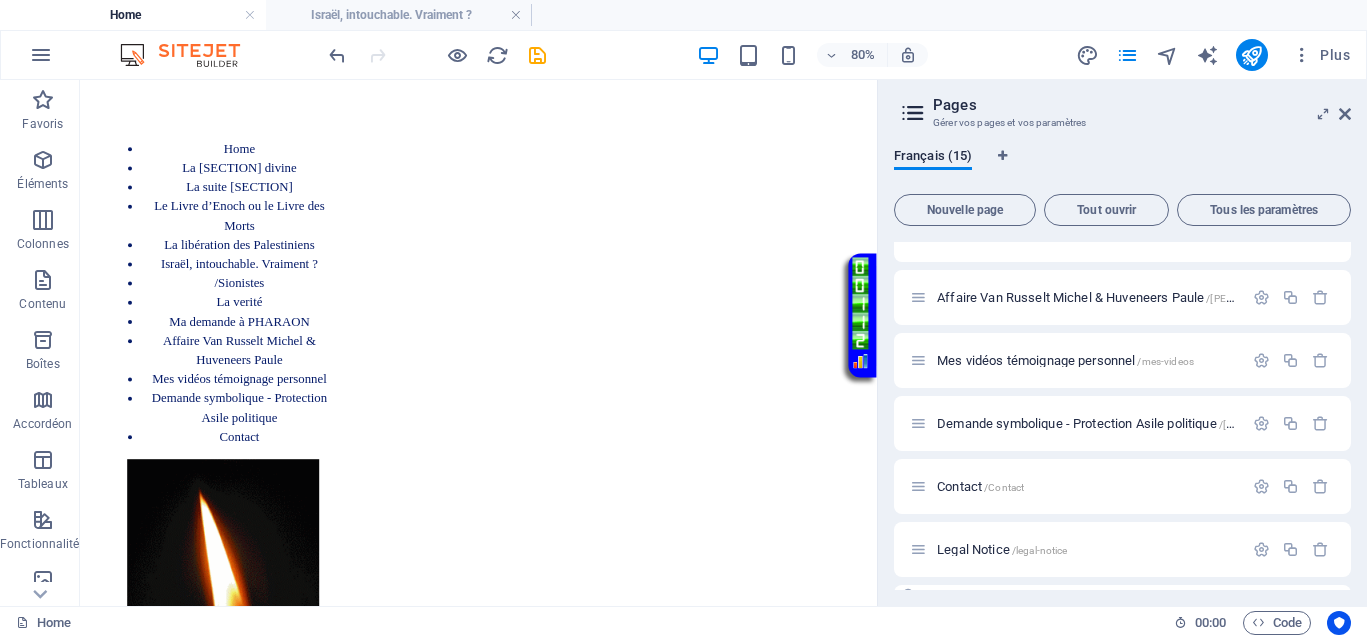 scroll, scrollTop: 597, scrollLeft: 0, axis: vertical 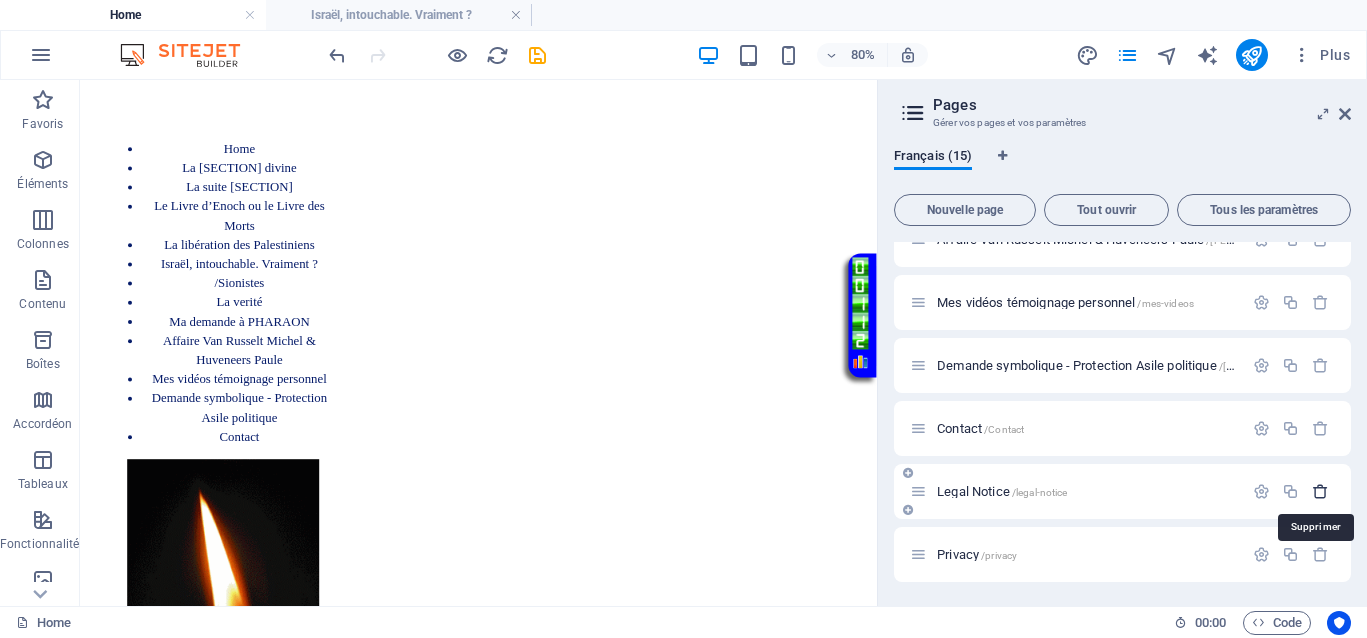click at bounding box center (1320, 491) 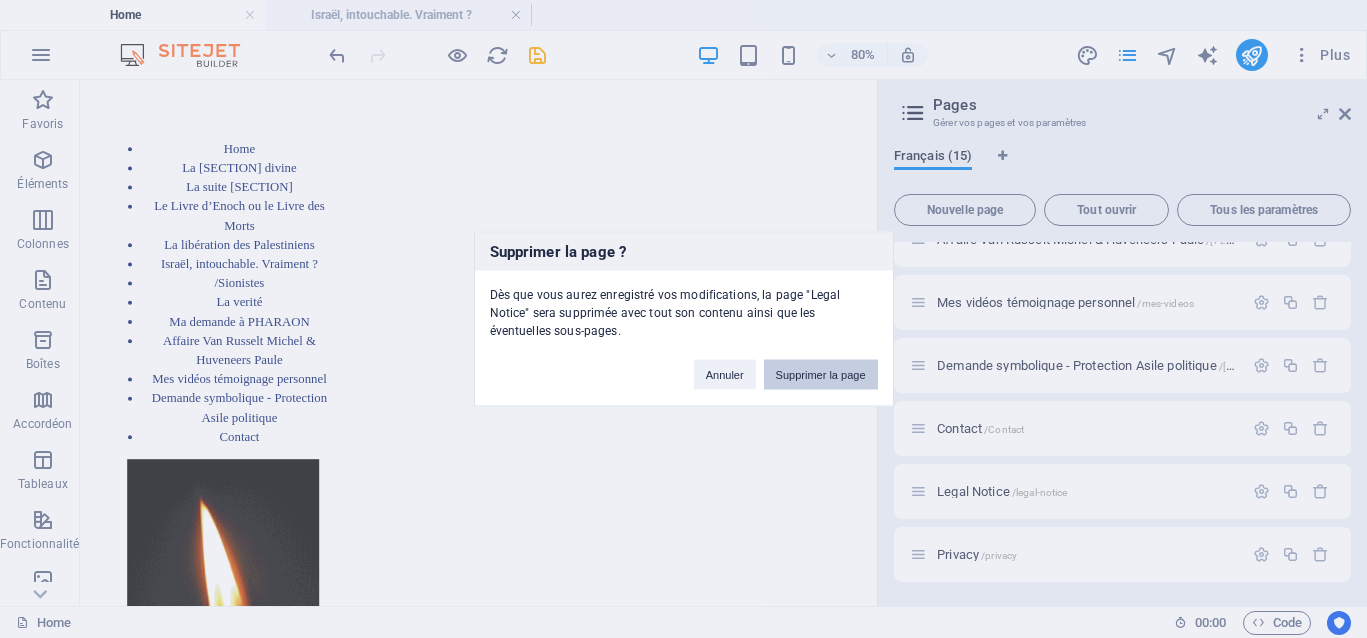 click on "Supprimer la page" at bounding box center (821, 375) 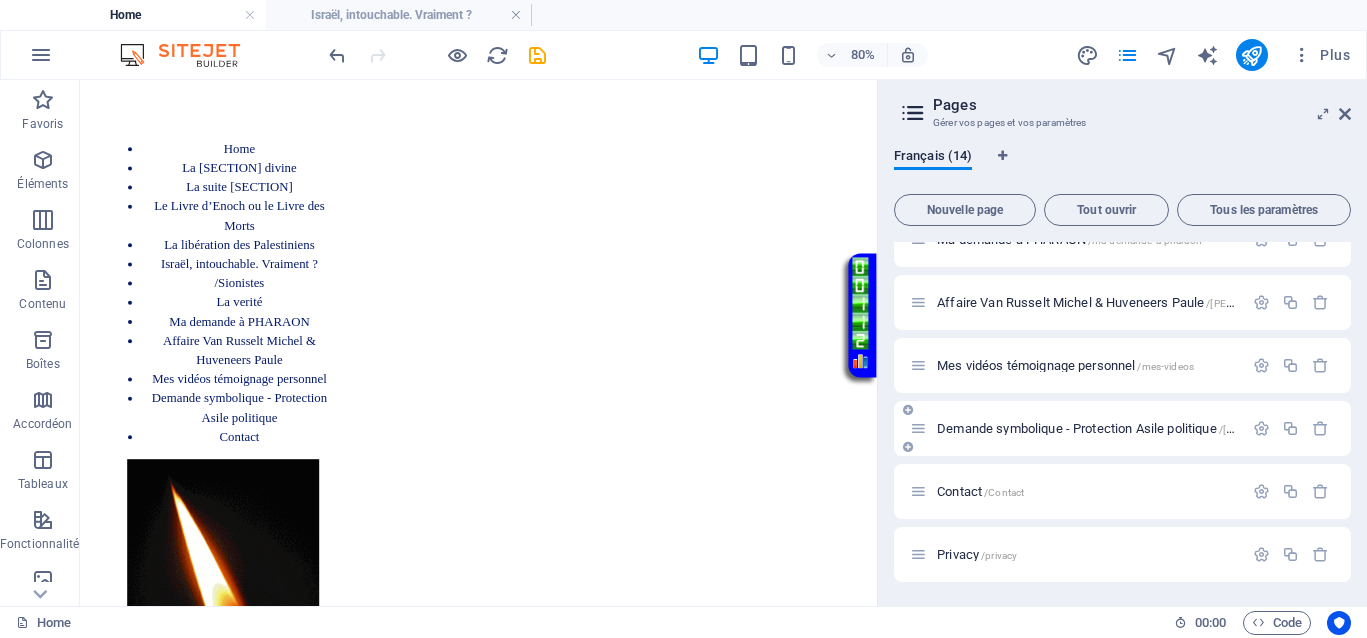 scroll, scrollTop: 534, scrollLeft: 0, axis: vertical 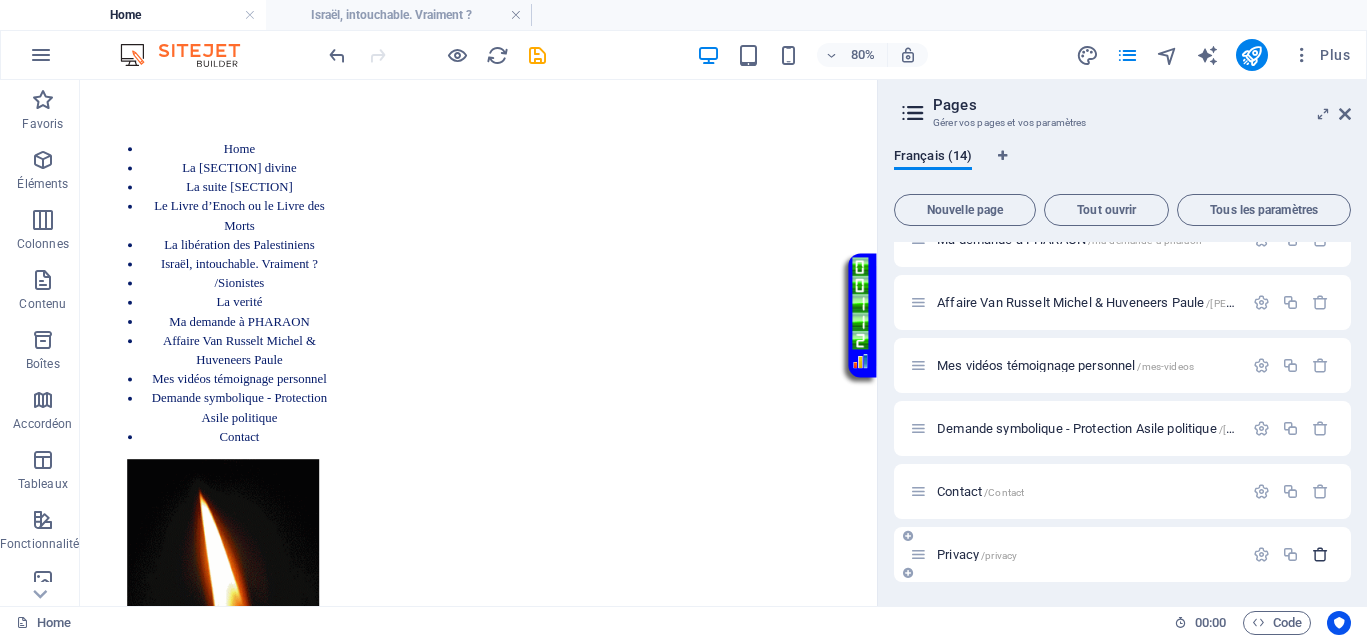 click at bounding box center (1320, 554) 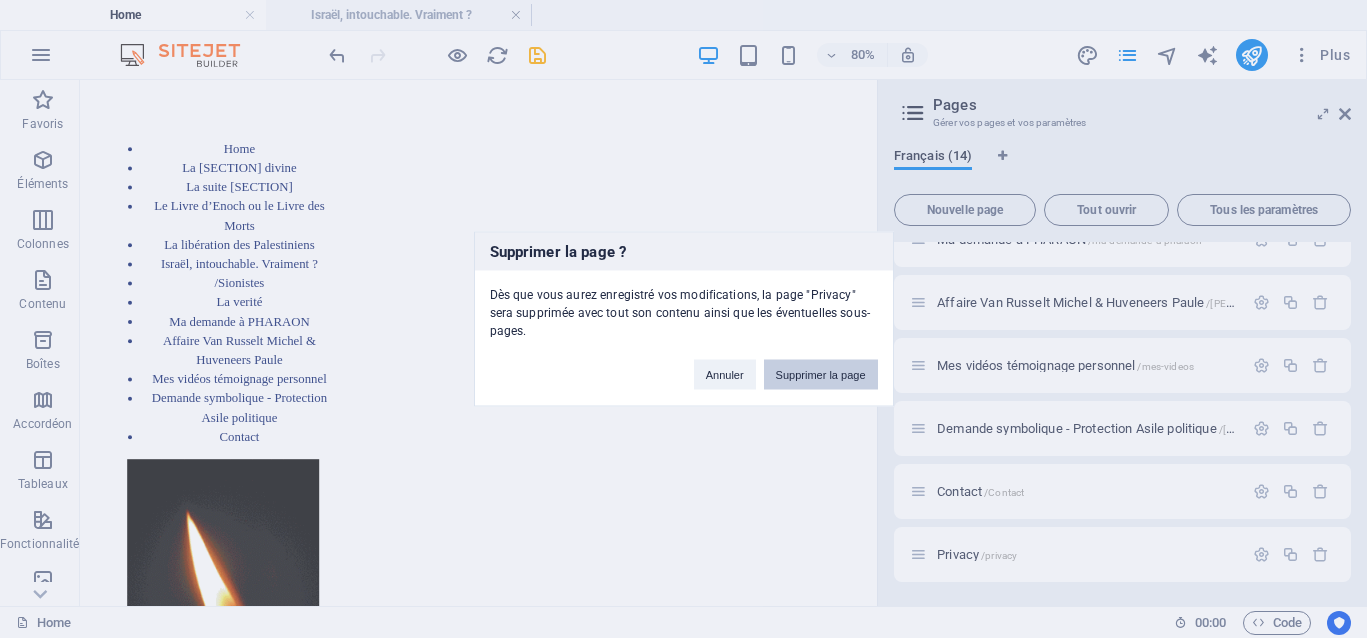 click on "Supprimer la page" at bounding box center (821, 375) 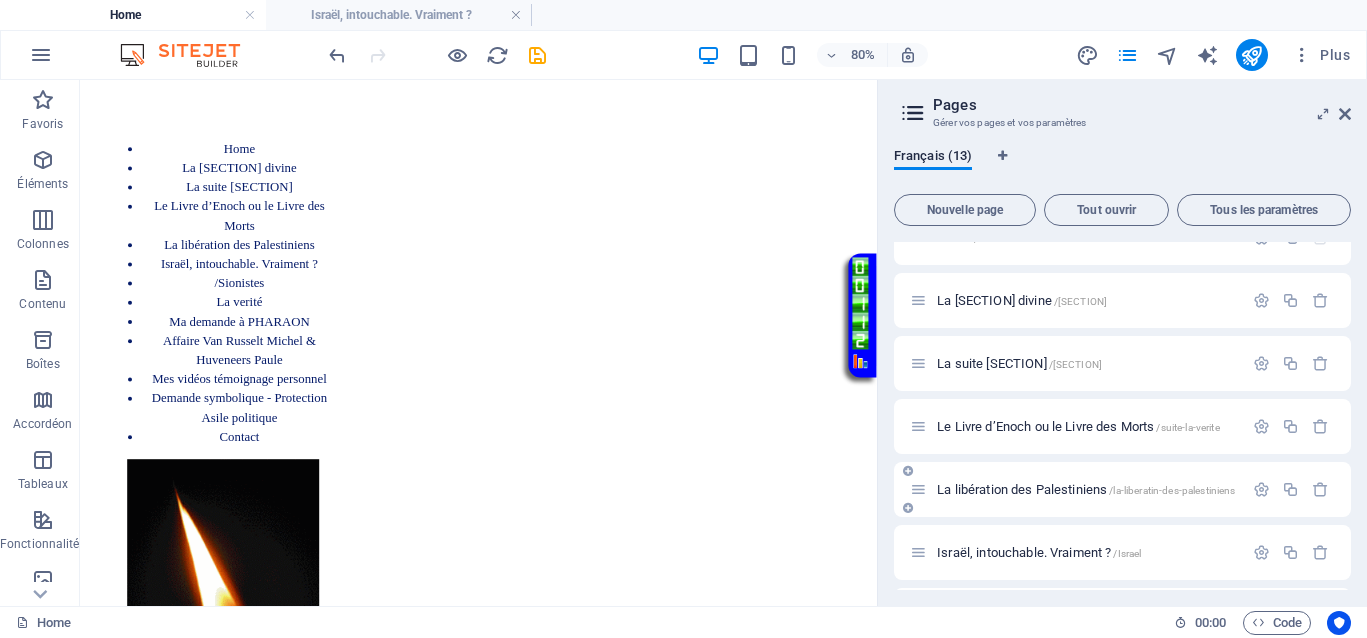 scroll, scrollTop: 0, scrollLeft: 0, axis: both 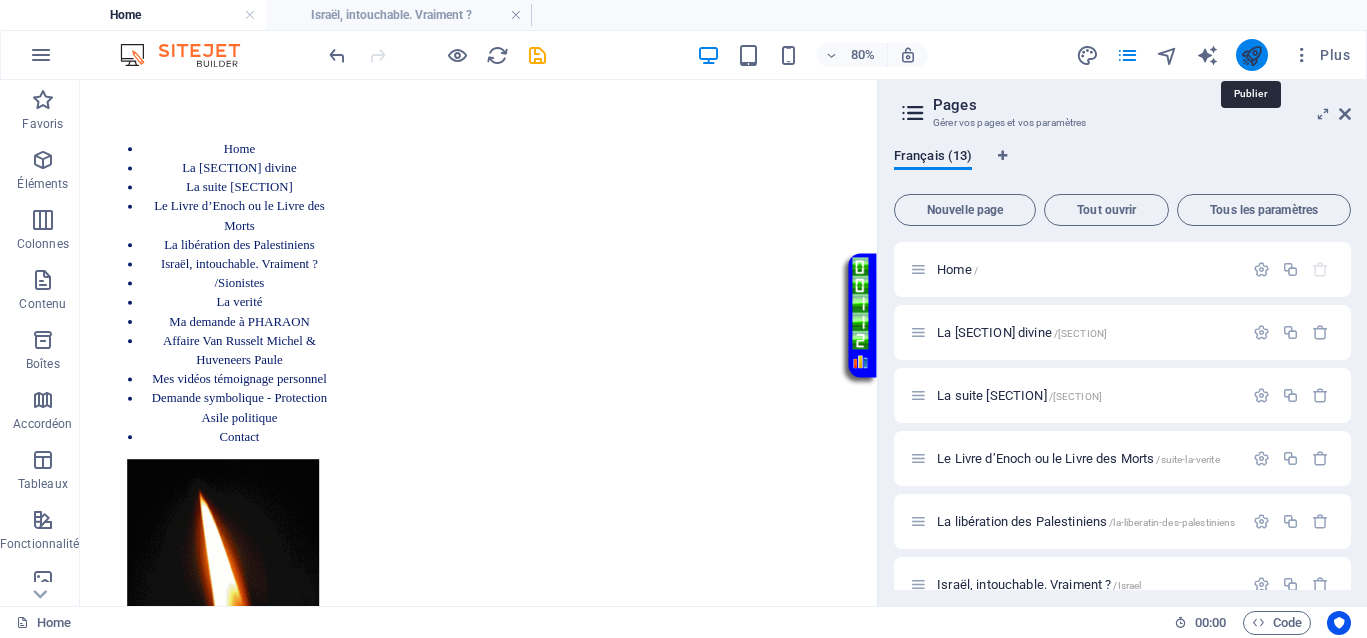 click at bounding box center [1251, 55] 